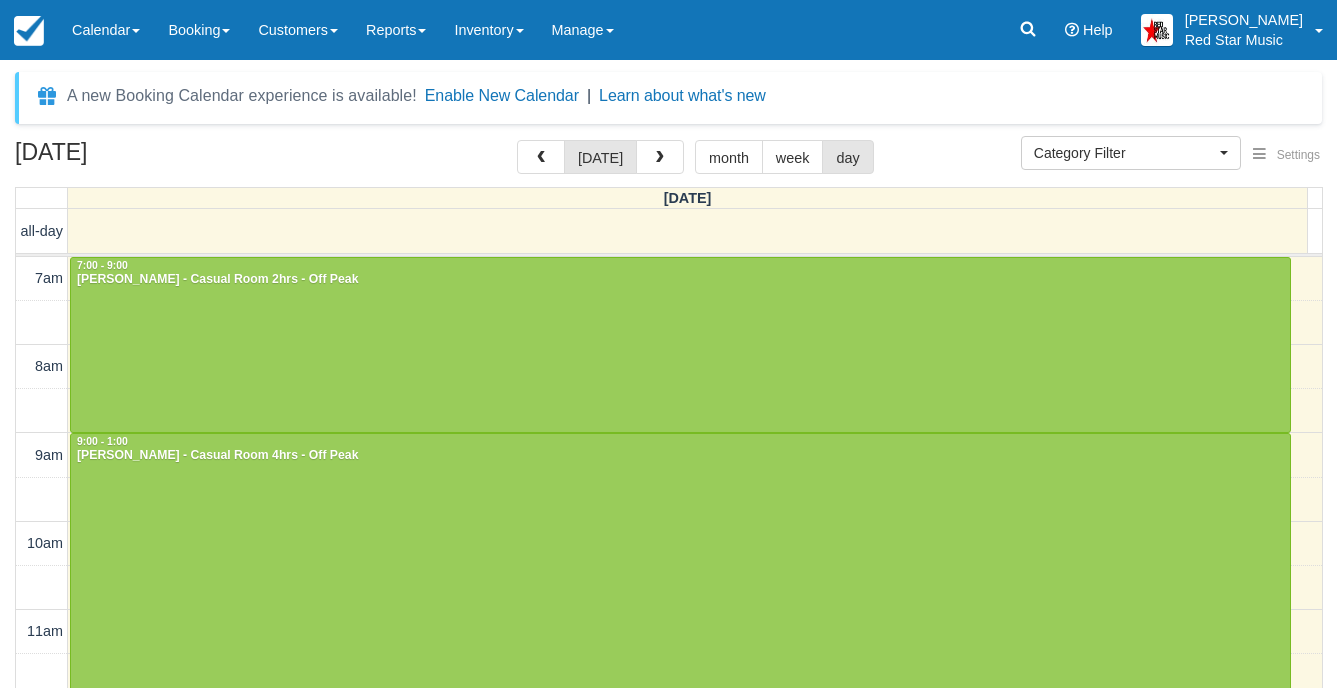 select 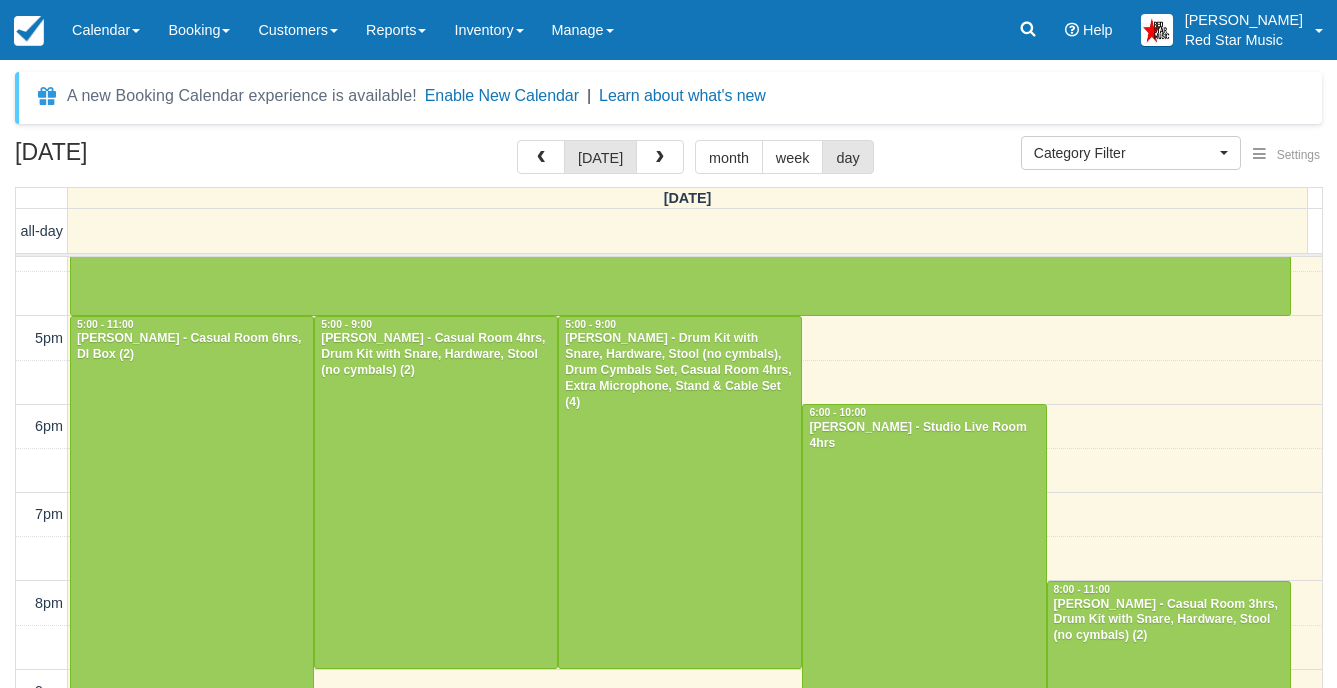 scroll, scrollTop: 924, scrollLeft: 0, axis: vertical 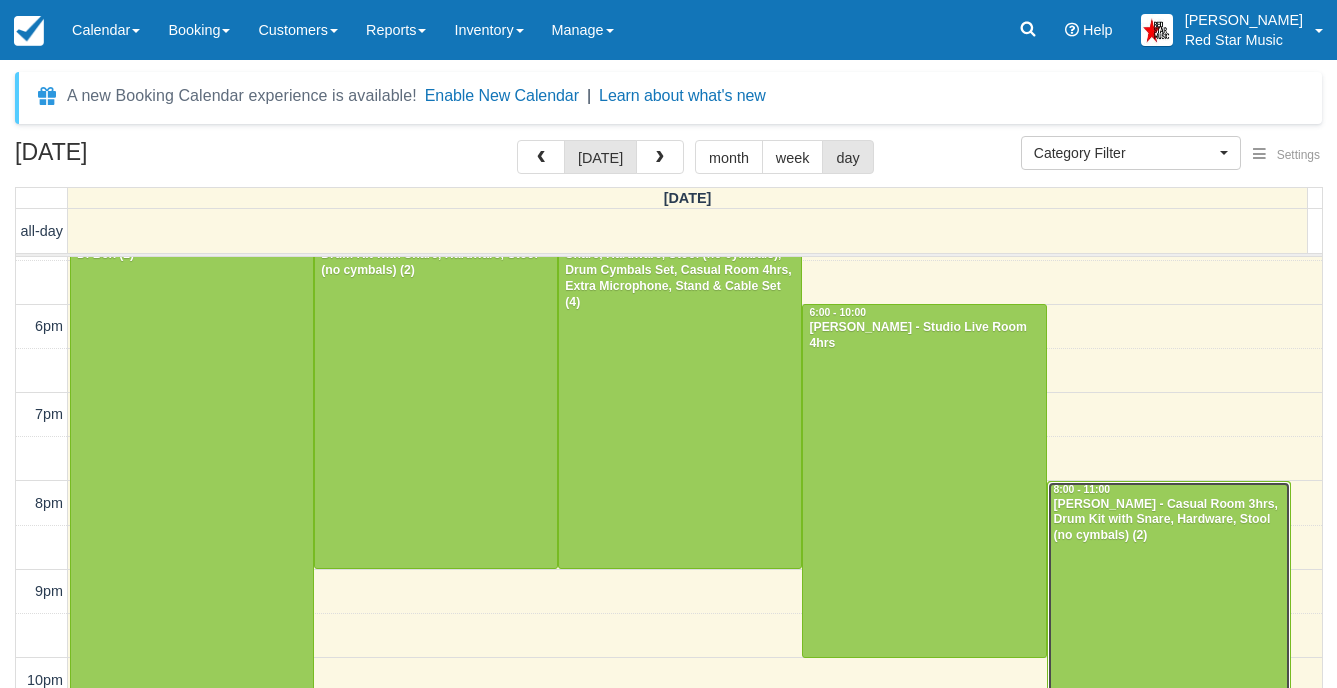 click at bounding box center [1169, 613] 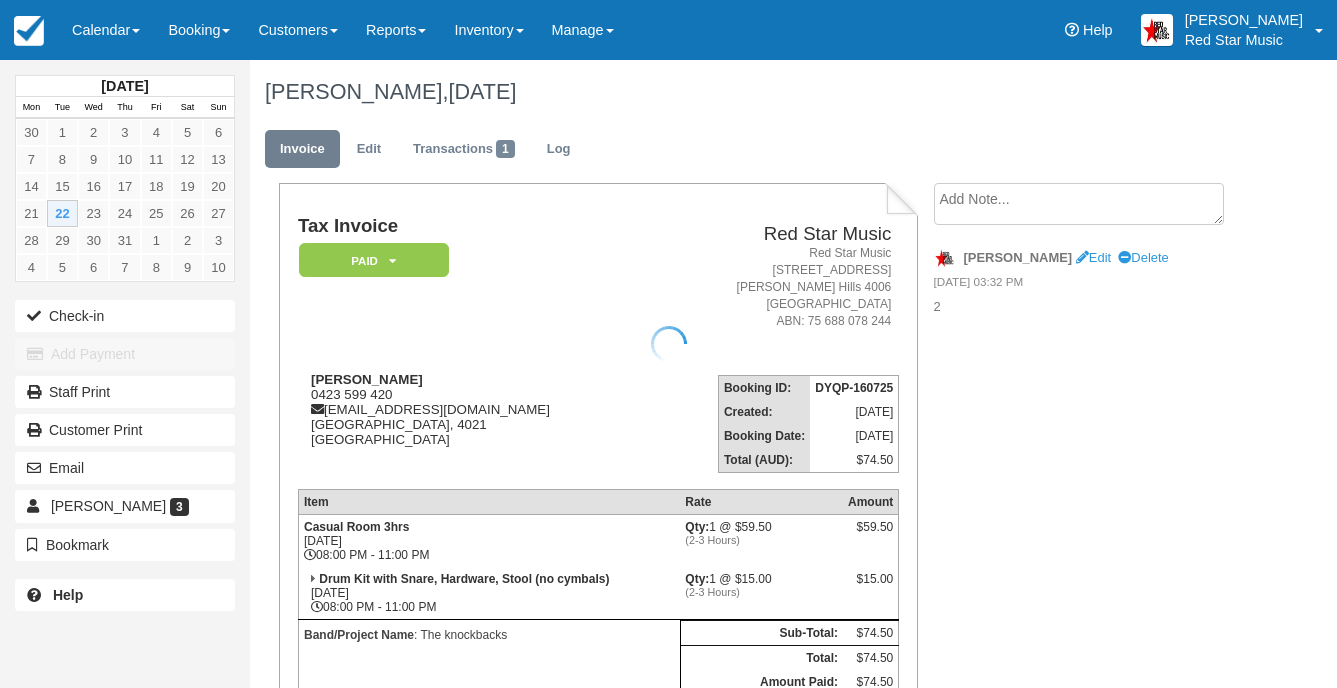 scroll, scrollTop: 0, scrollLeft: 0, axis: both 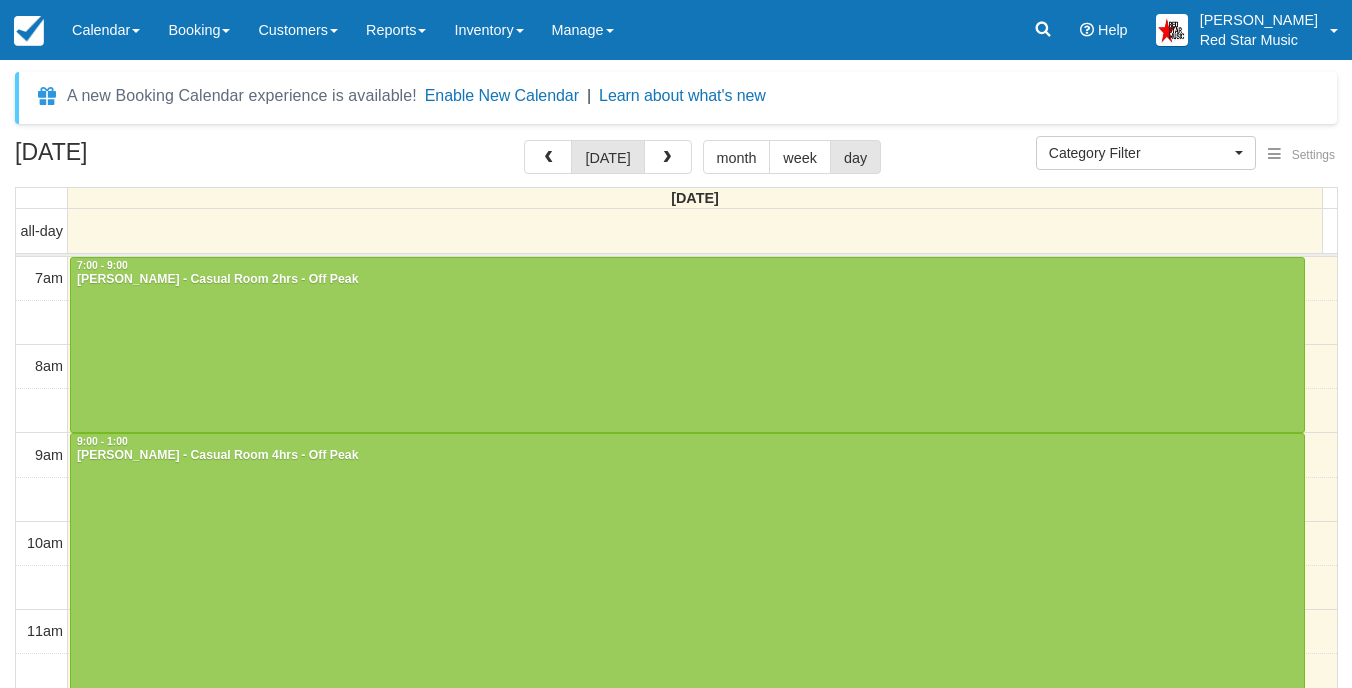 select 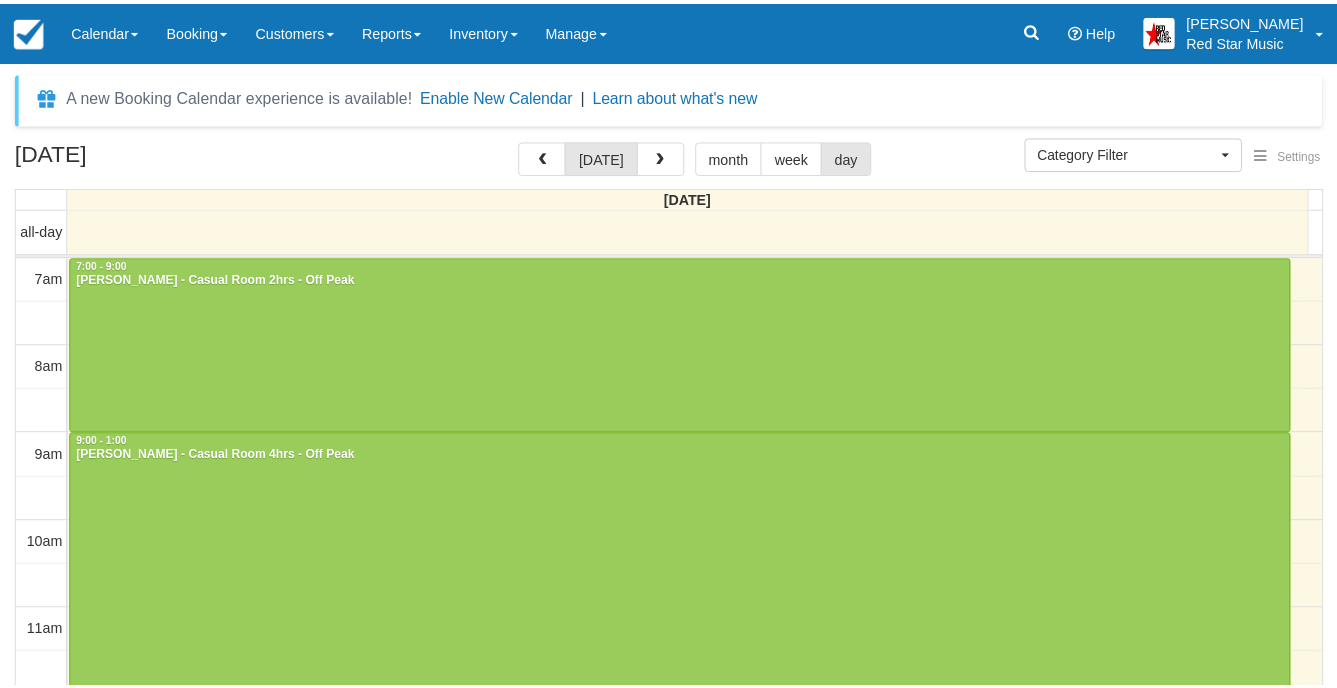 scroll, scrollTop: 0, scrollLeft: 0, axis: both 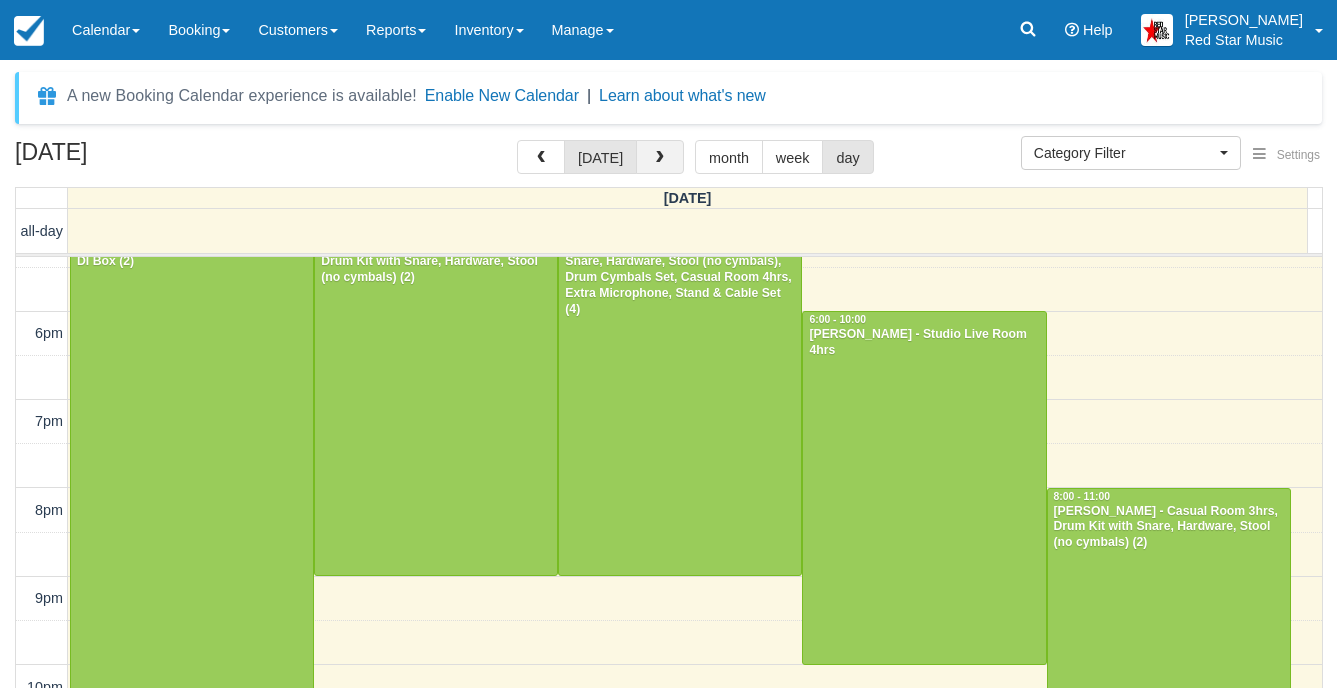click at bounding box center [660, 158] 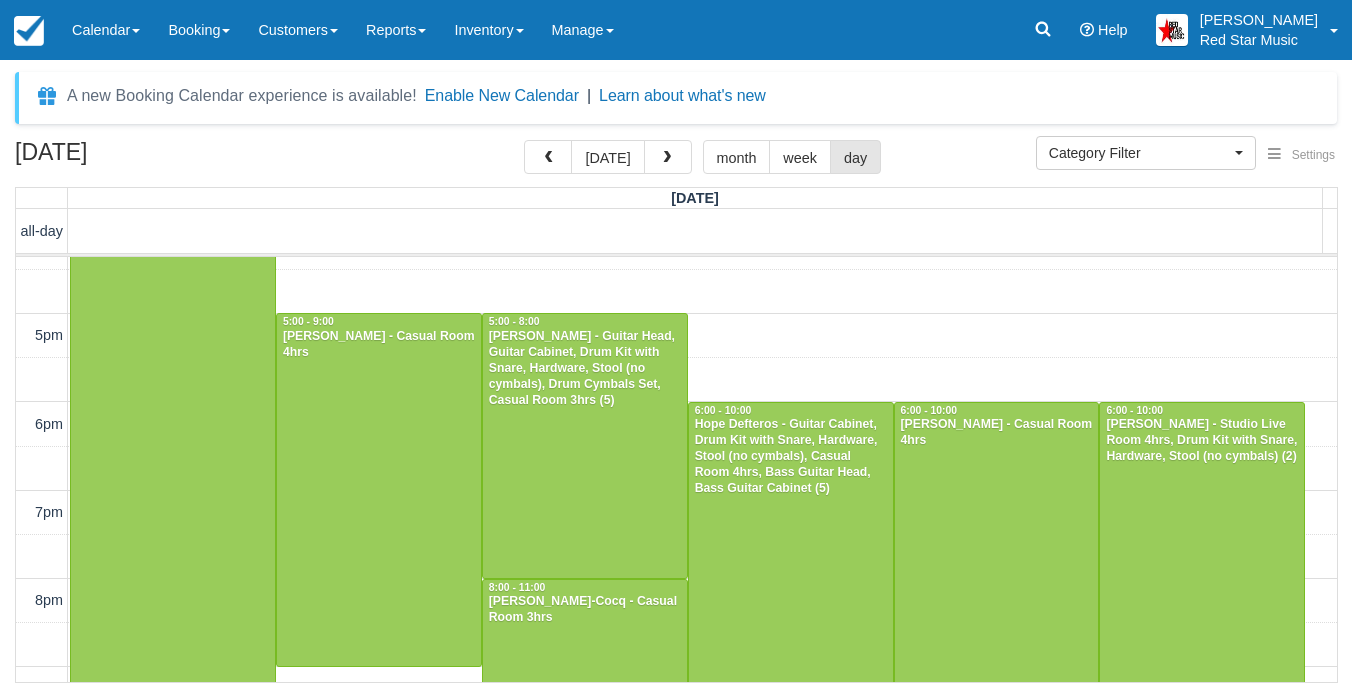 scroll, scrollTop: 1400, scrollLeft: 0, axis: vertical 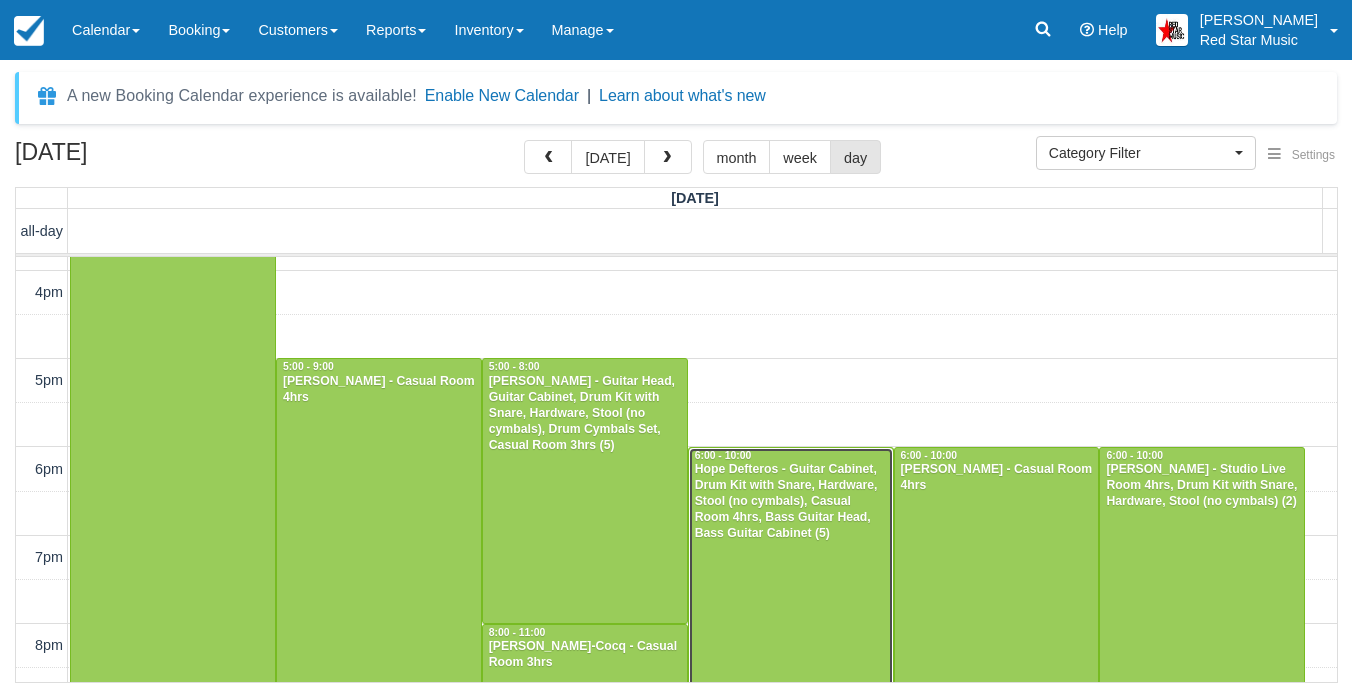 click at bounding box center (791, 624) 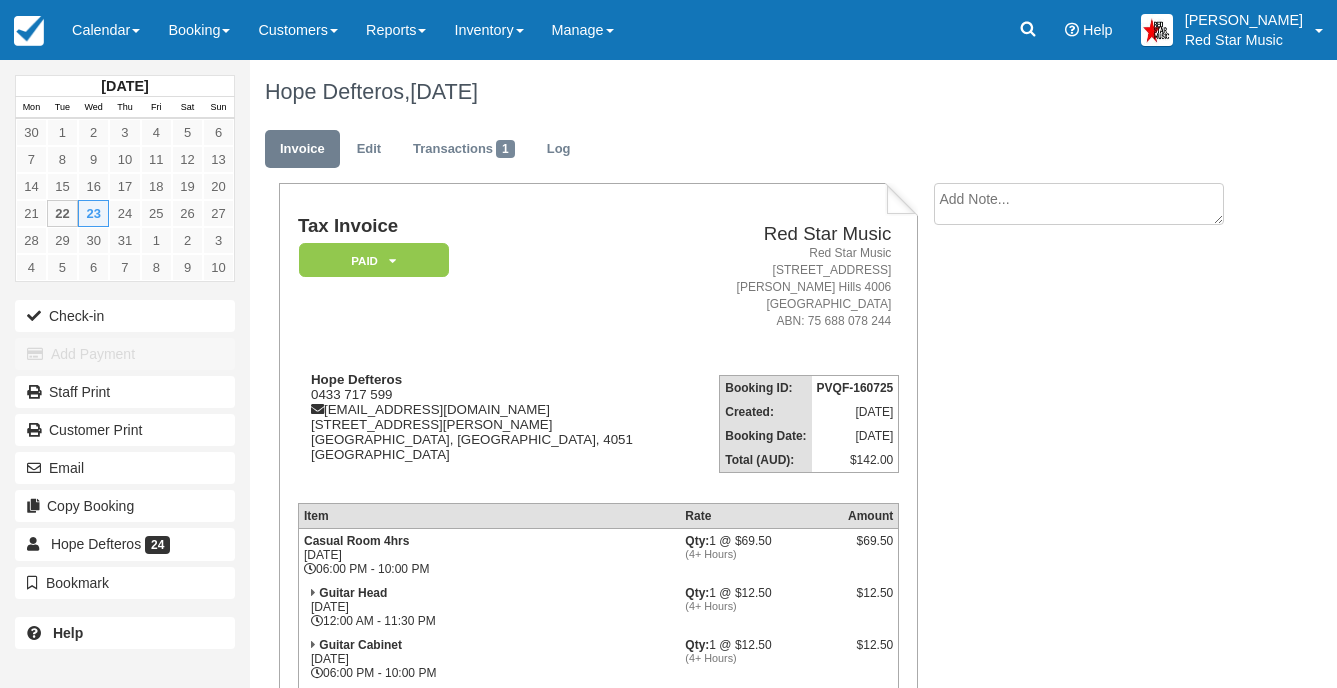 scroll, scrollTop: 0, scrollLeft: 0, axis: both 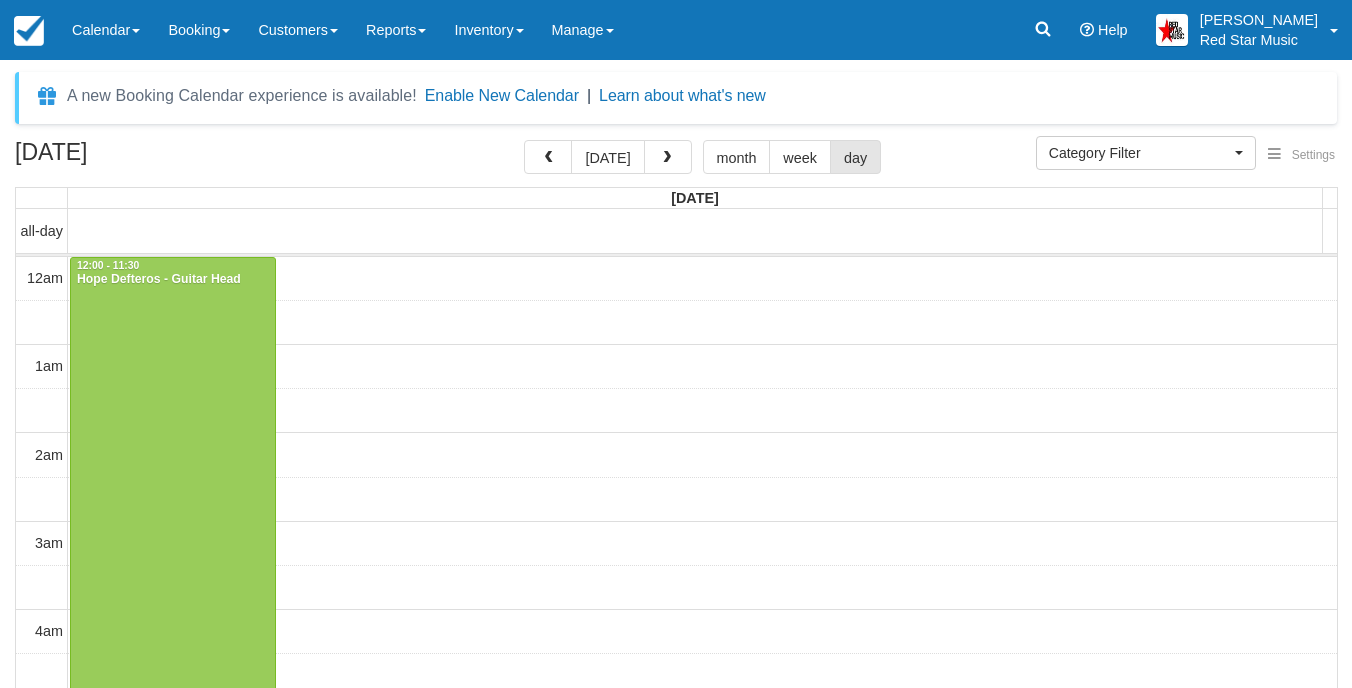 select 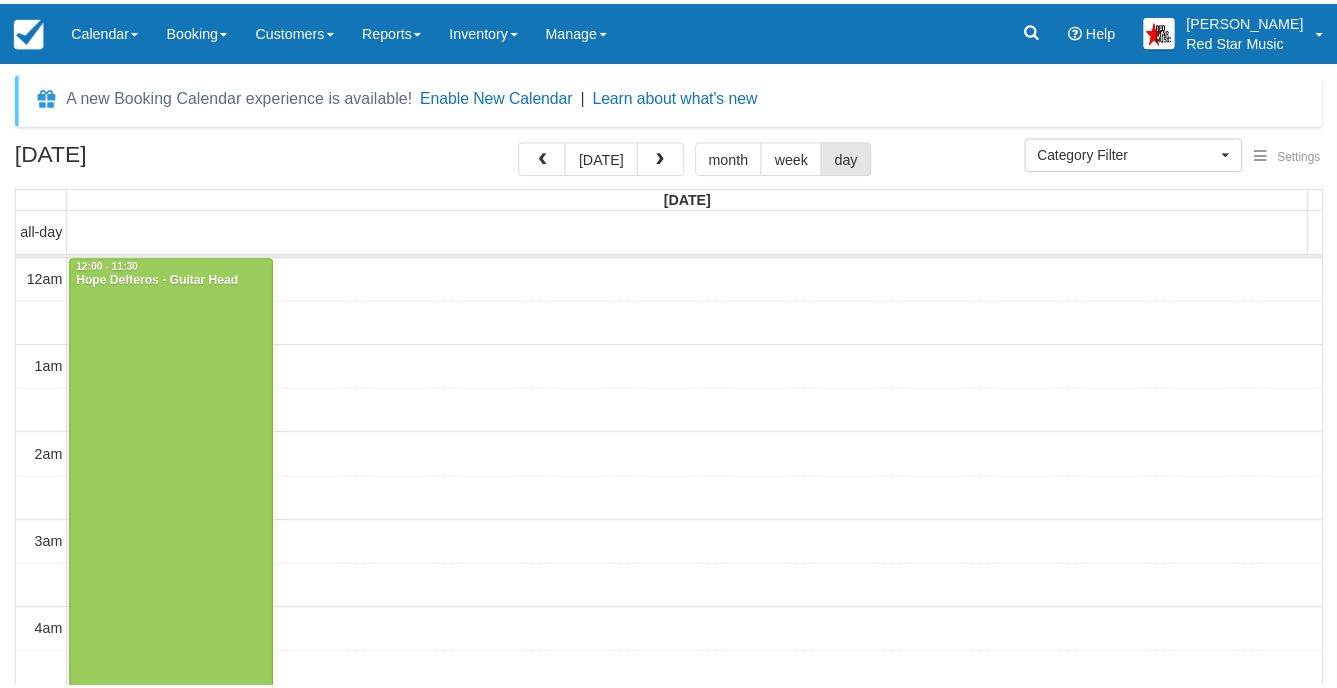 scroll, scrollTop: 0, scrollLeft: 0, axis: both 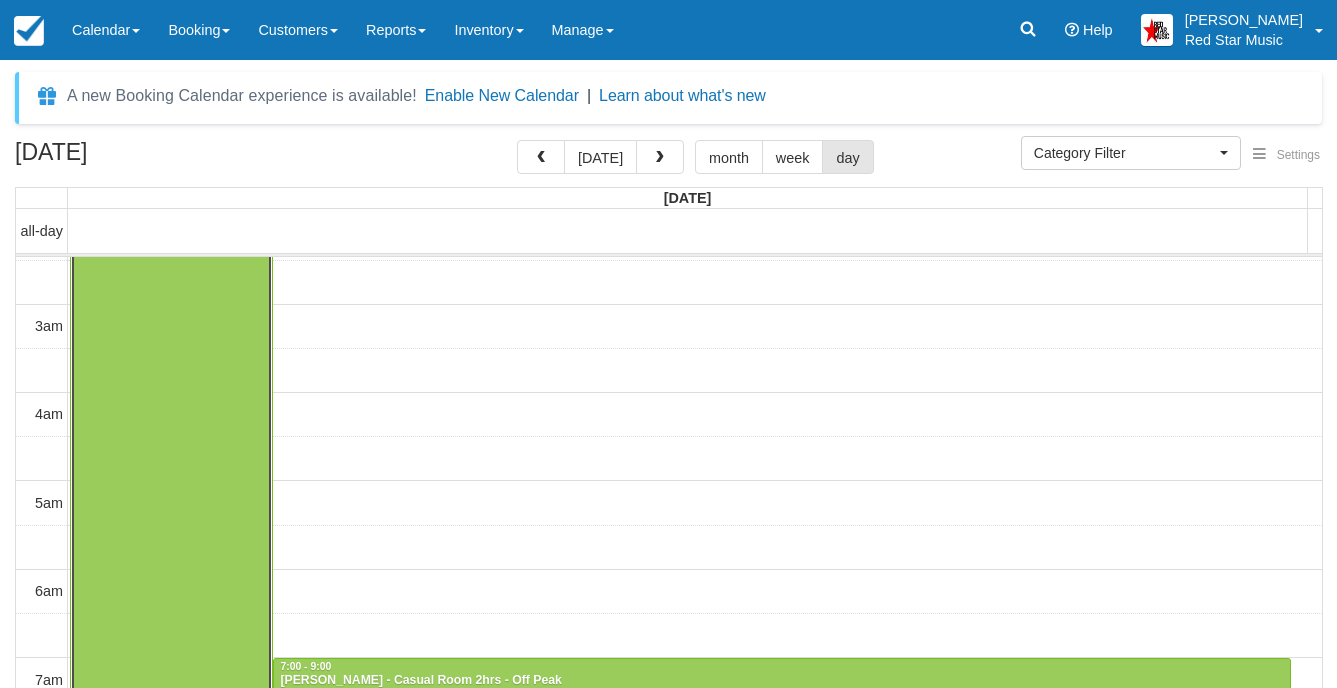 click at bounding box center [171, 1078] 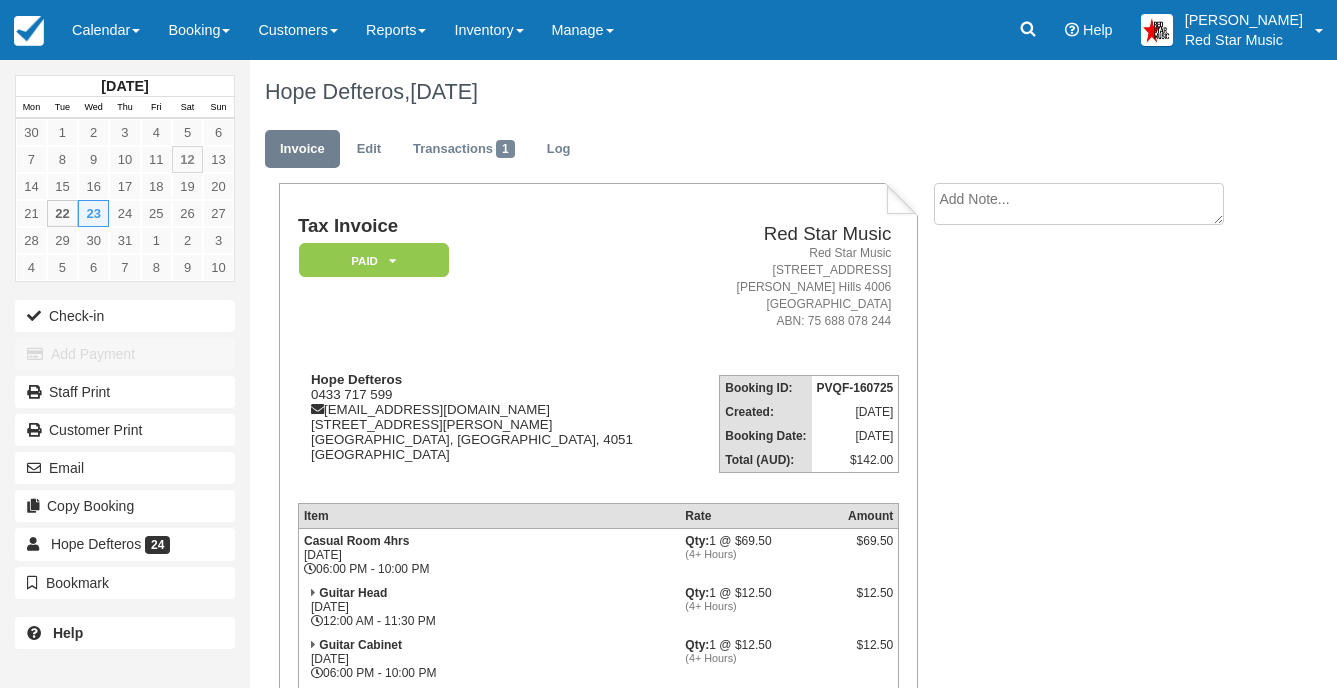 scroll, scrollTop: 0, scrollLeft: 0, axis: both 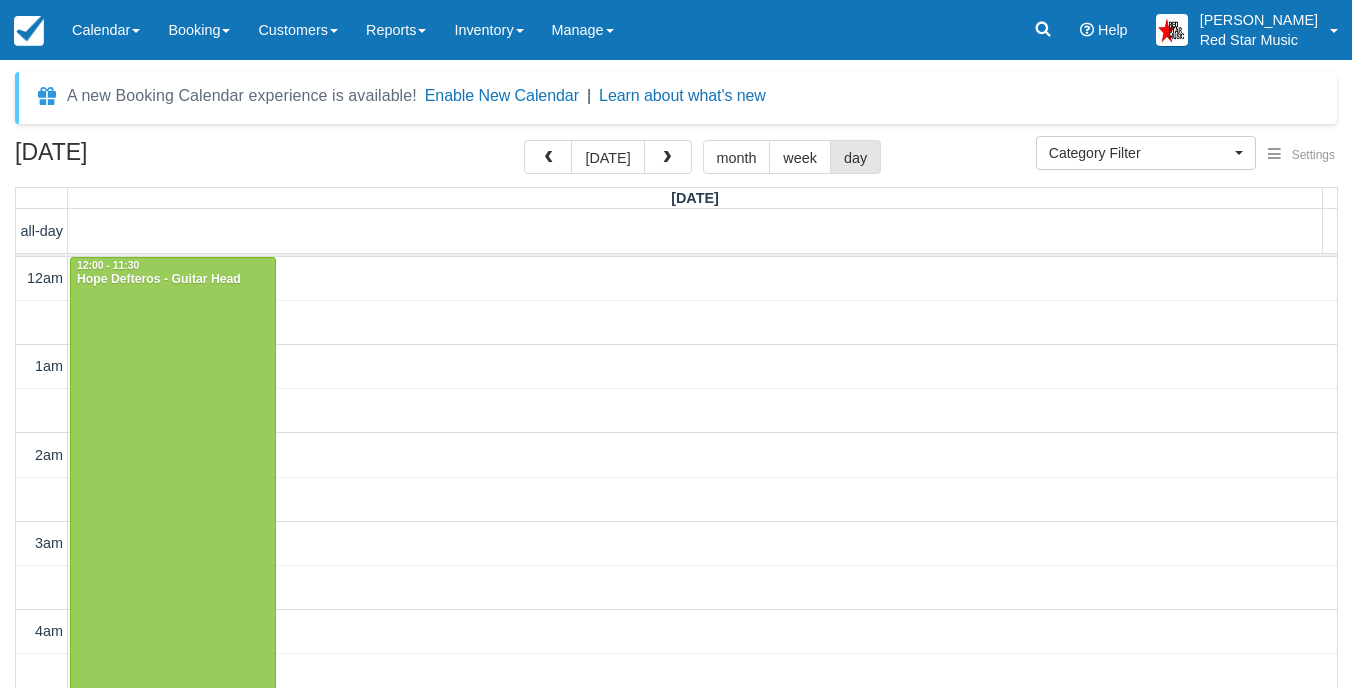 select 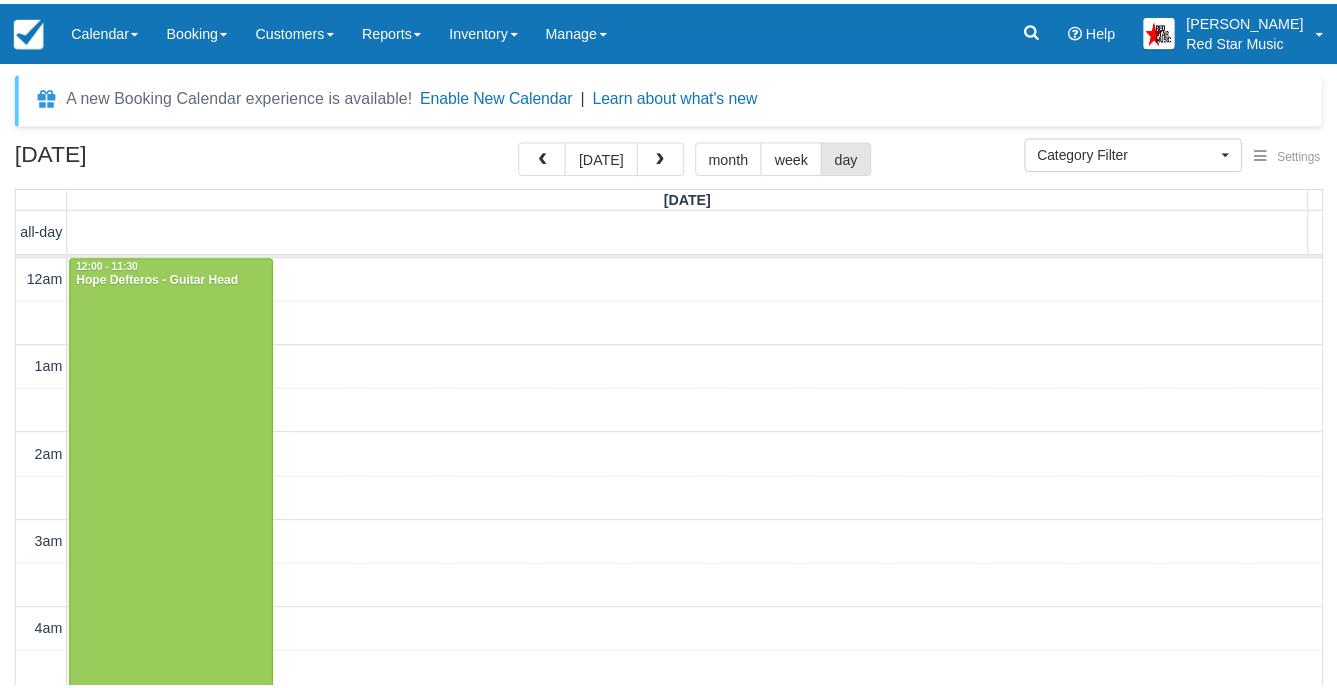 scroll, scrollTop: 0, scrollLeft: 0, axis: both 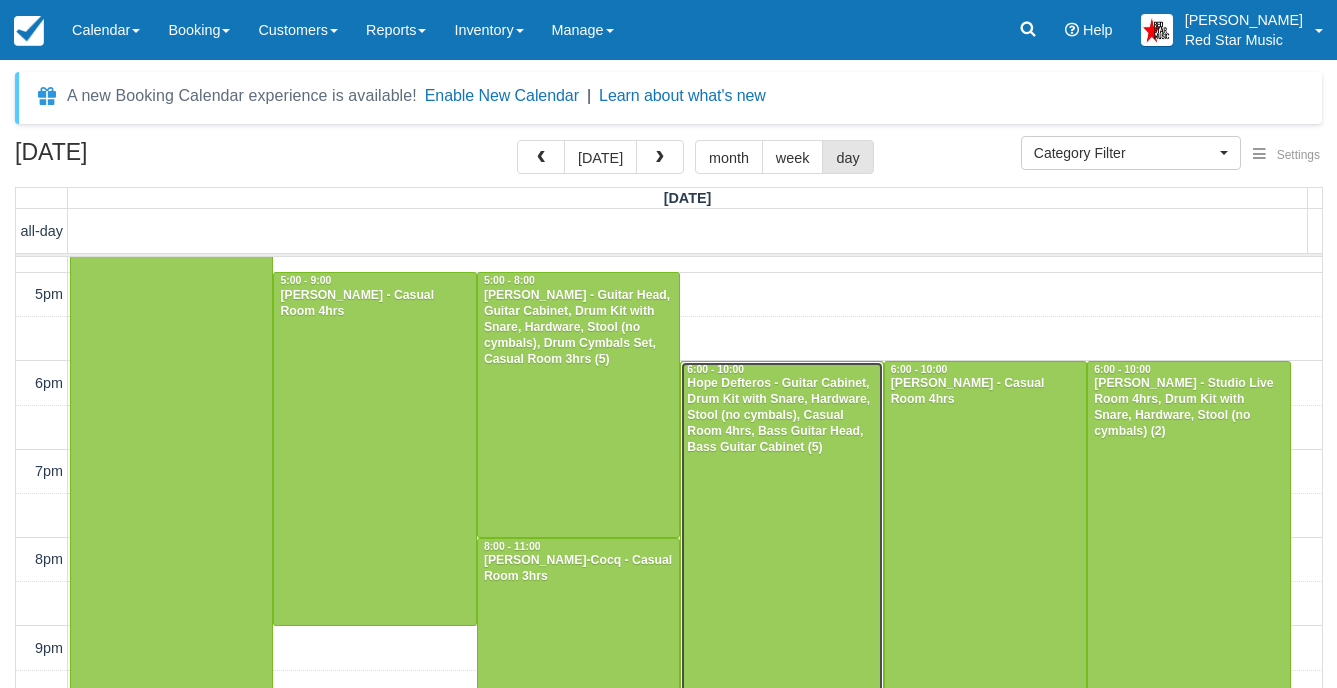 click on "Hope Defteros - Guitar Cabinet, Drum Kit with Snare, Hardware, Stool (no cymbals), Casual Room 4hrs, Bass Guitar Head, Bass Guitar Cabinet (5)" at bounding box center (781, 415) 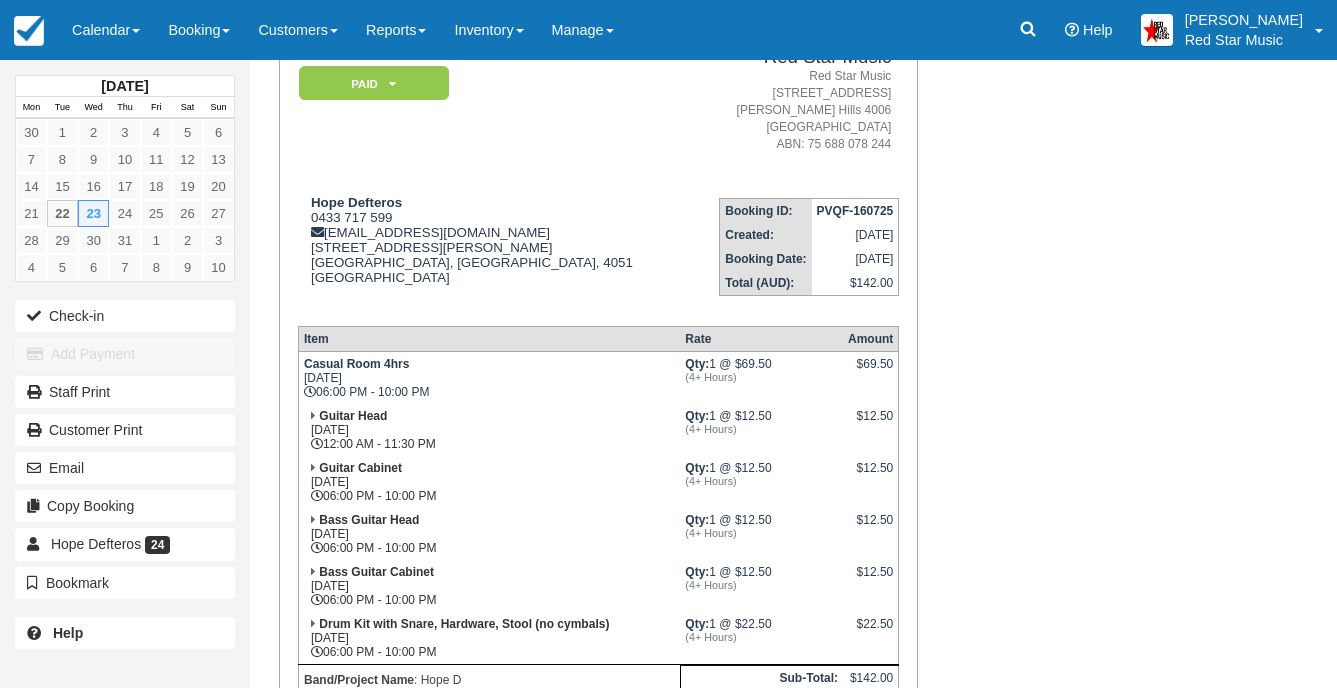 scroll, scrollTop: 200, scrollLeft: 0, axis: vertical 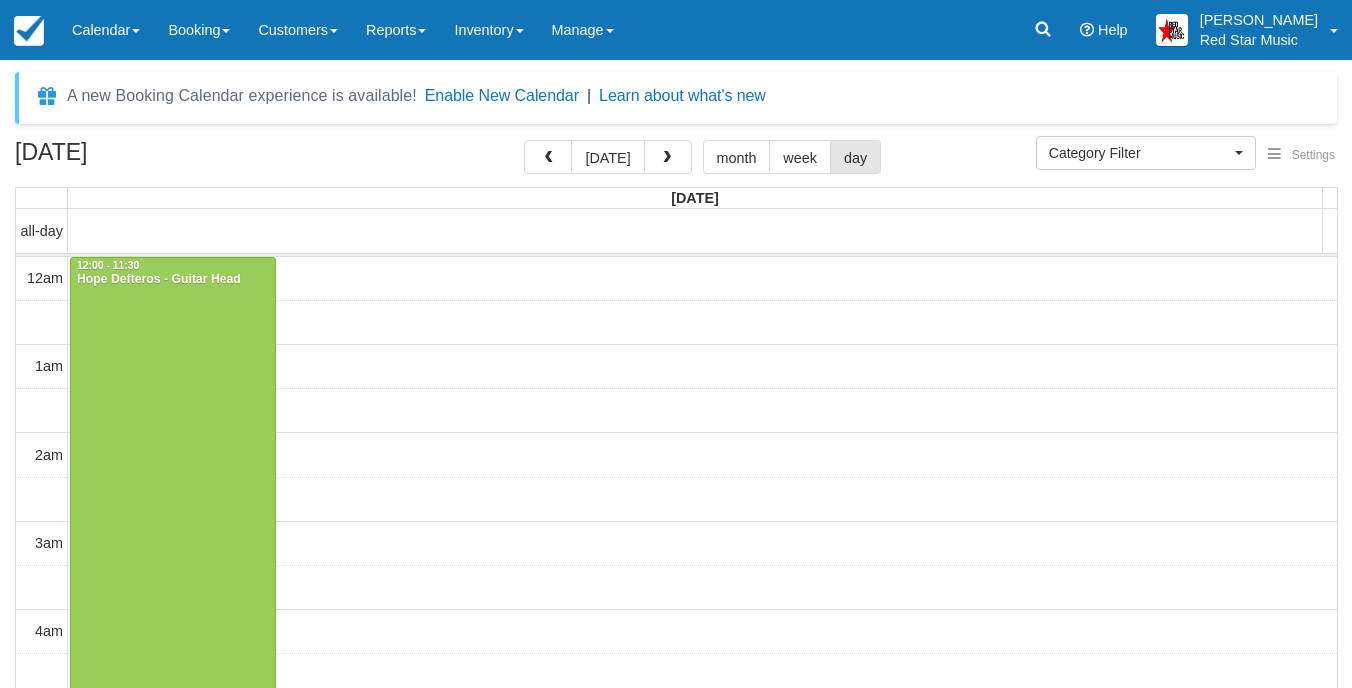 select 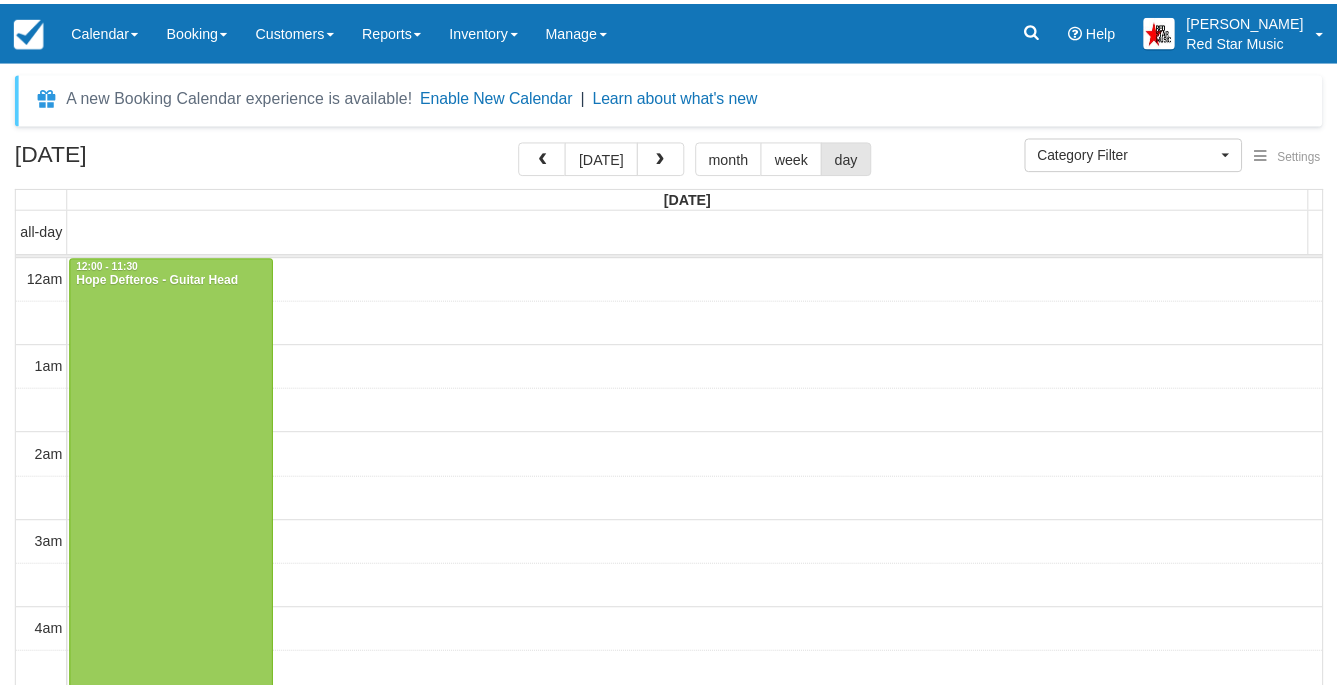scroll, scrollTop: 0, scrollLeft: 0, axis: both 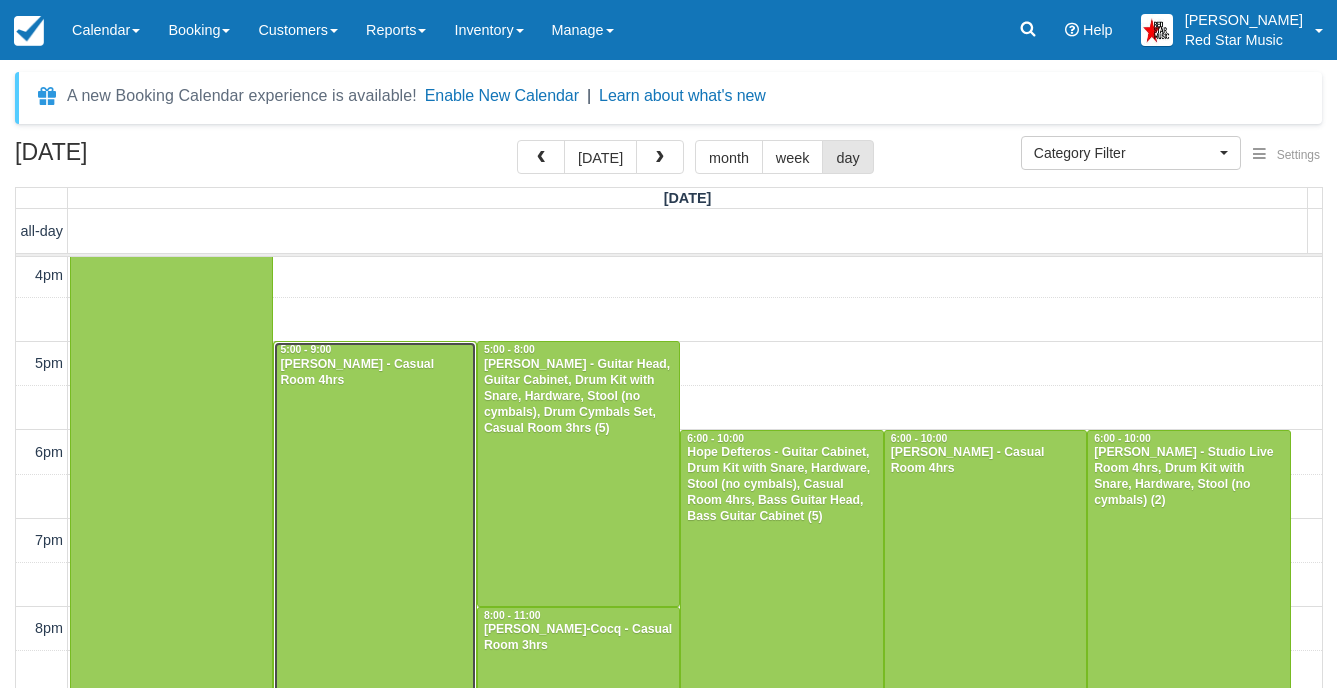 click at bounding box center [374, 518] 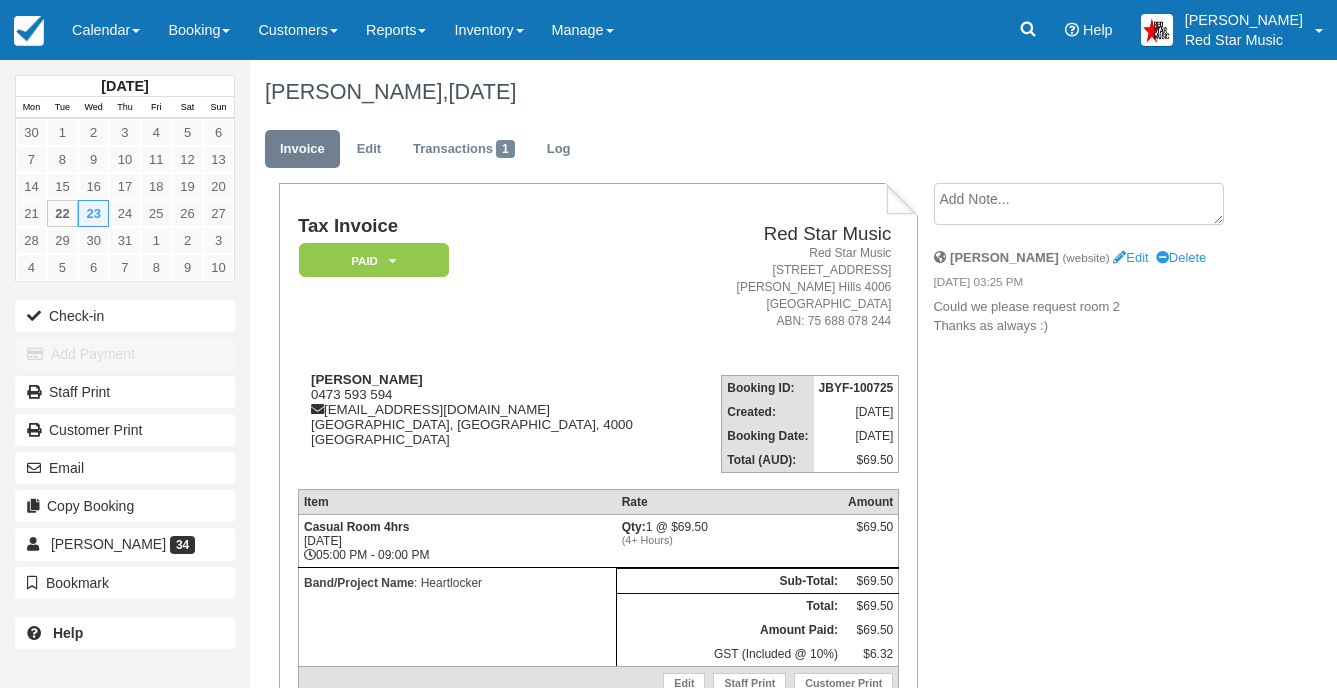 scroll, scrollTop: 0, scrollLeft: 0, axis: both 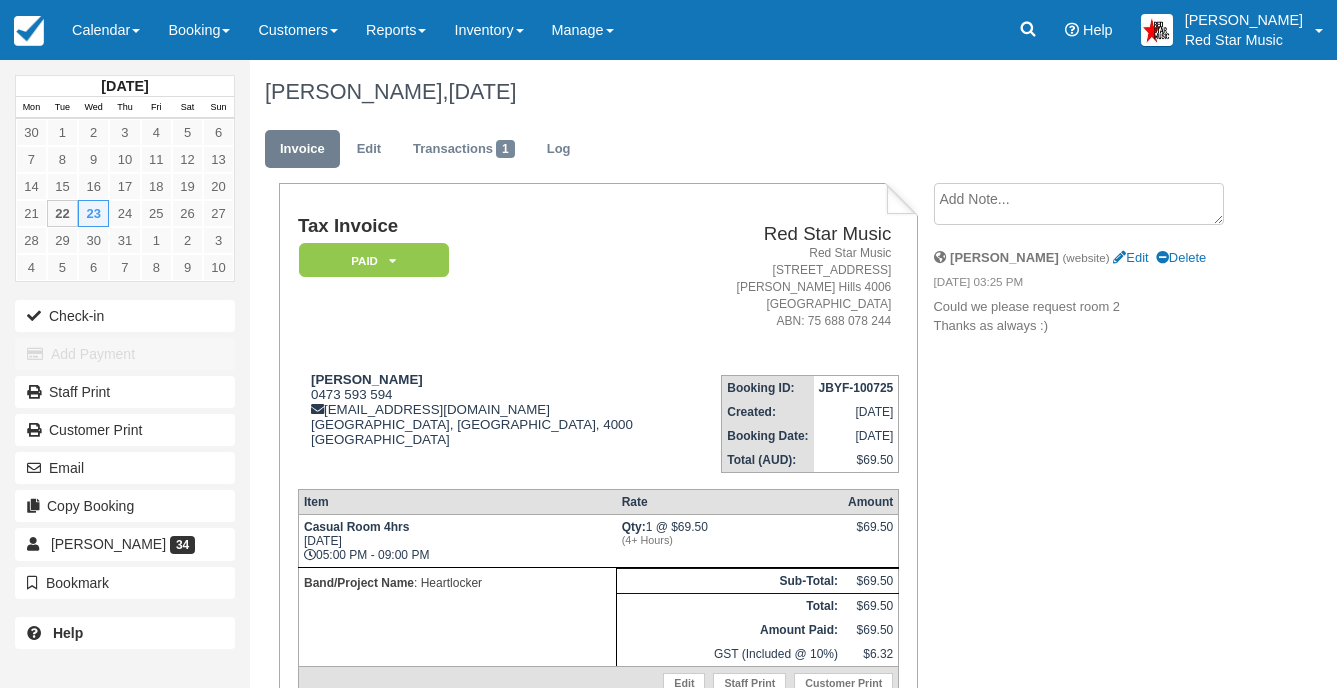 click at bounding box center [1079, 204] 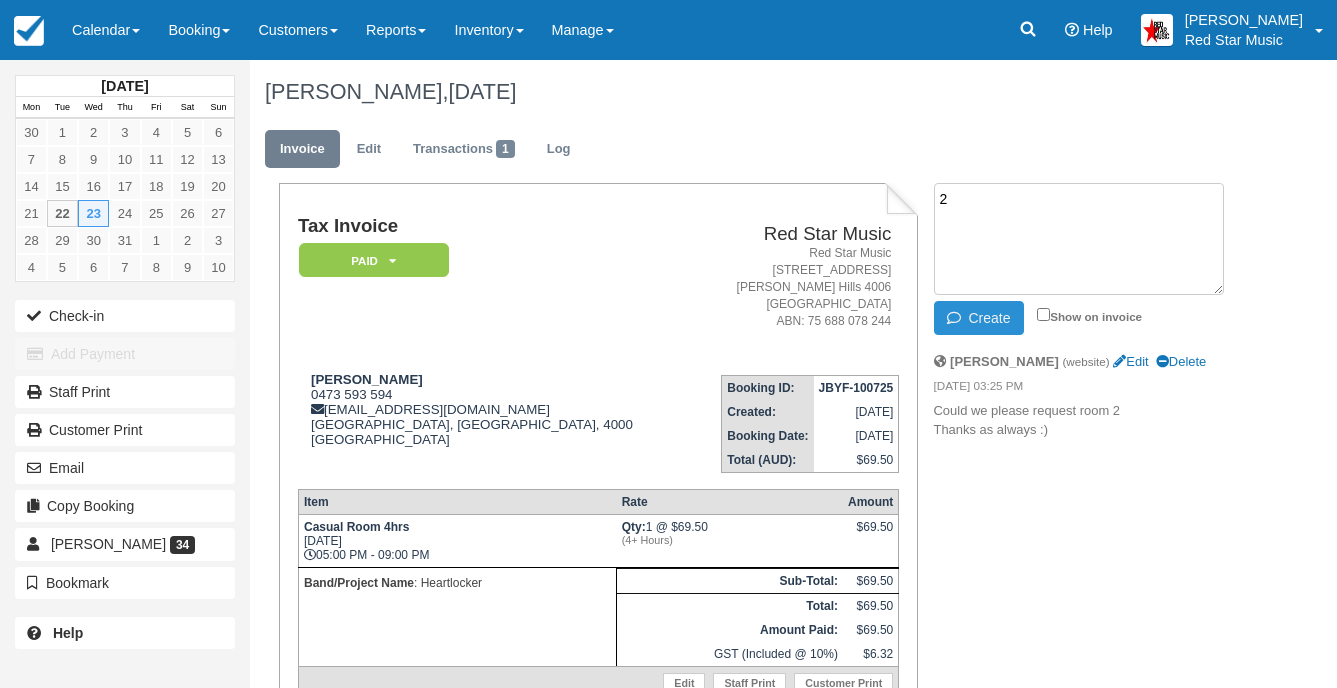 type on "2" 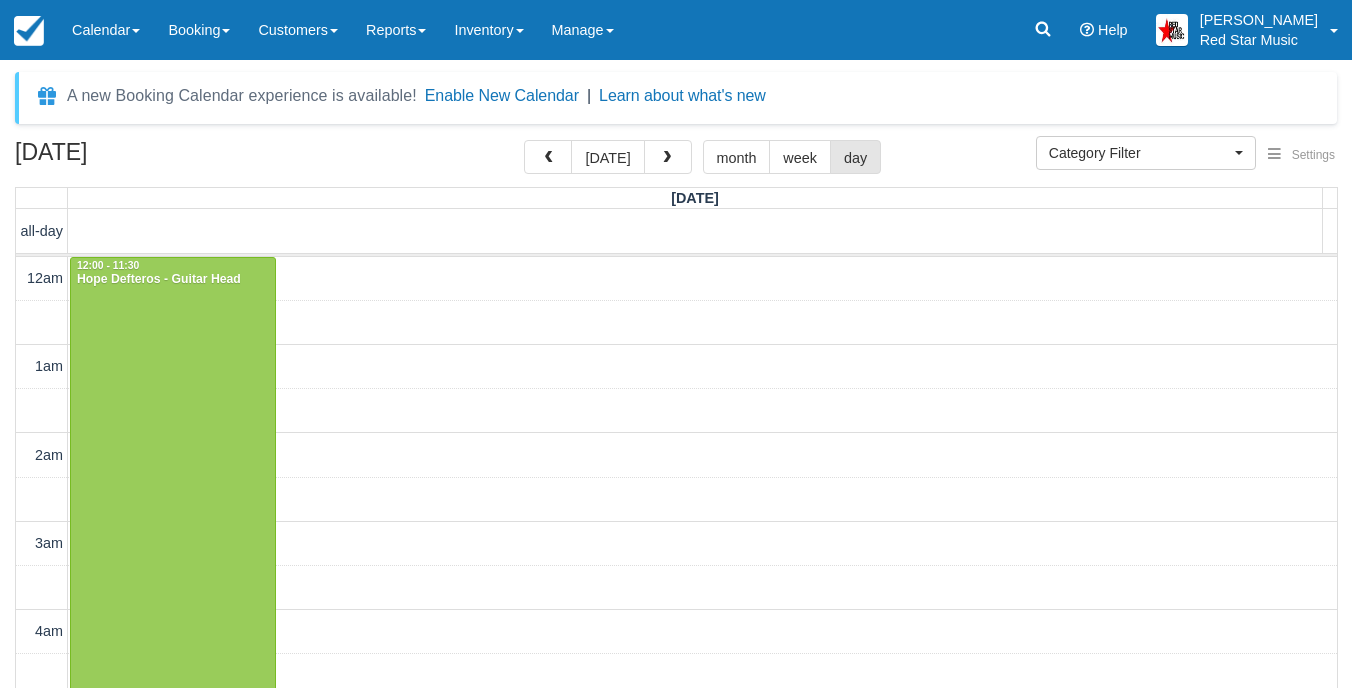 select 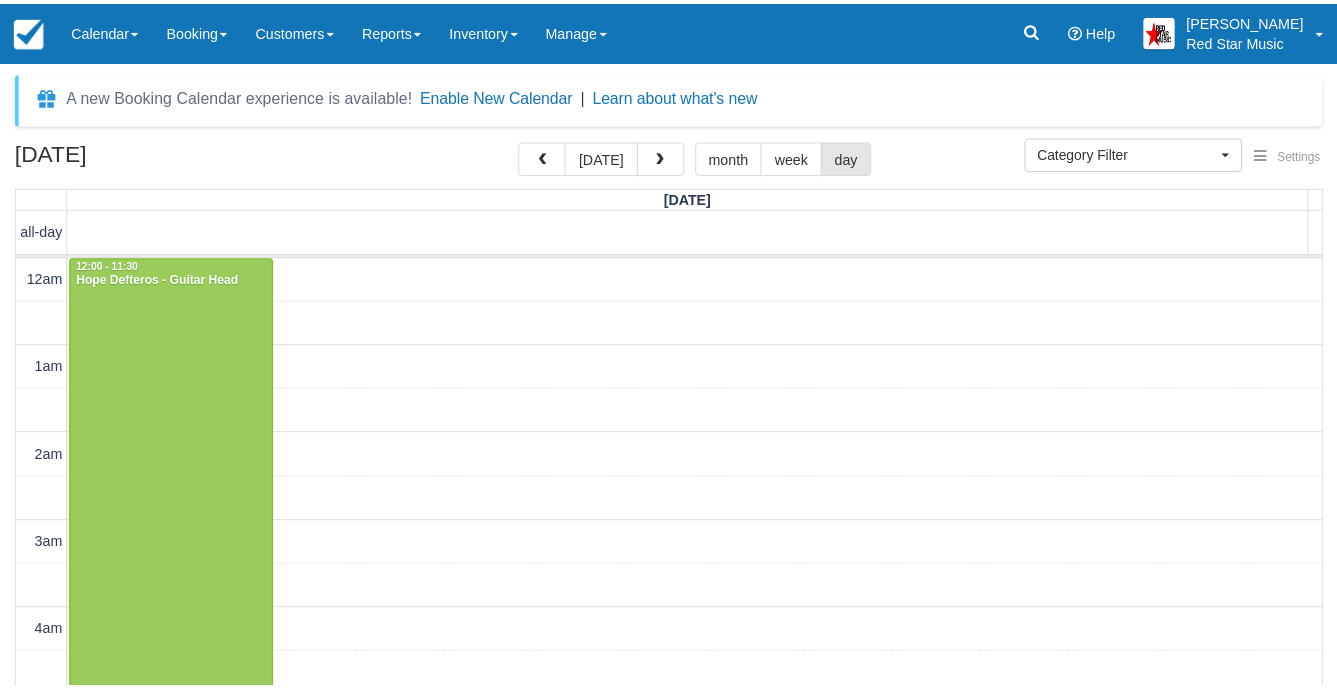 scroll, scrollTop: 0, scrollLeft: 0, axis: both 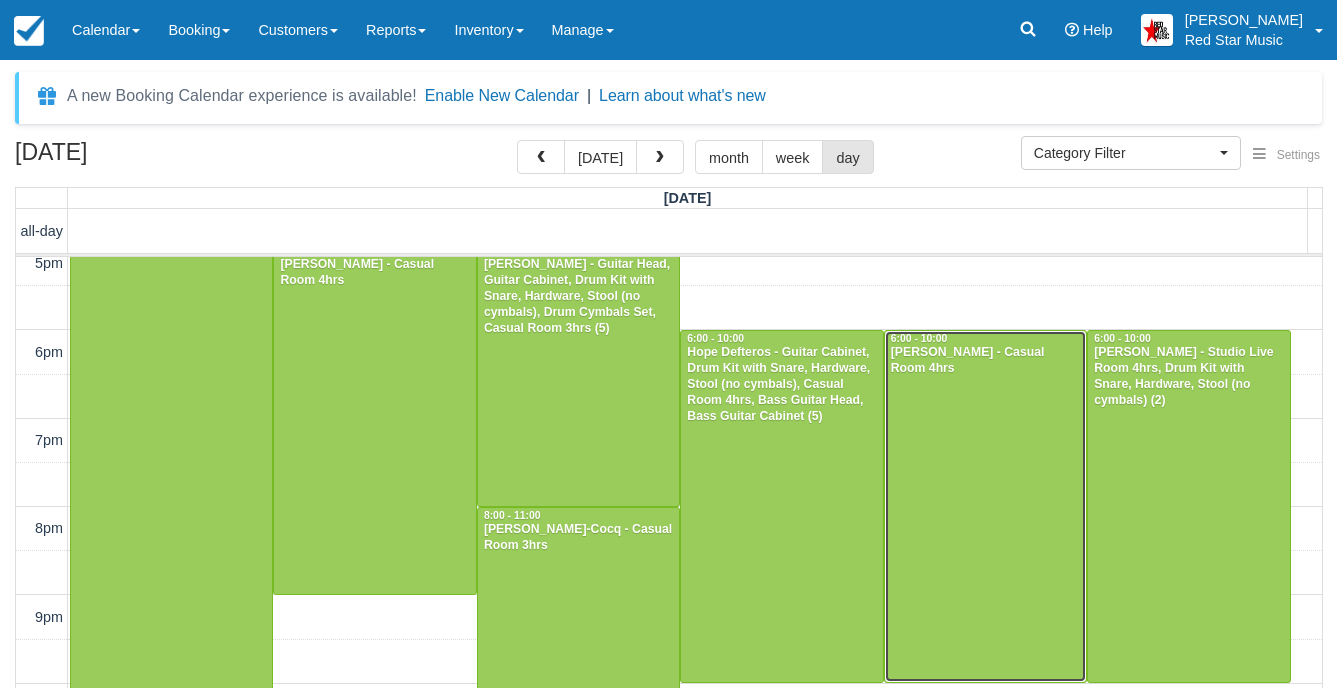 click at bounding box center (985, 507) 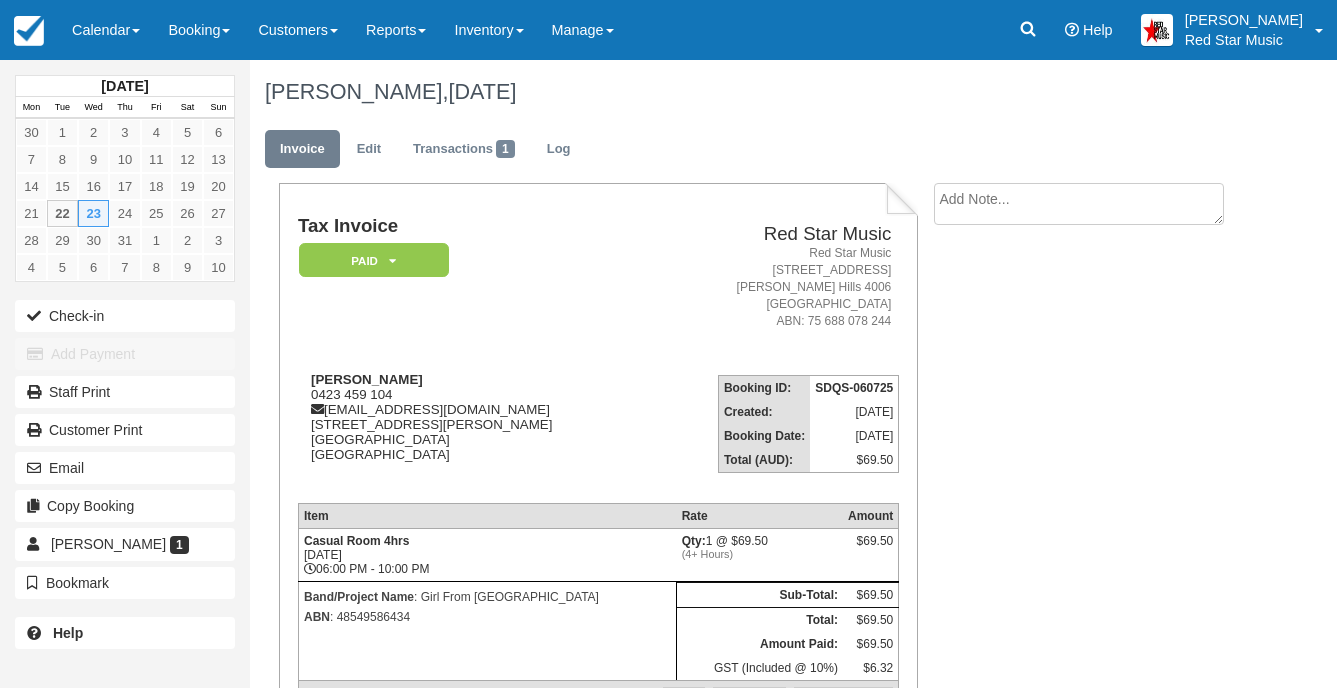 scroll, scrollTop: 0, scrollLeft: 0, axis: both 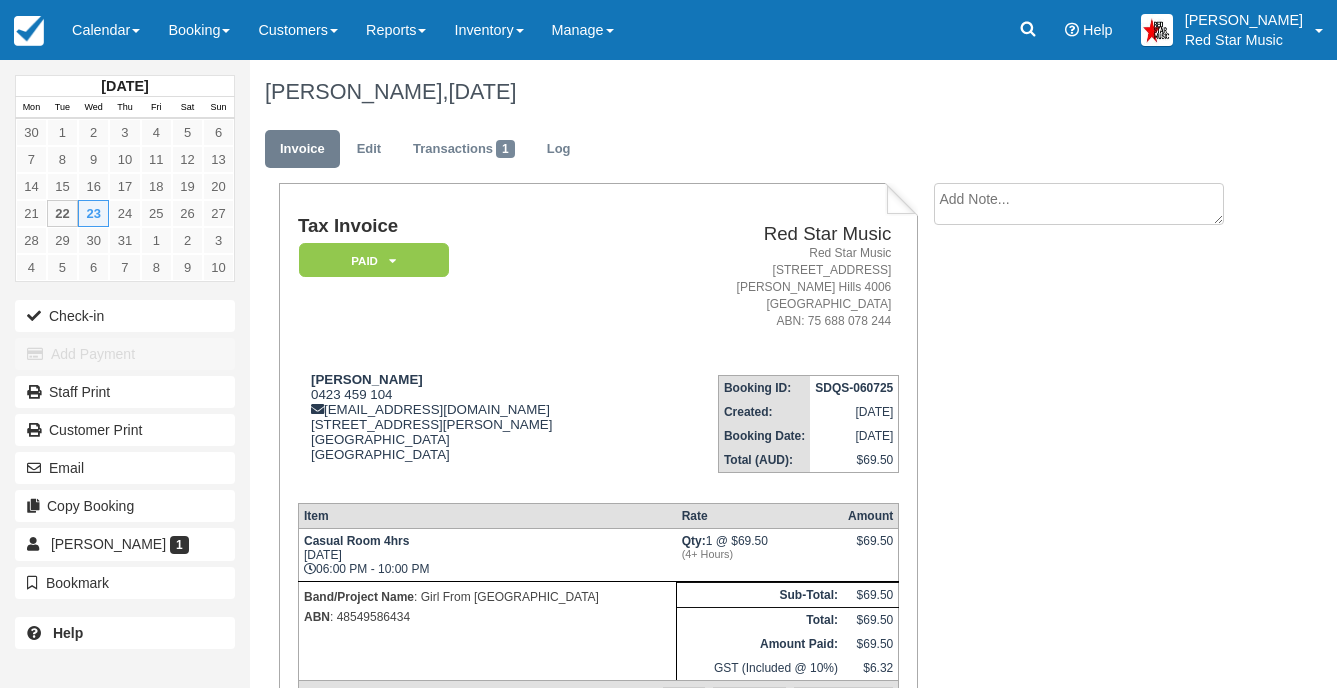 click at bounding box center [1079, 204] 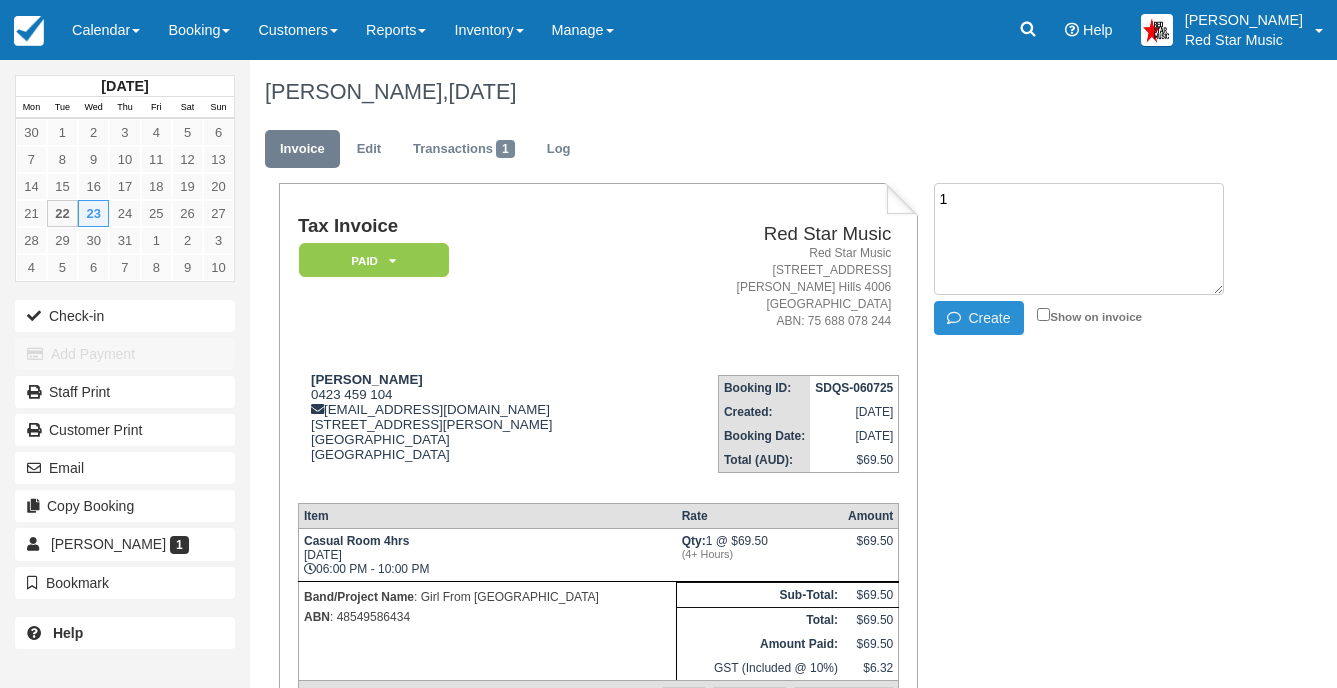 type on "1" 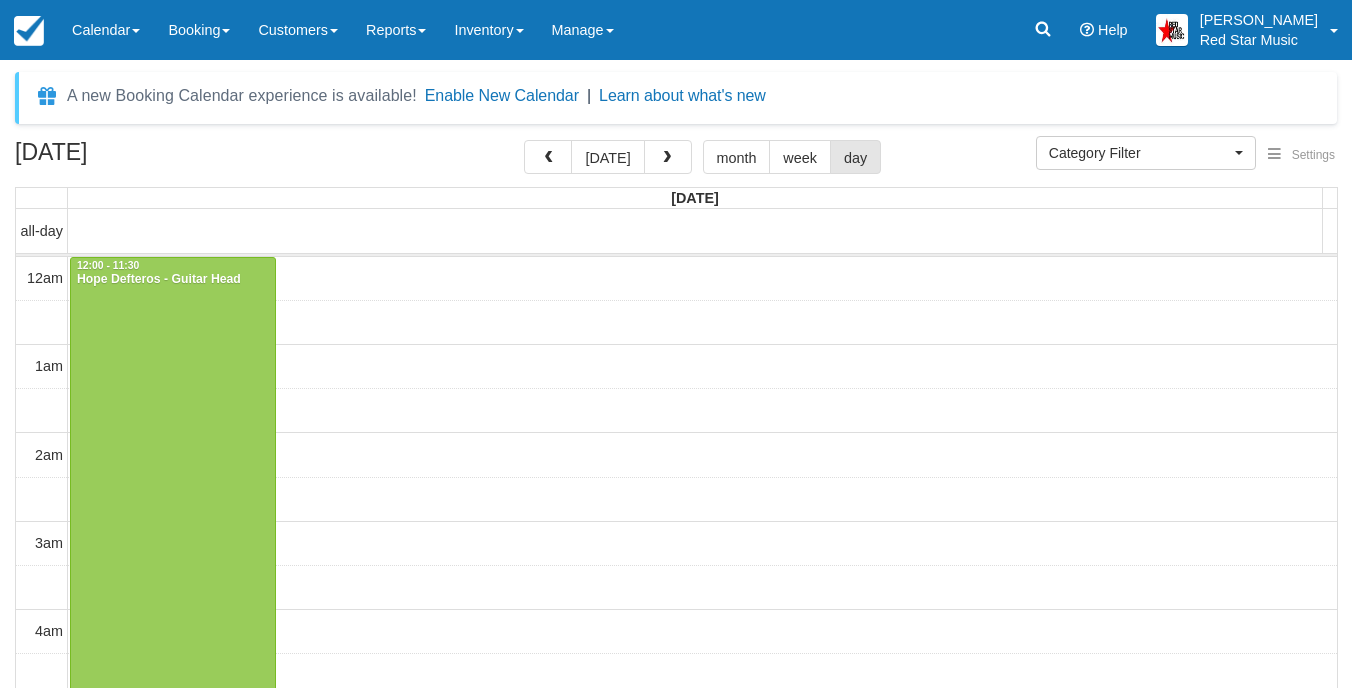 select 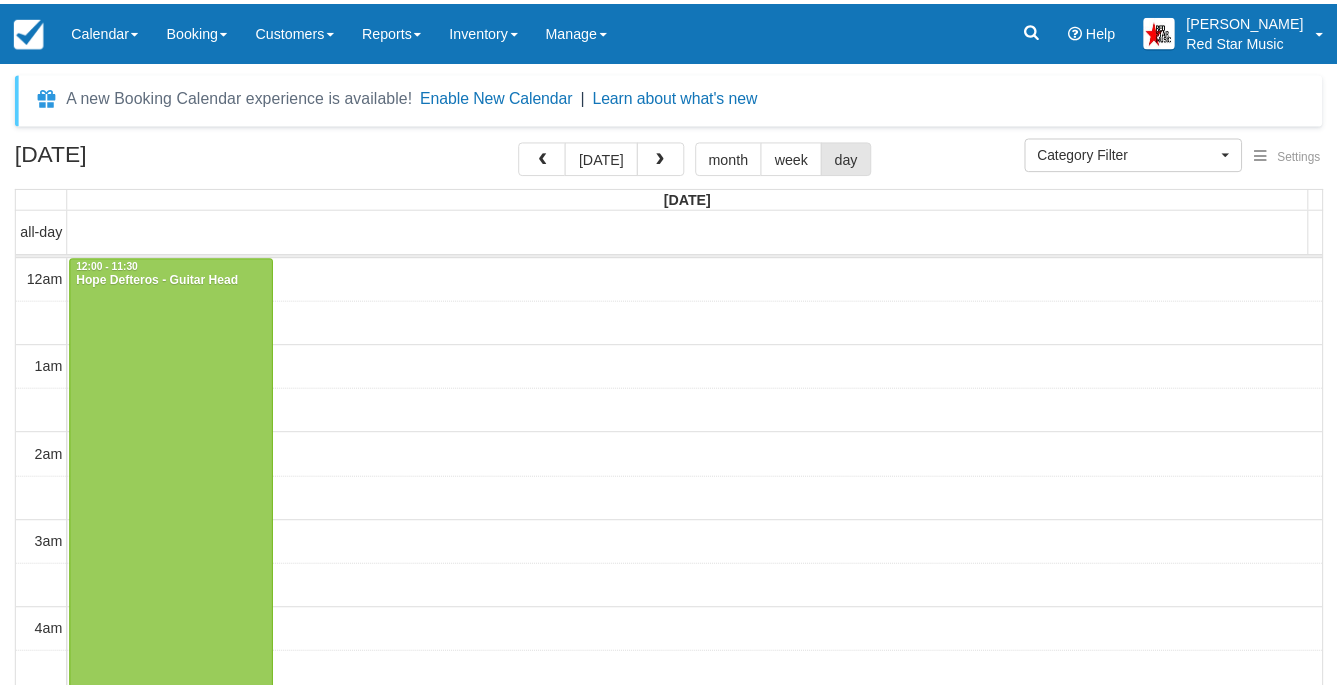 scroll, scrollTop: 0, scrollLeft: 0, axis: both 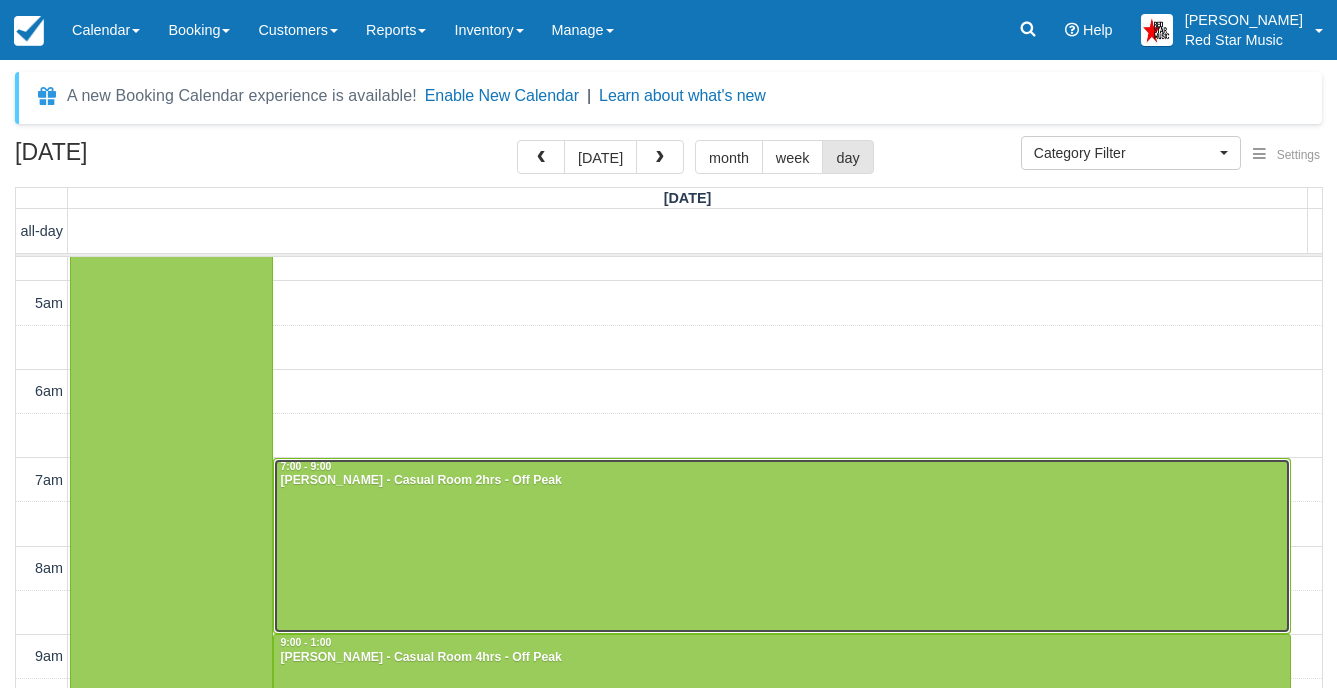 click at bounding box center (781, 546) 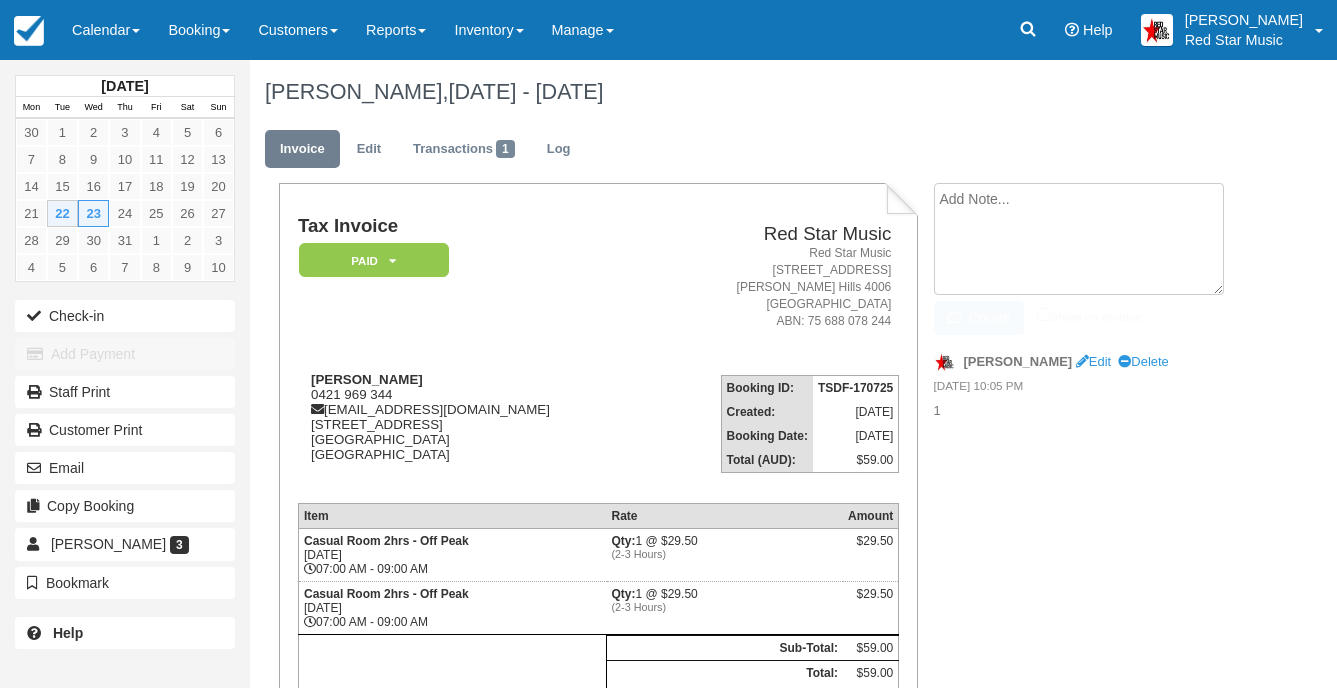 scroll, scrollTop: 0, scrollLeft: 0, axis: both 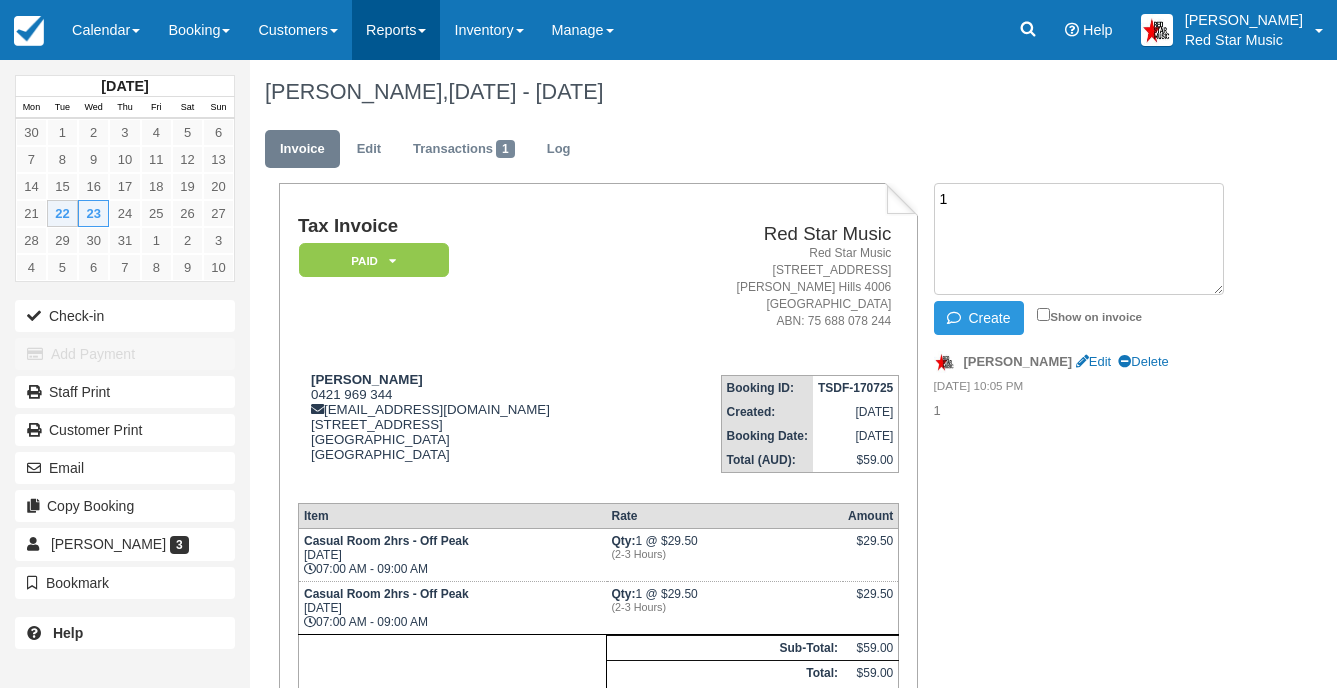 type 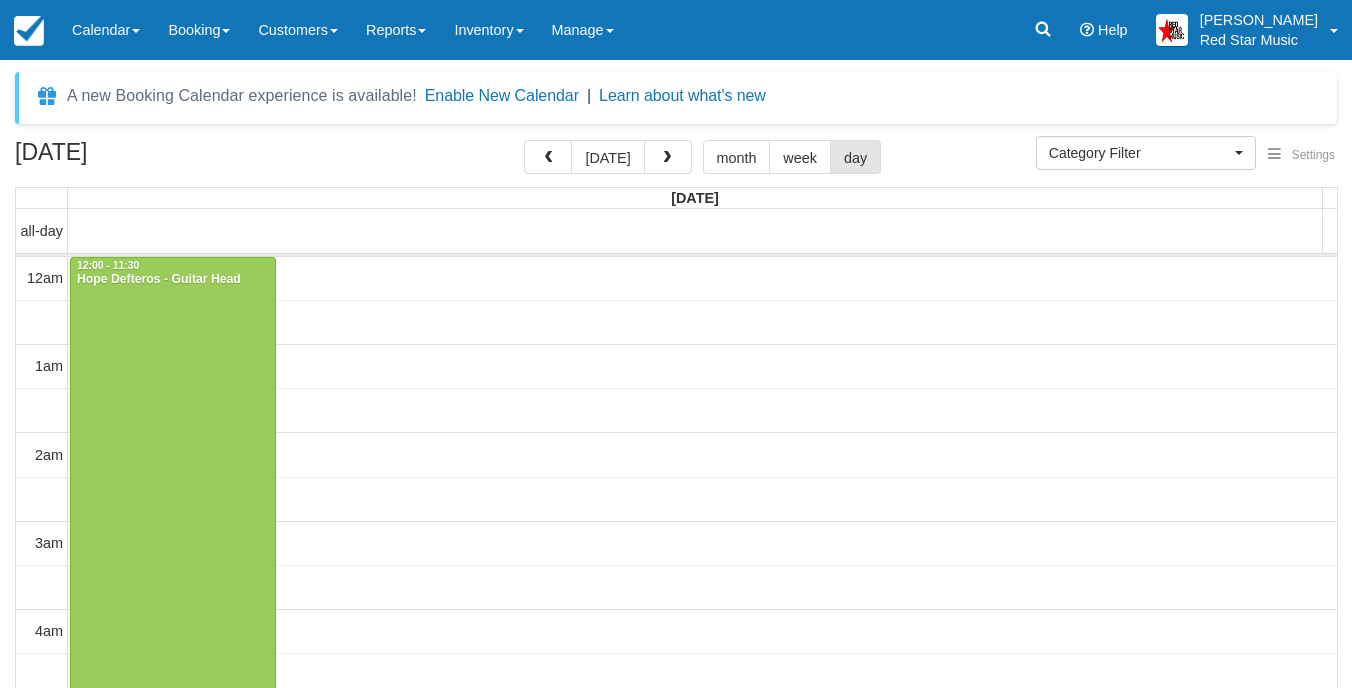 select 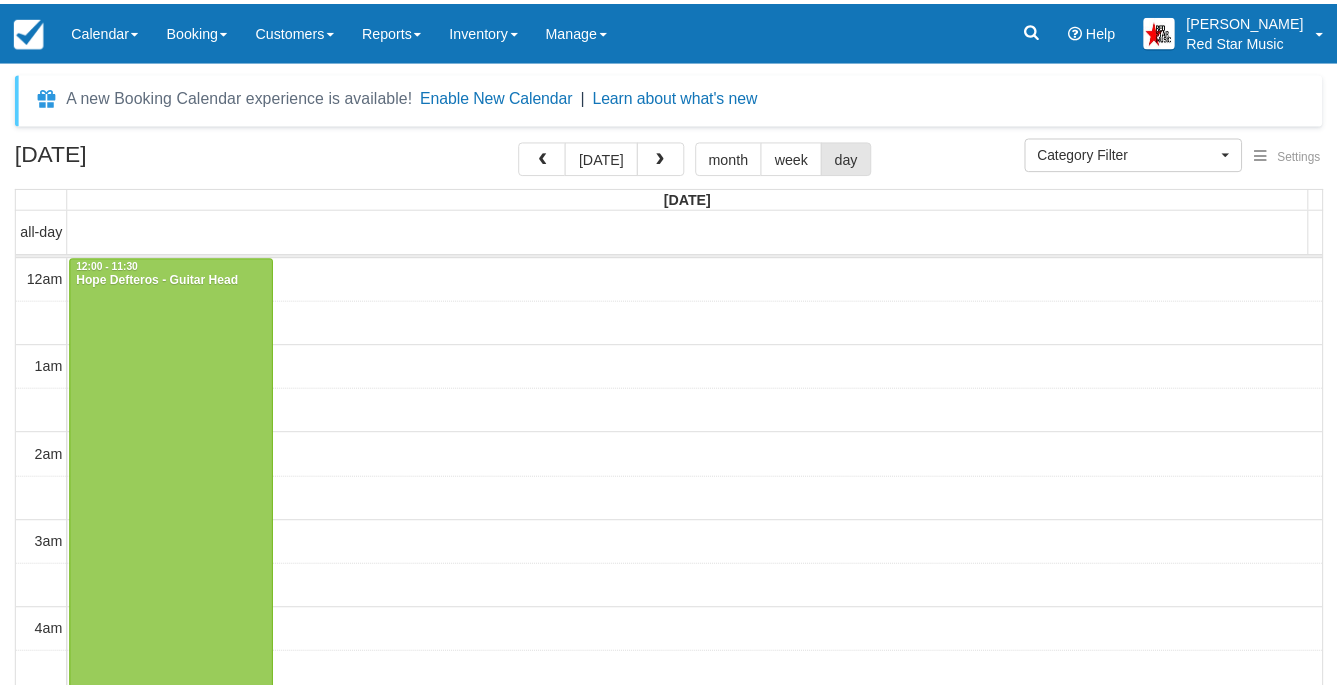 scroll, scrollTop: 0, scrollLeft: 0, axis: both 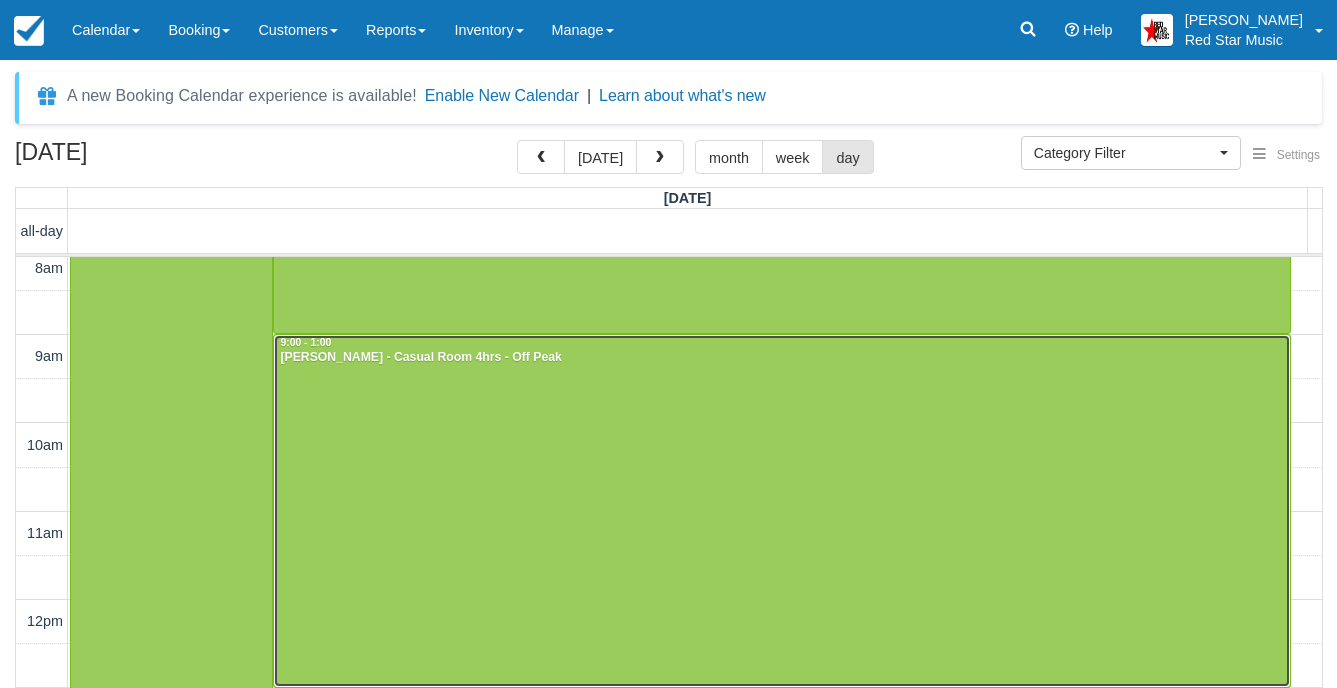 click on "[PERSON_NAME] - Casual Room 4hrs - Off Peak" at bounding box center (781, 358) 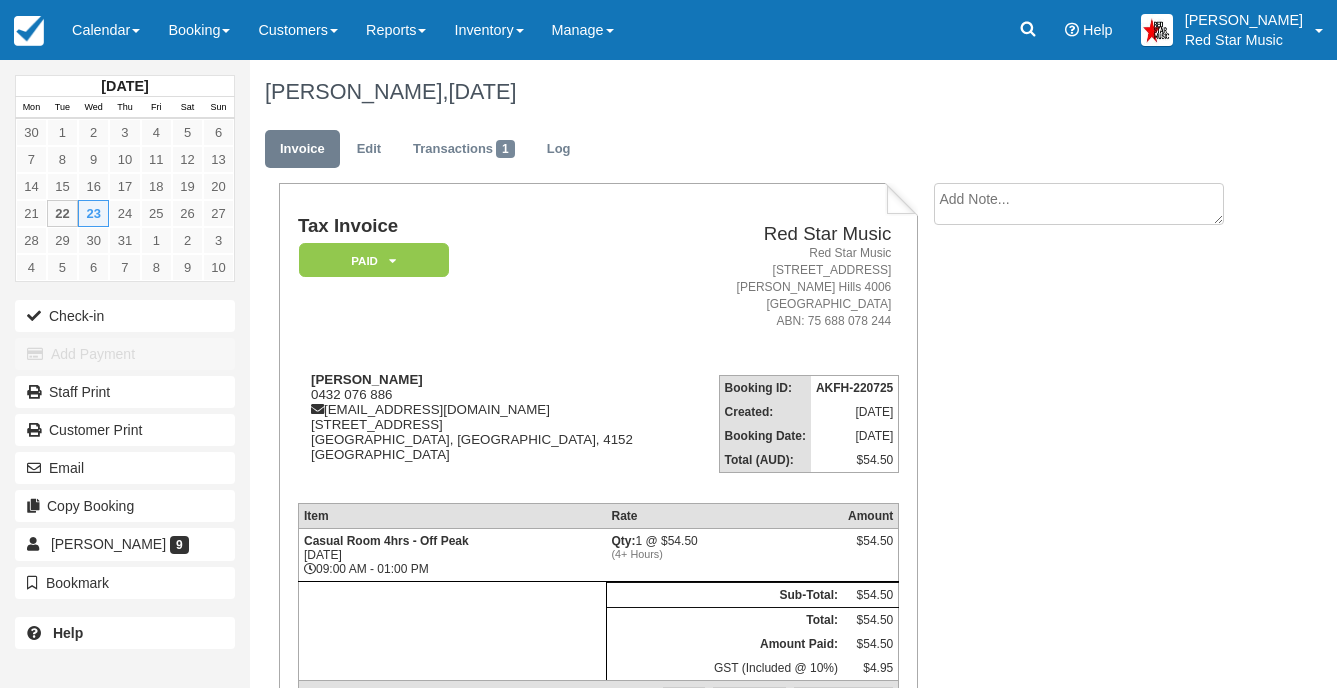 scroll, scrollTop: 0, scrollLeft: 0, axis: both 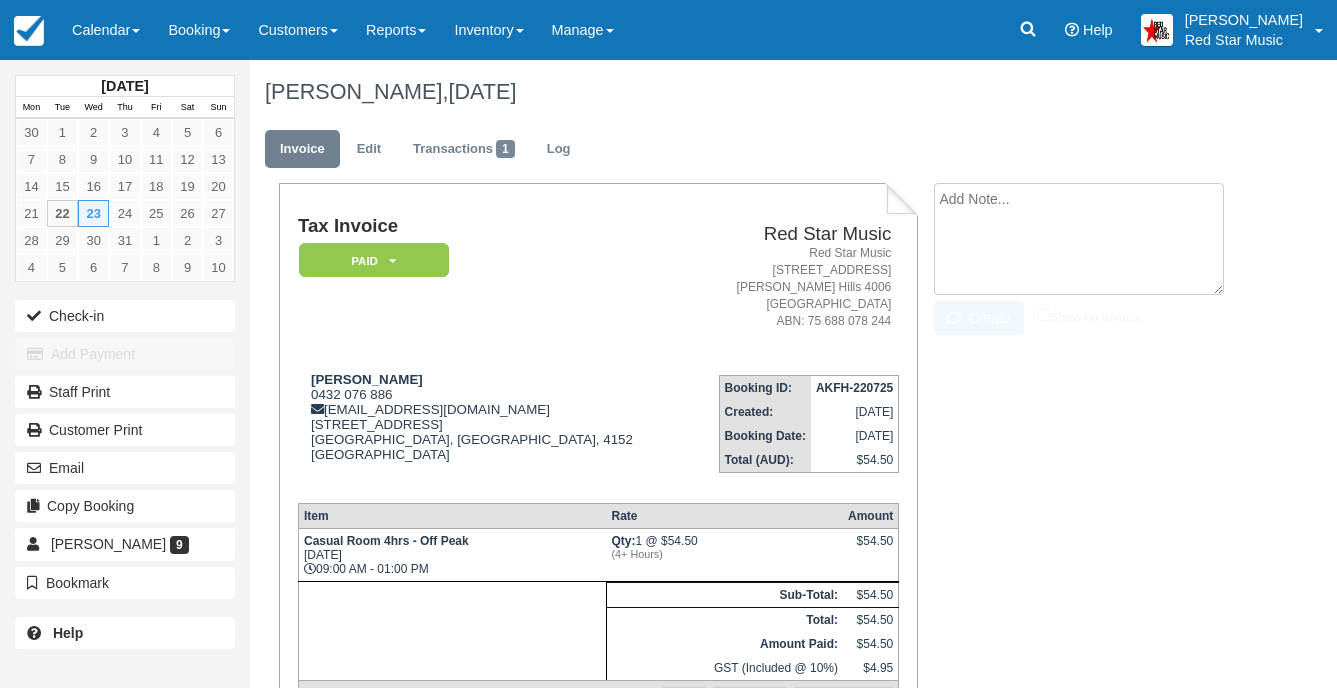 click at bounding box center (1079, 239) 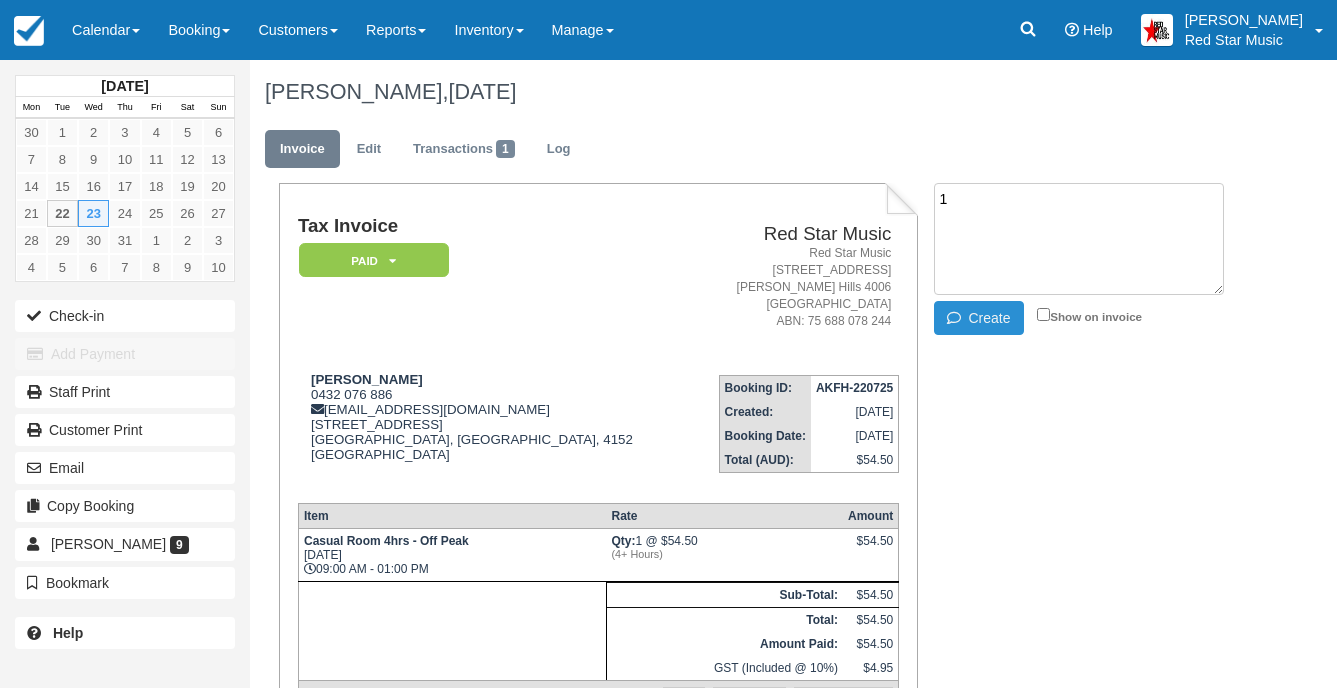 type on "1" 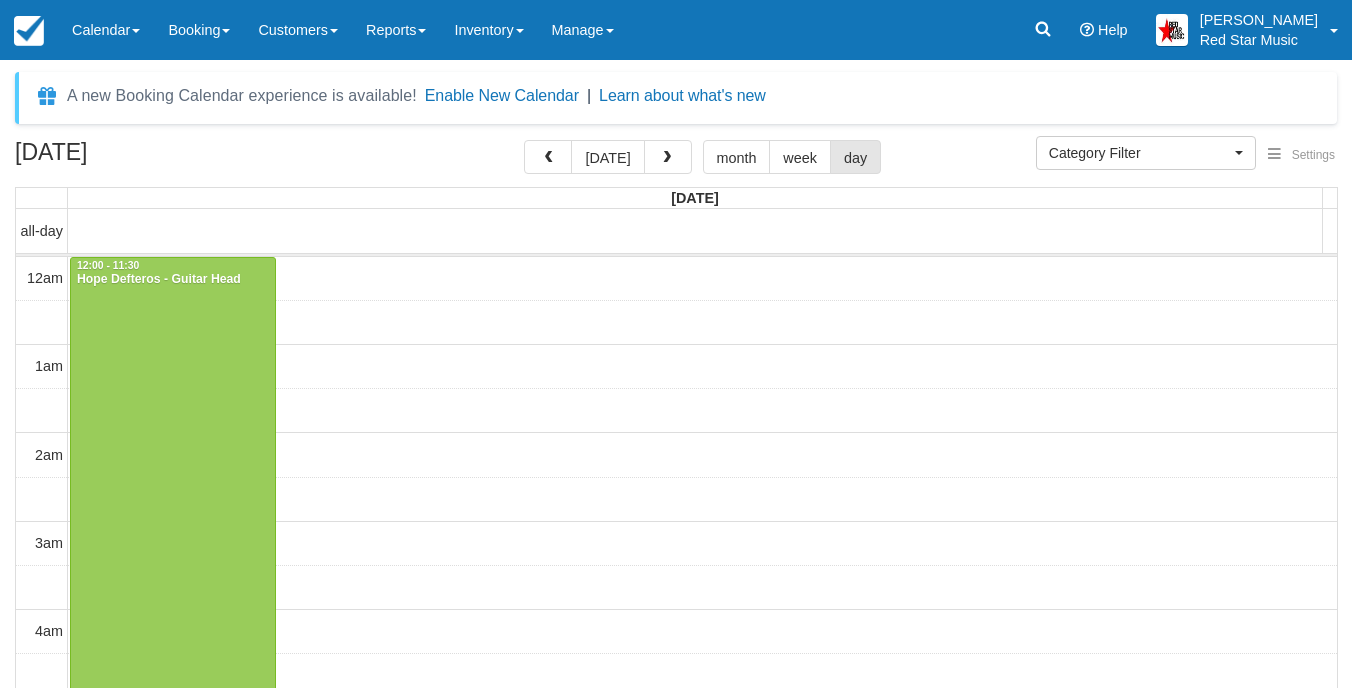 select 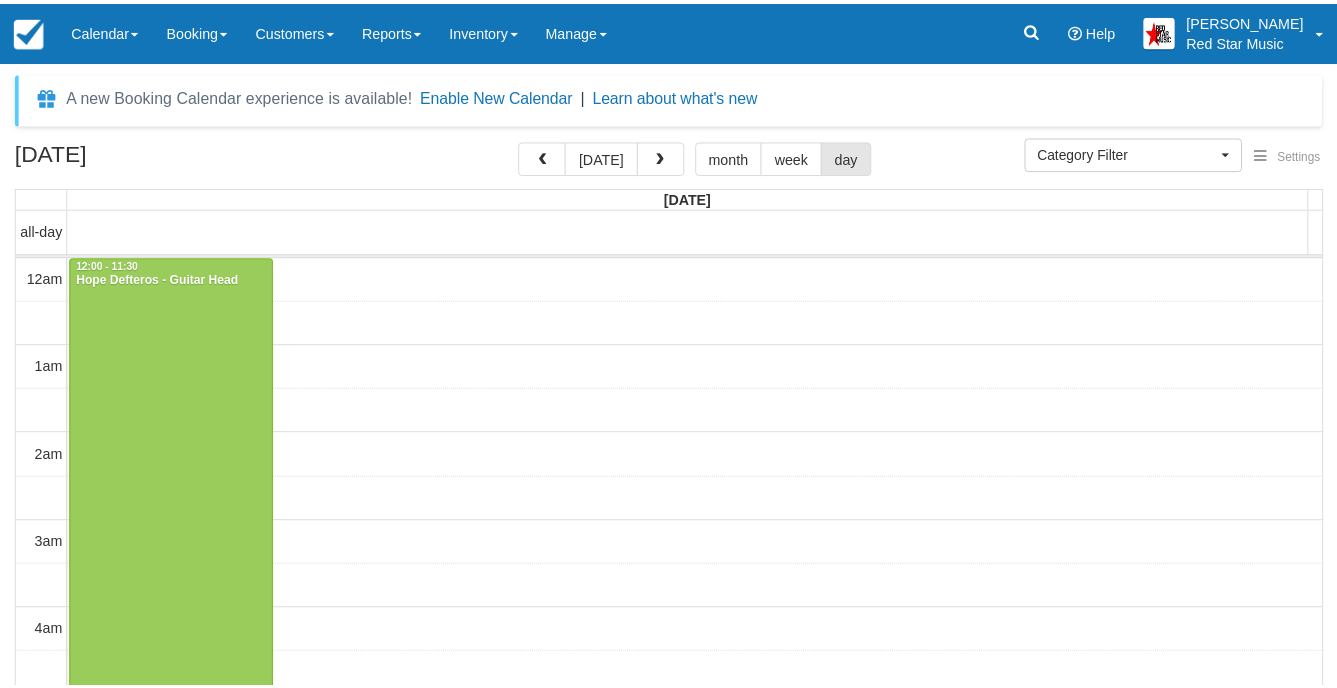 scroll, scrollTop: 0, scrollLeft: 0, axis: both 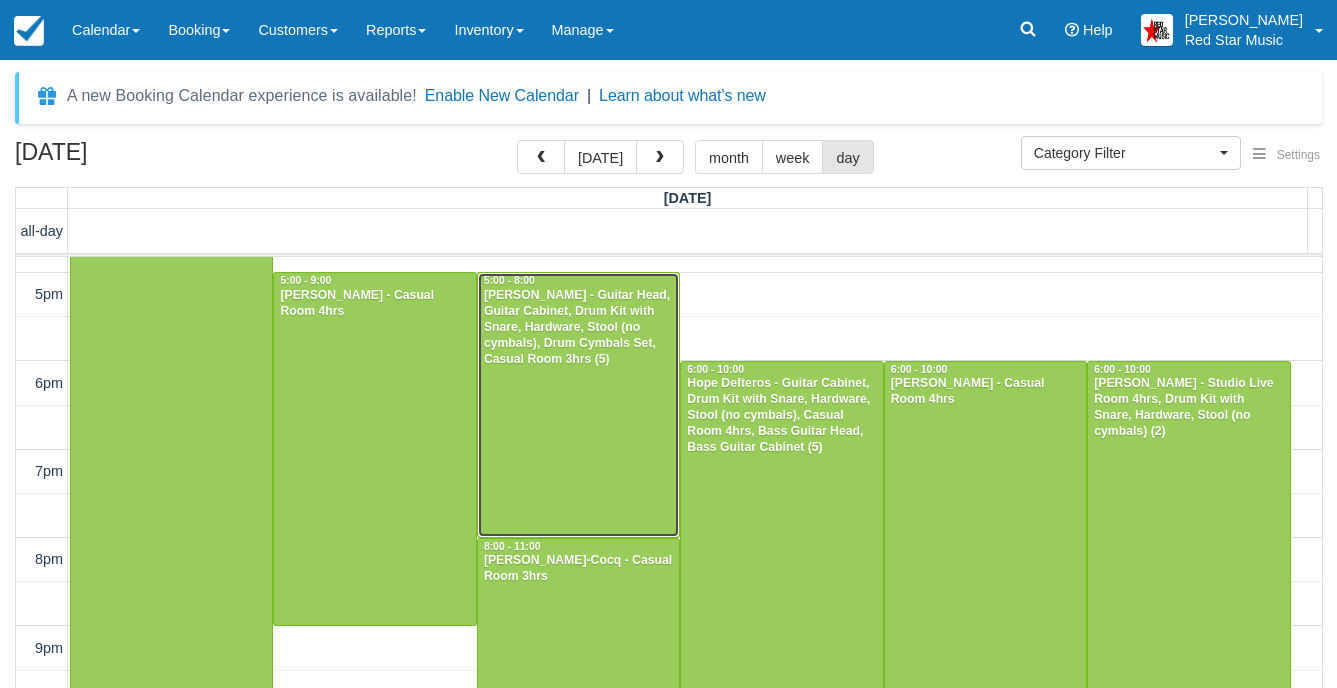 click at bounding box center (578, 404) 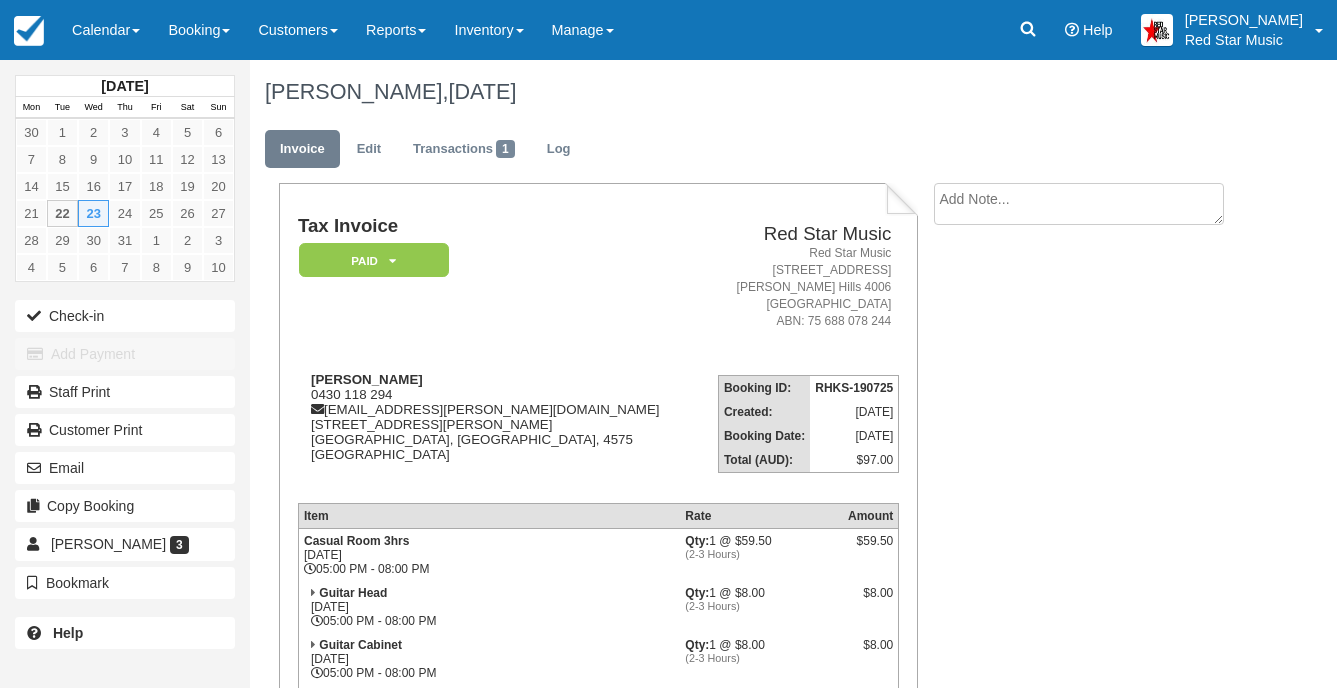 scroll, scrollTop: 0, scrollLeft: 0, axis: both 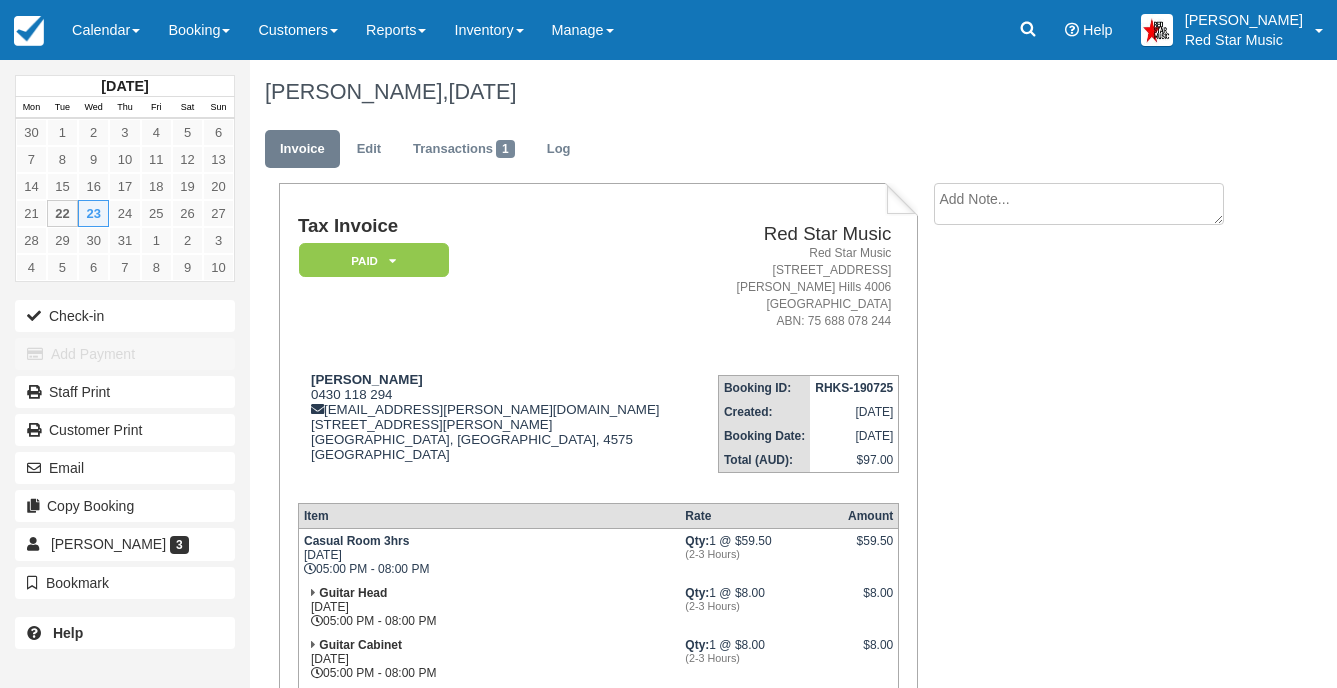 click at bounding box center (1079, 204) 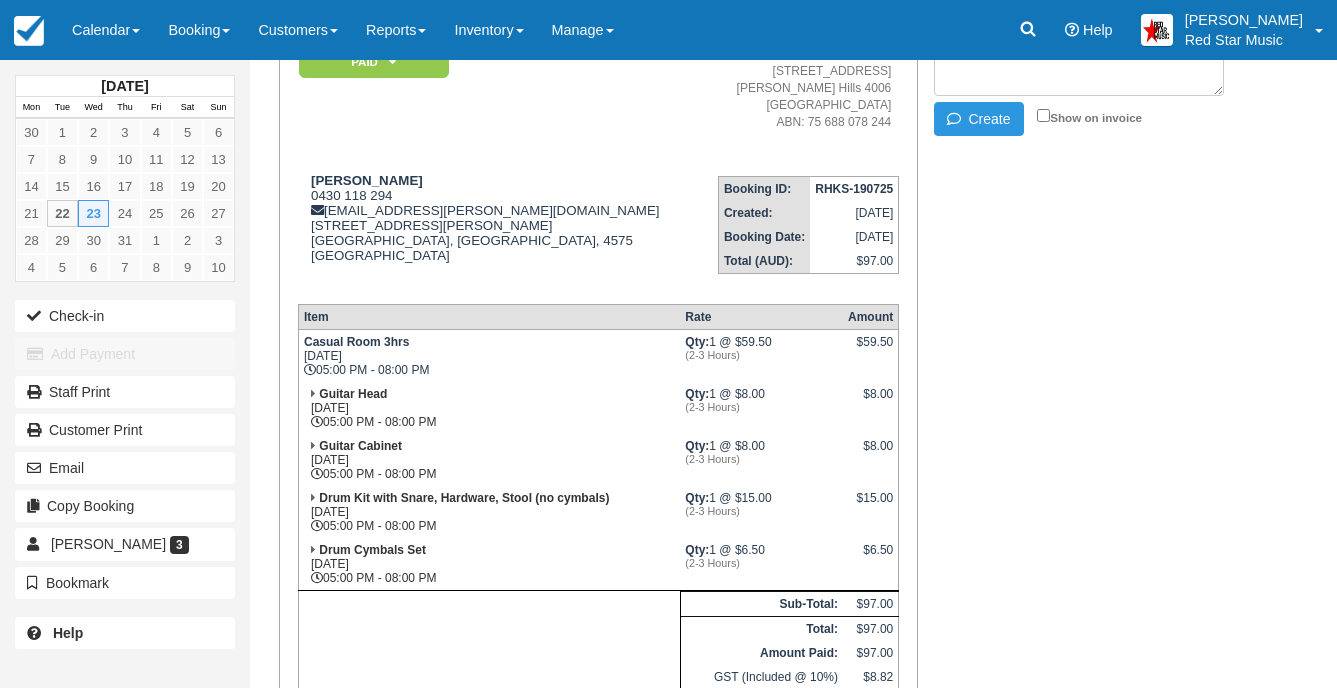 scroll, scrollTop: 200, scrollLeft: 0, axis: vertical 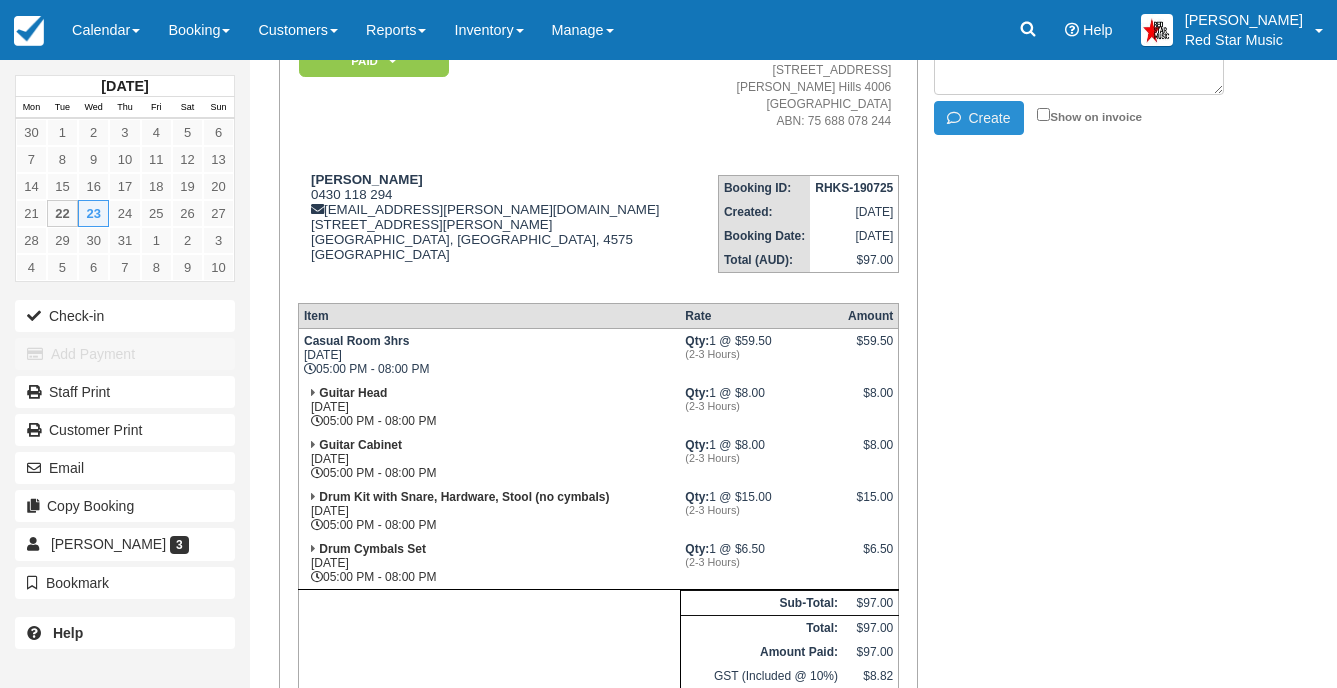 type on "4" 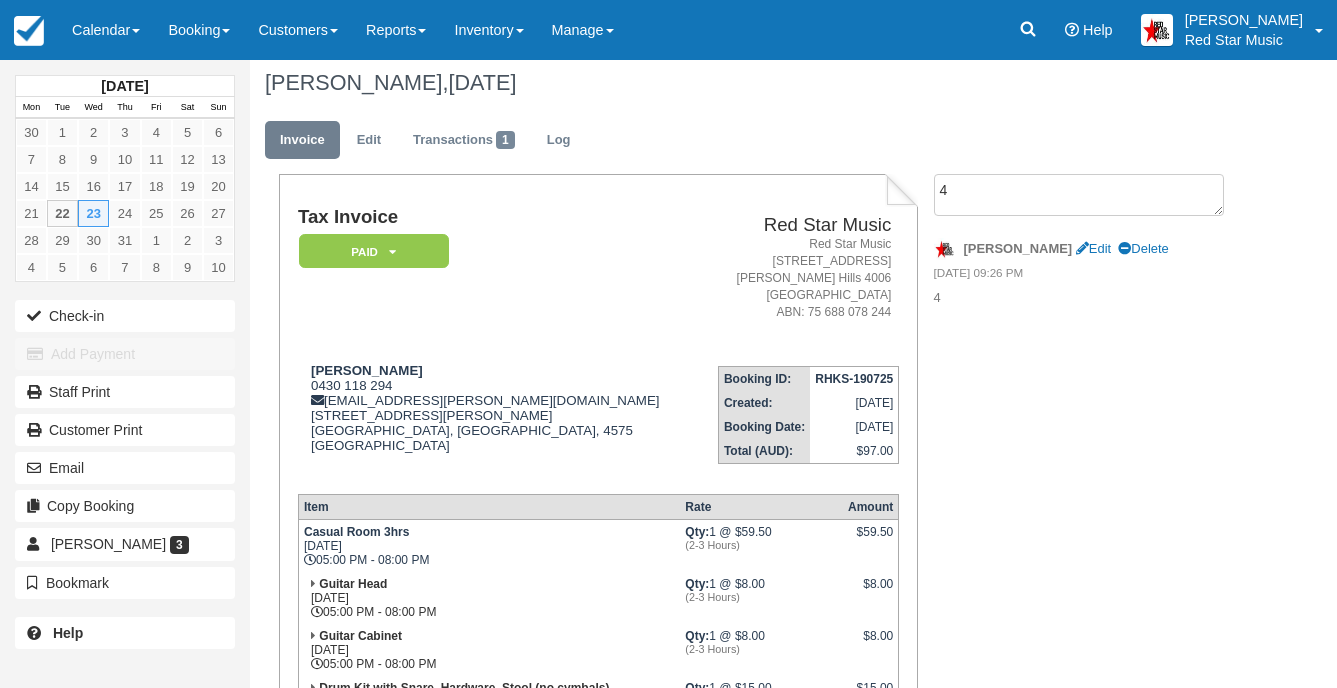 scroll, scrollTop: 0, scrollLeft: 0, axis: both 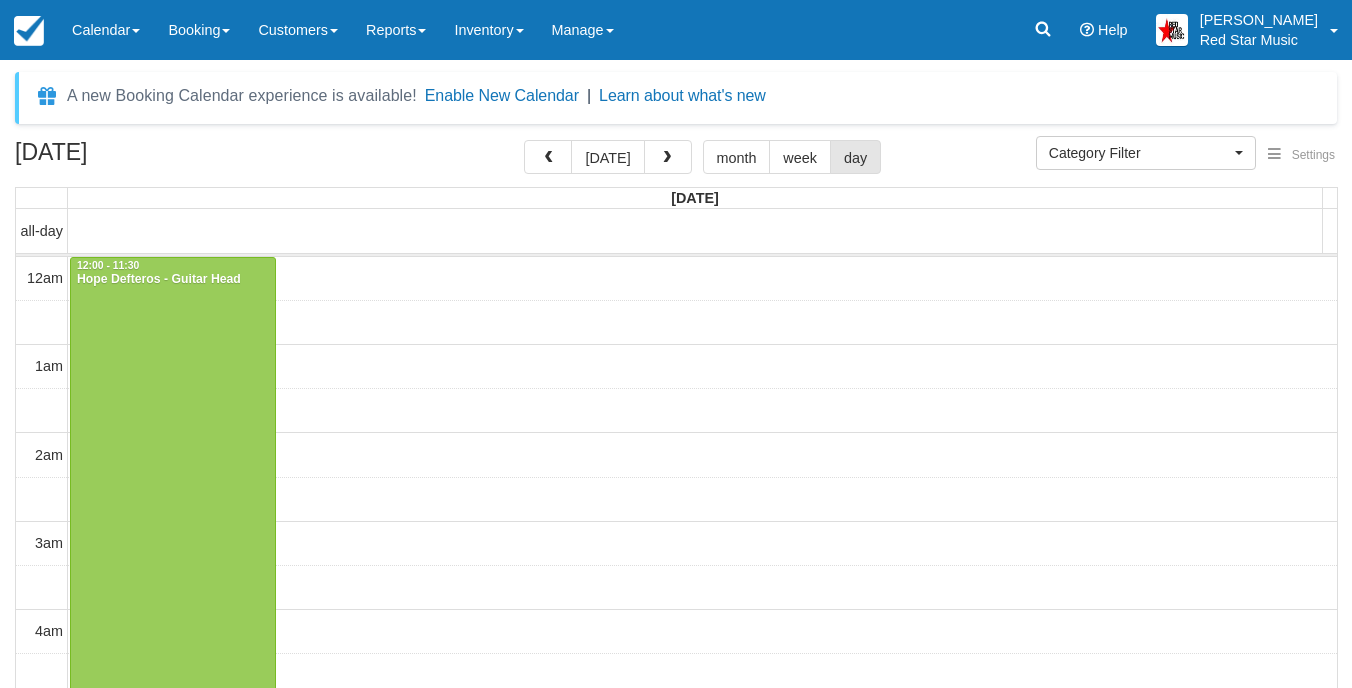 select 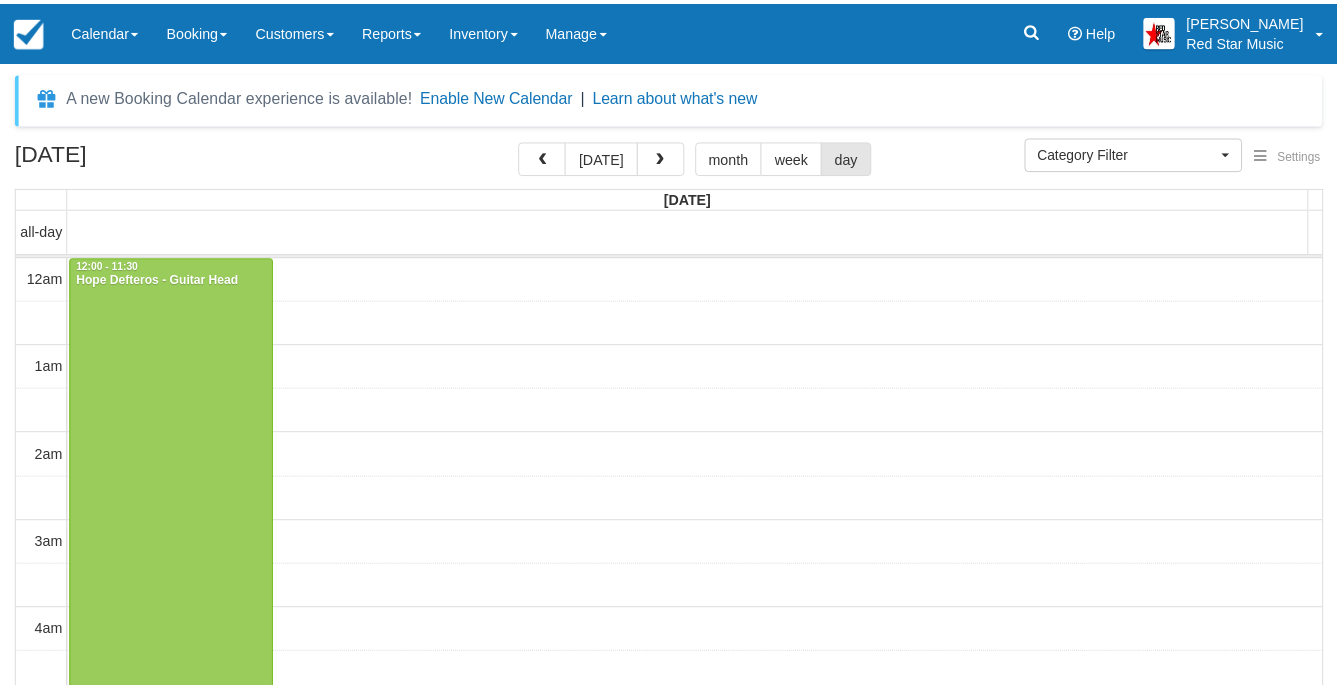 scroll, scrollTop: 0, scrollLeft: 0, axis: both 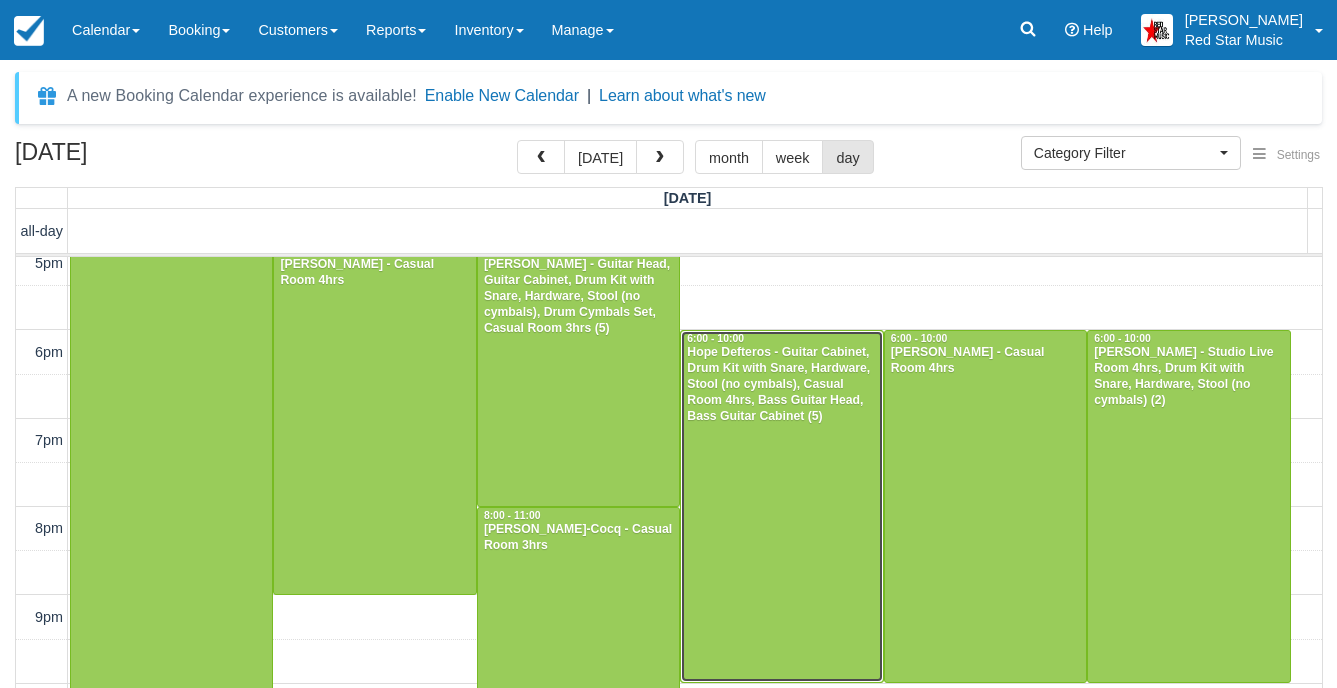 click on "Hope Defteros - Guitar Cabinet, Drum Kit with Snare, Hardware, Stool (no cymbals), Casual Room 4hrs, Bass Guitar Head, Bass Guitar Cabinet (5)" at bounding box center [781, 384] 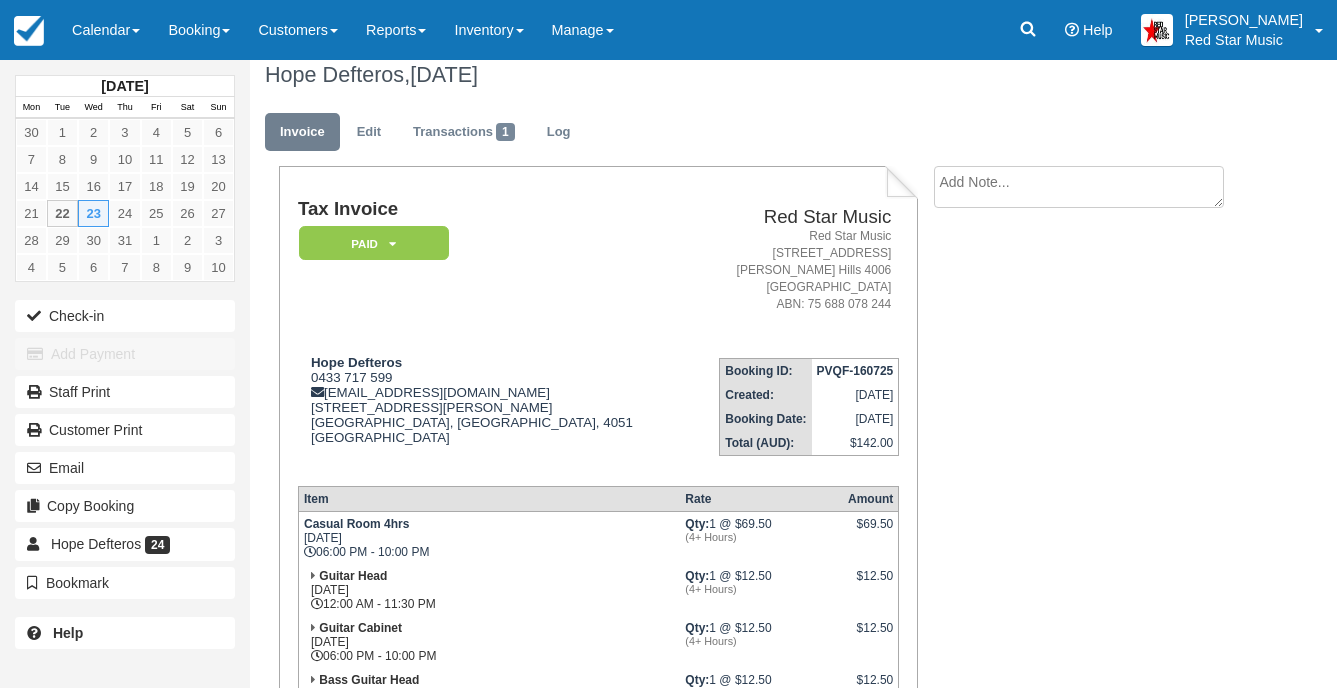 scroll, scrollTop: 0, scrollLeft: 0, axis: both 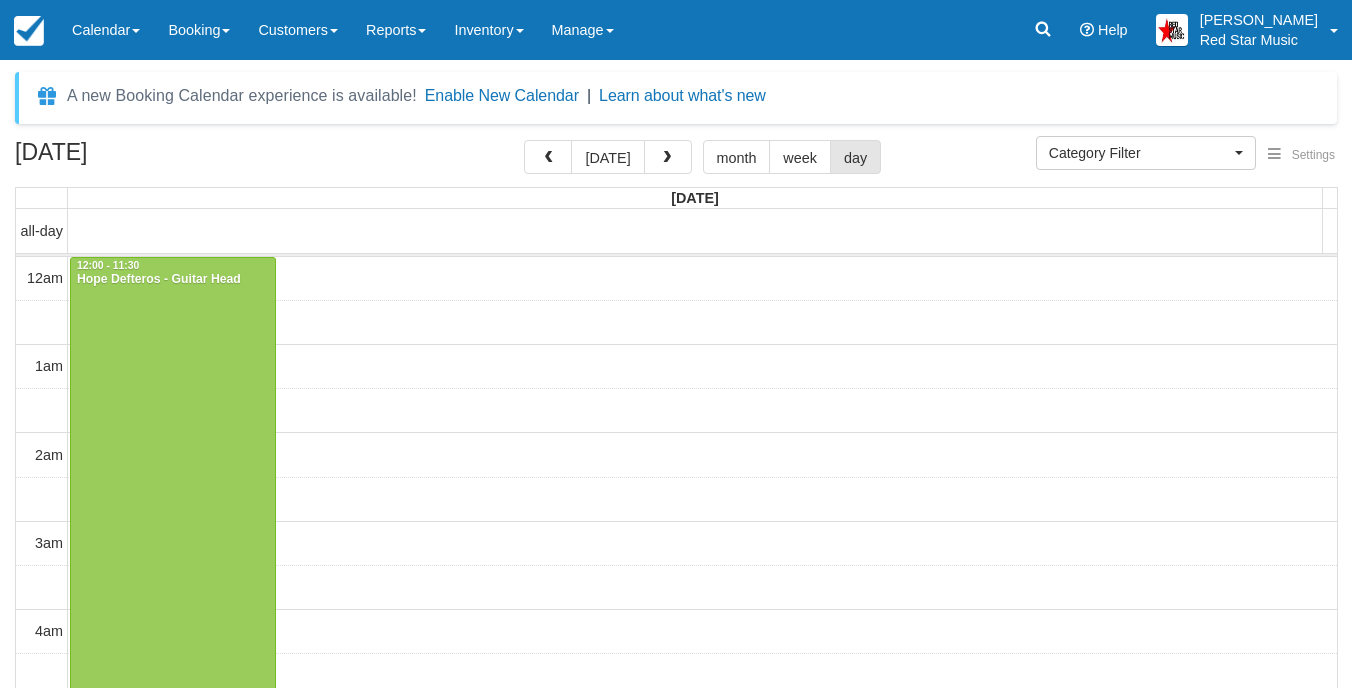 select 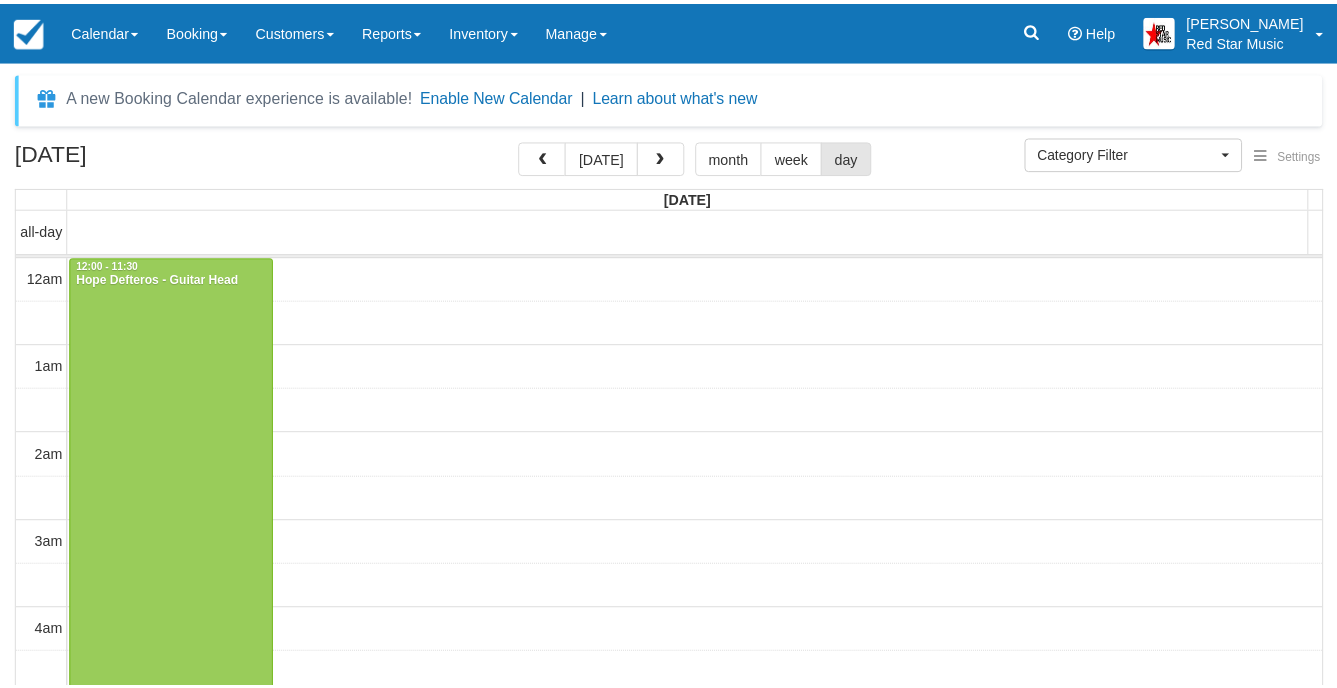 scroll, scrollTop: 0, scrollLeft: 0, axis: both 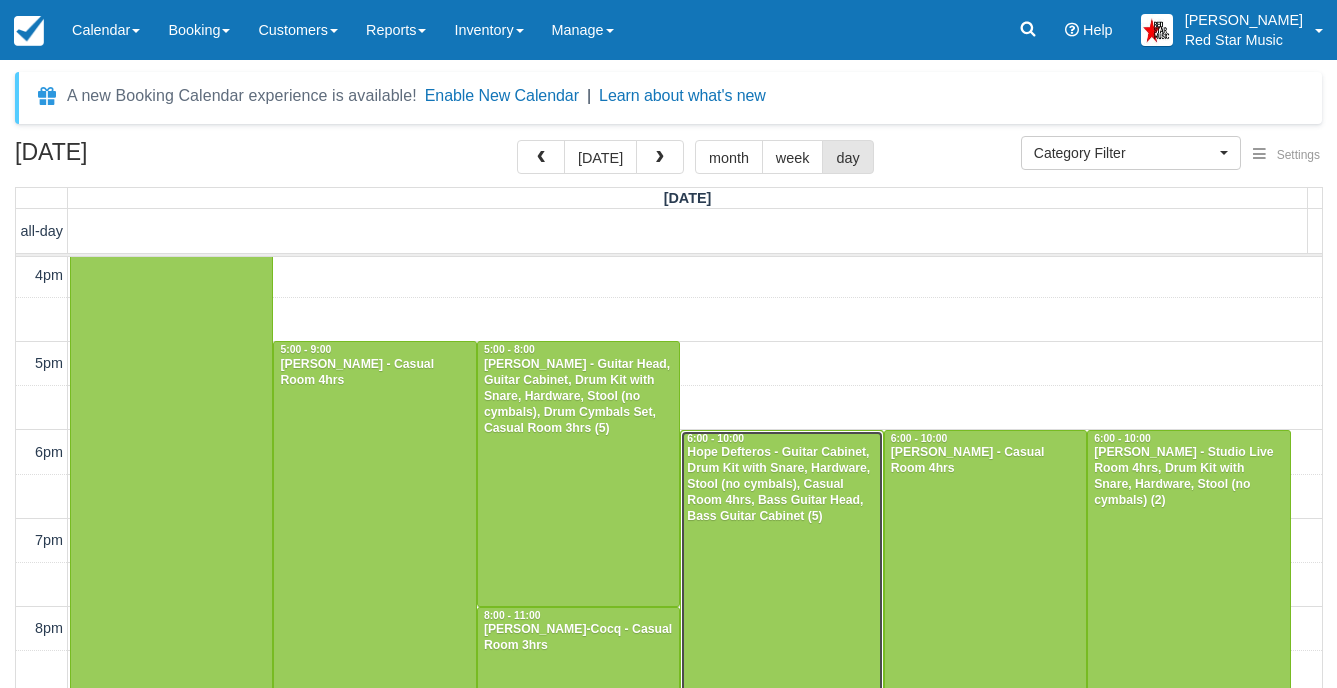 click at bounding box center (781, 607) 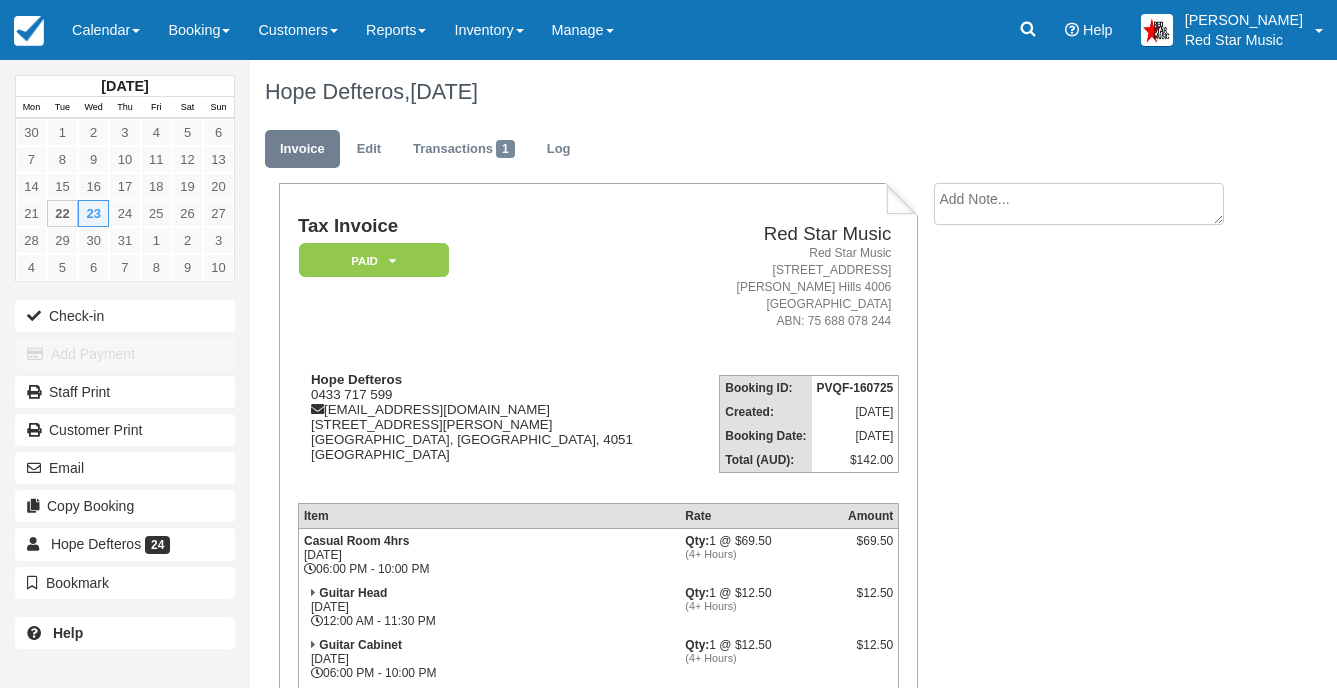 scroll, scrollTop: 0, scrollLeft: 0, axis: both 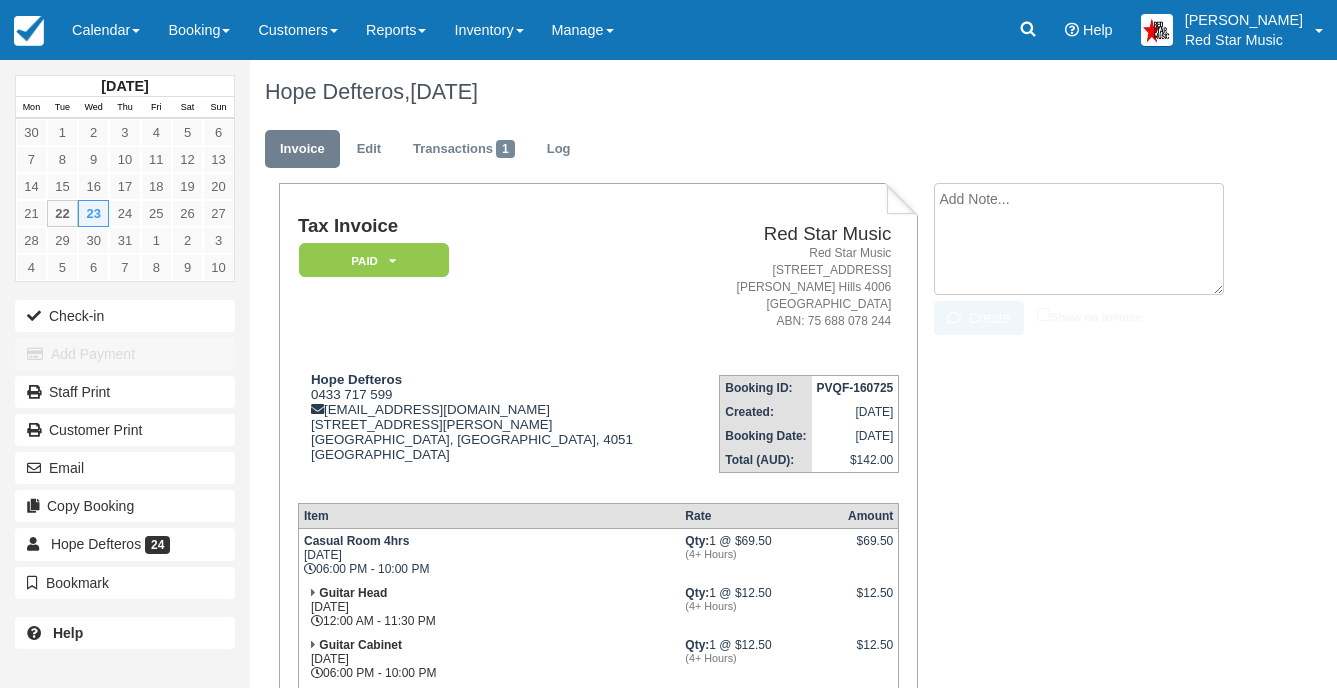 click at bounding box center (1079, 239) 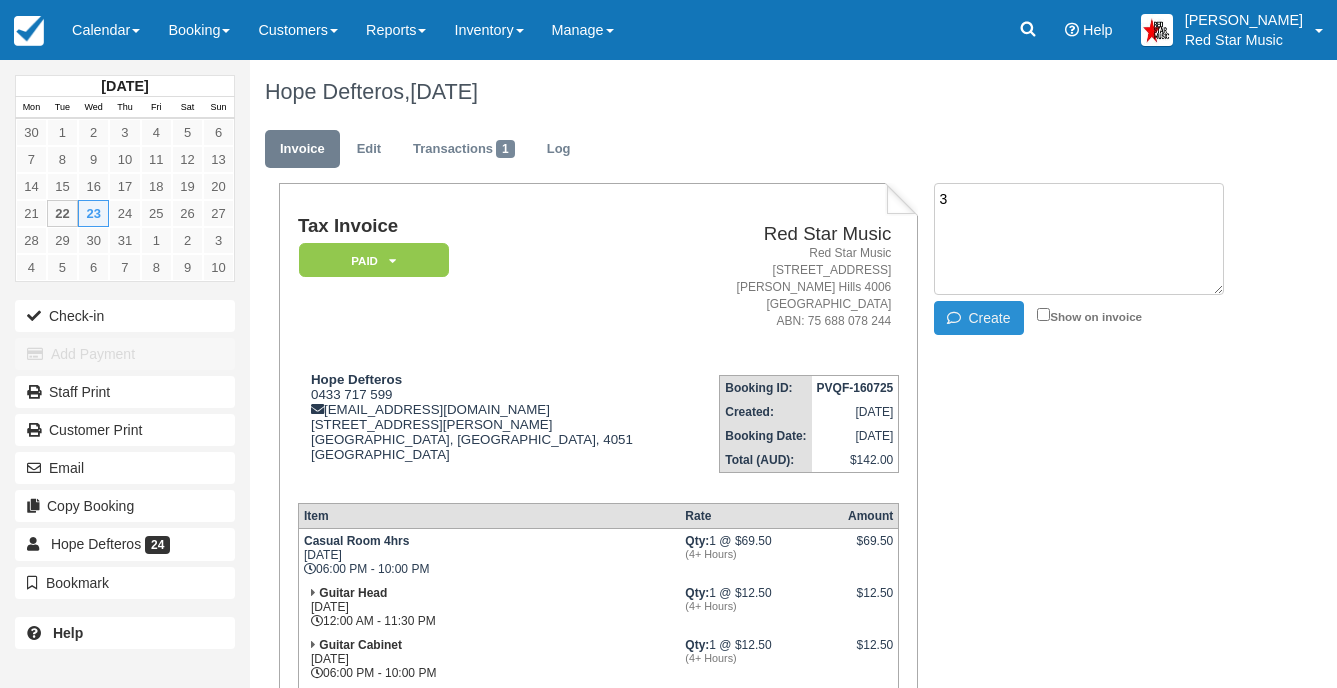 type on "3" 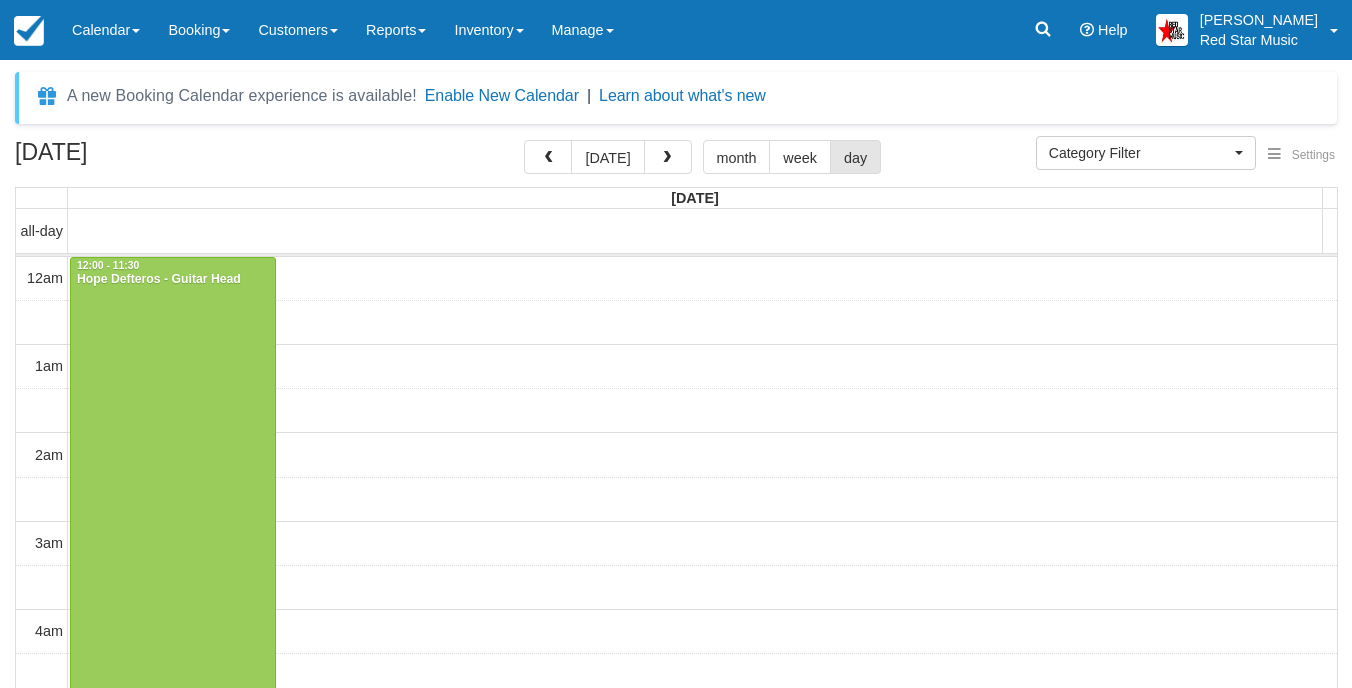 select 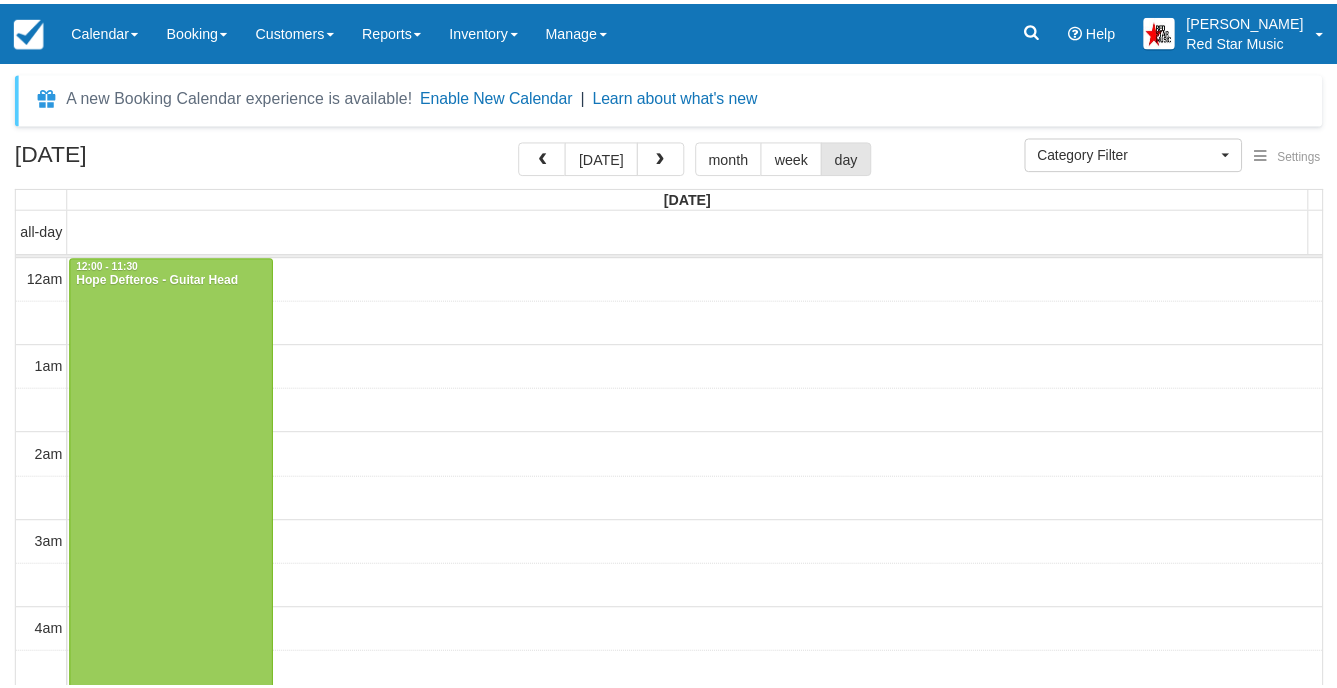 scroll, scrollTop: 0, scrollLeft: 0, axis: both 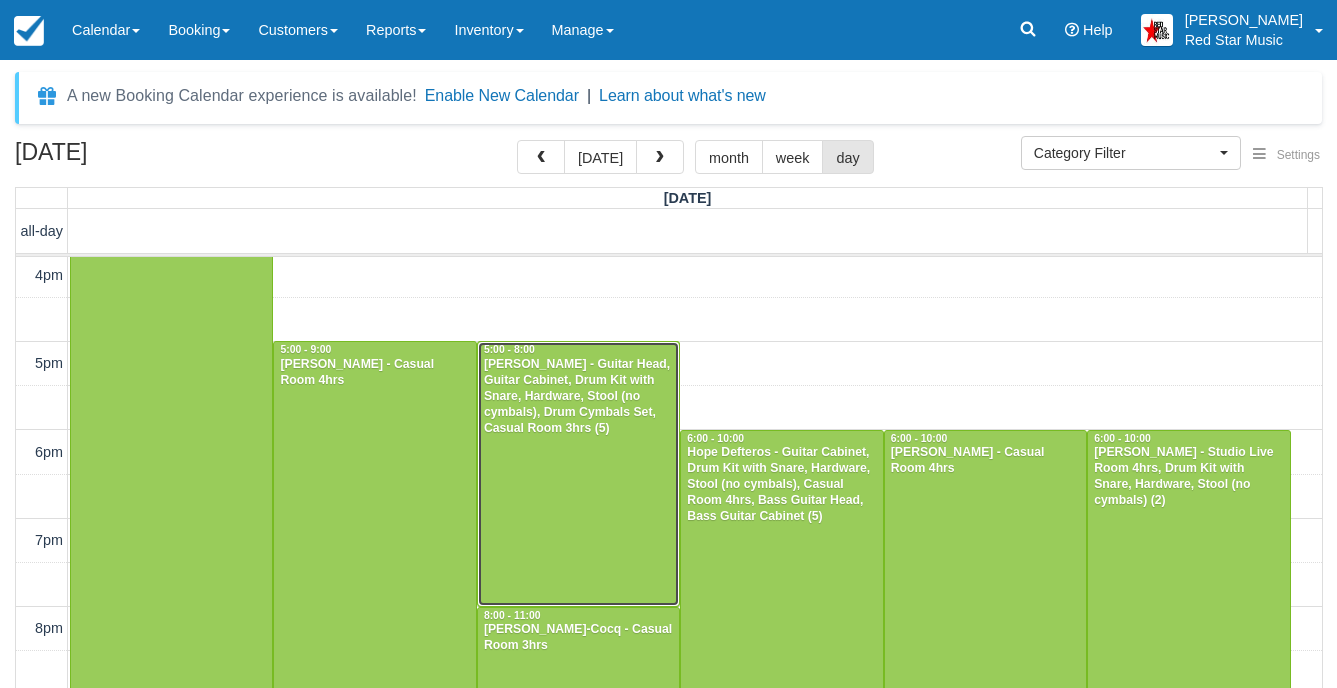 click at bounding box center [578, 473] 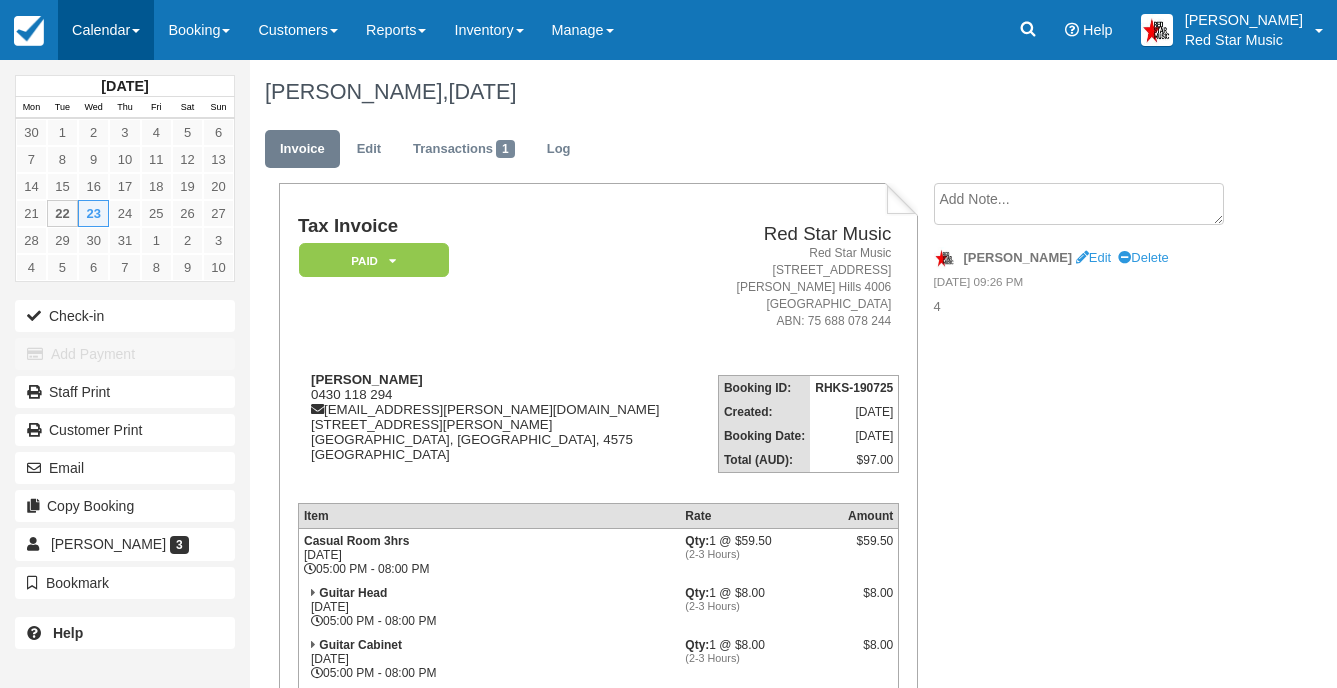 scroll, scrollTop: 0, scrollLeft: 0, axis: both 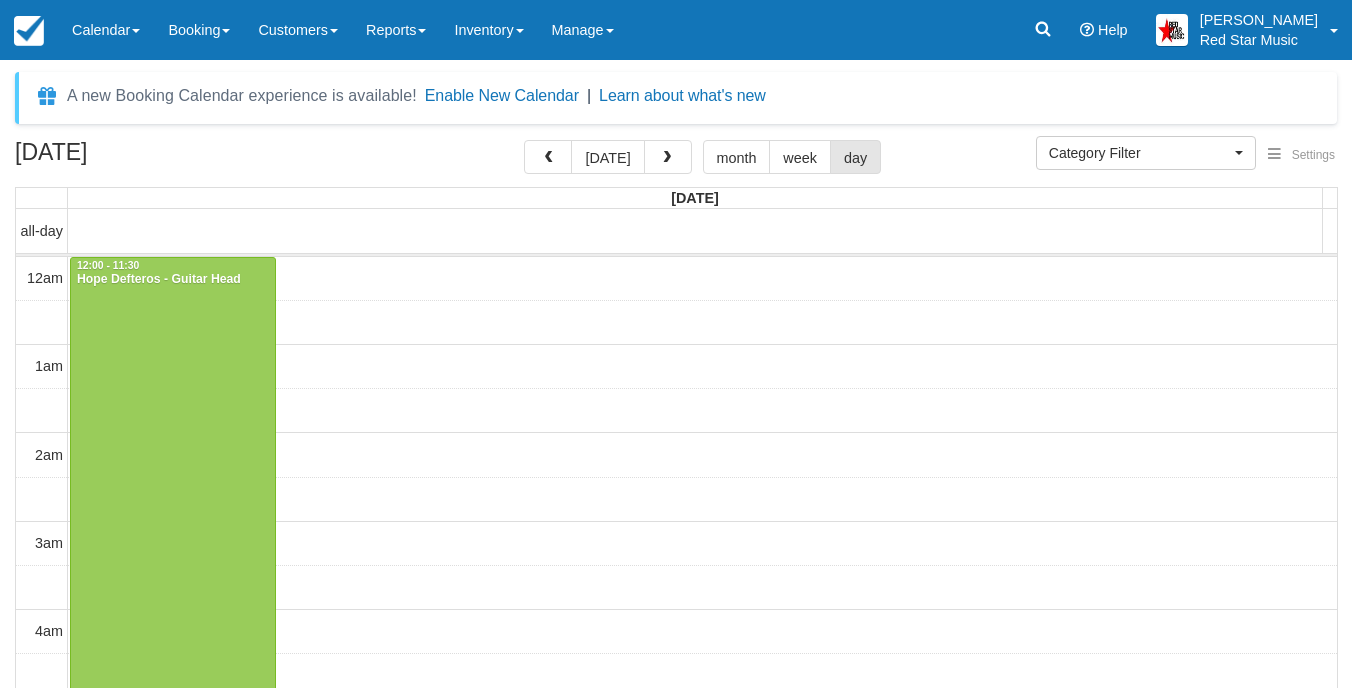 select 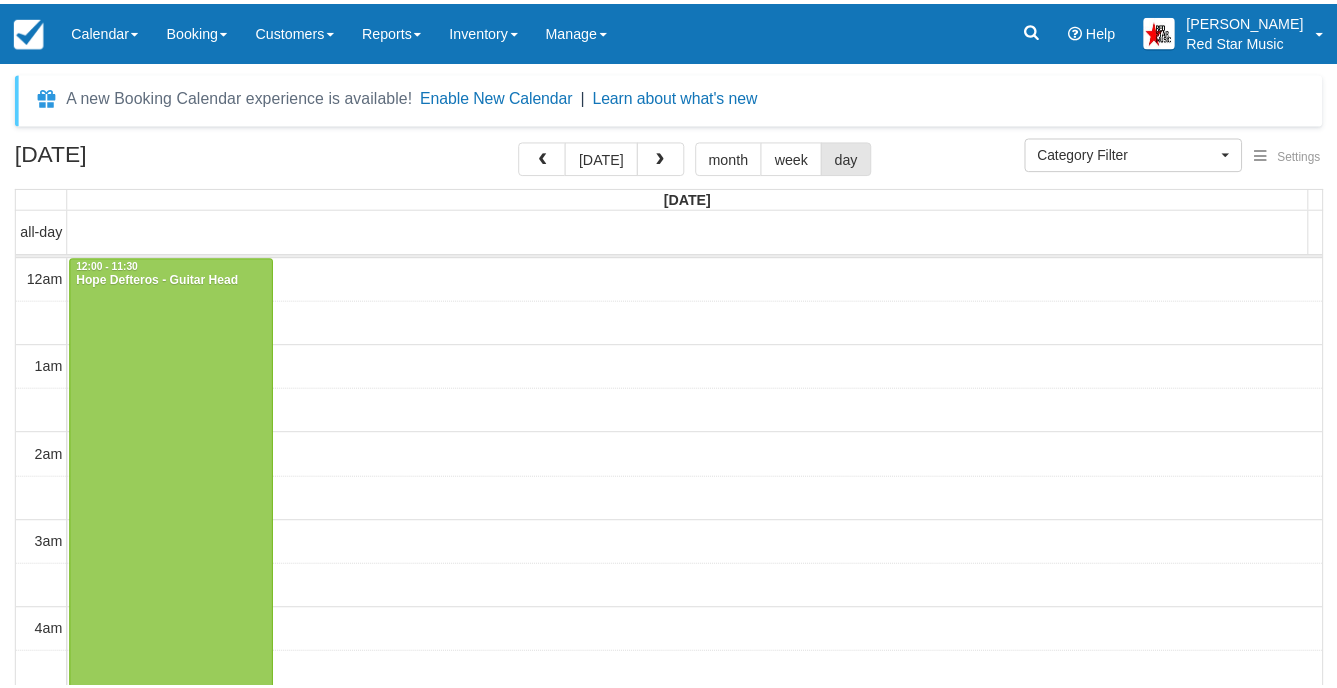 scroll, scrollTop: 0, scrollLeft: 0, axis: both 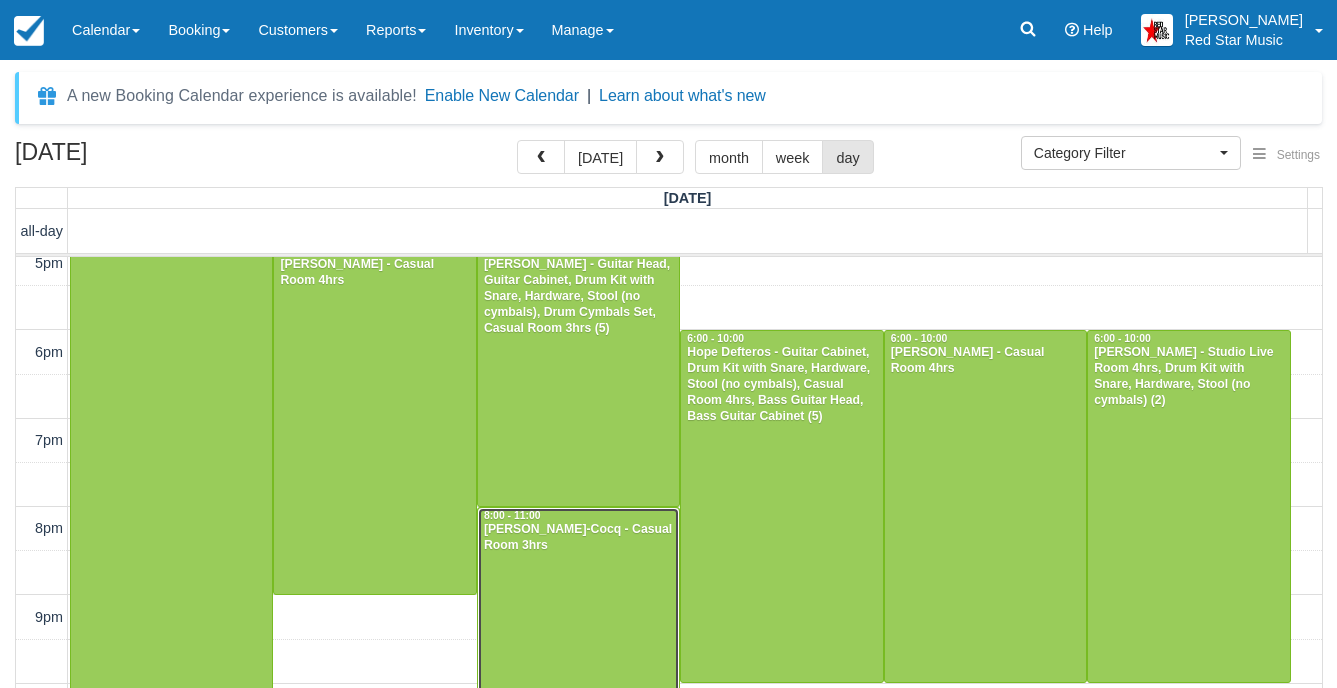 click at bounding box center [578, 639] 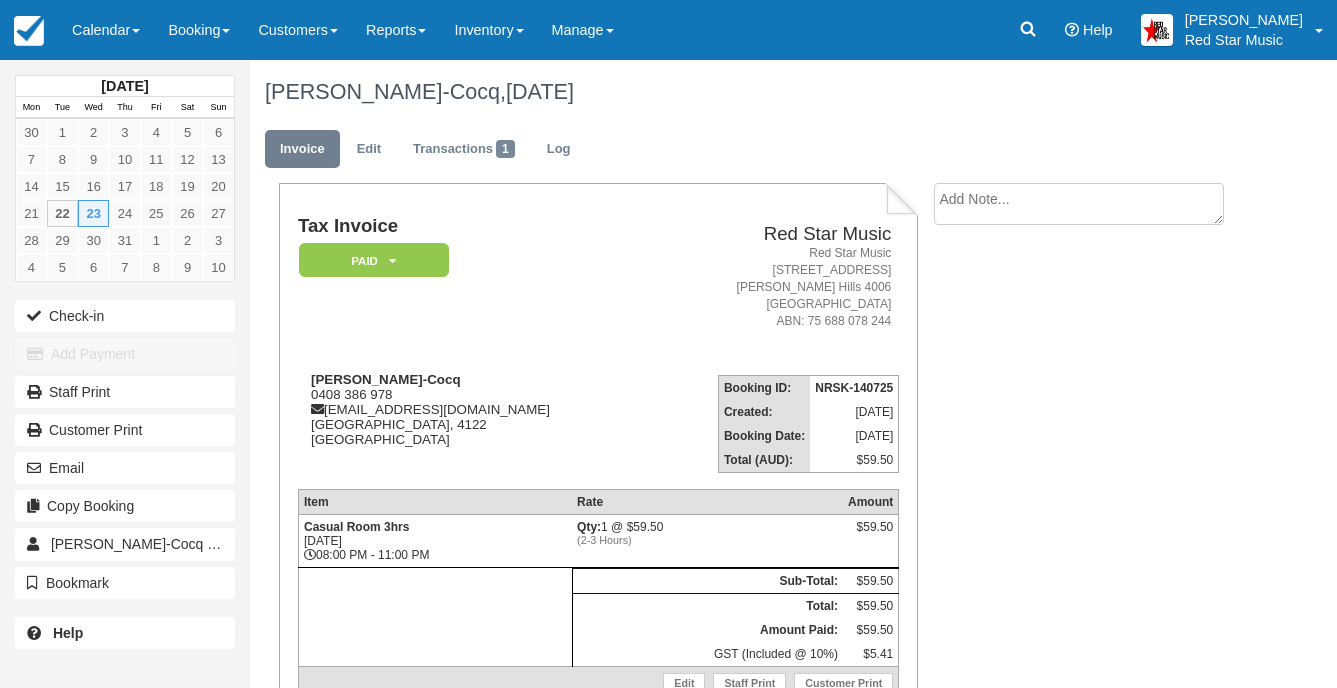 scroll, scrollTop: 0, scrollLeft: 0, axis: both 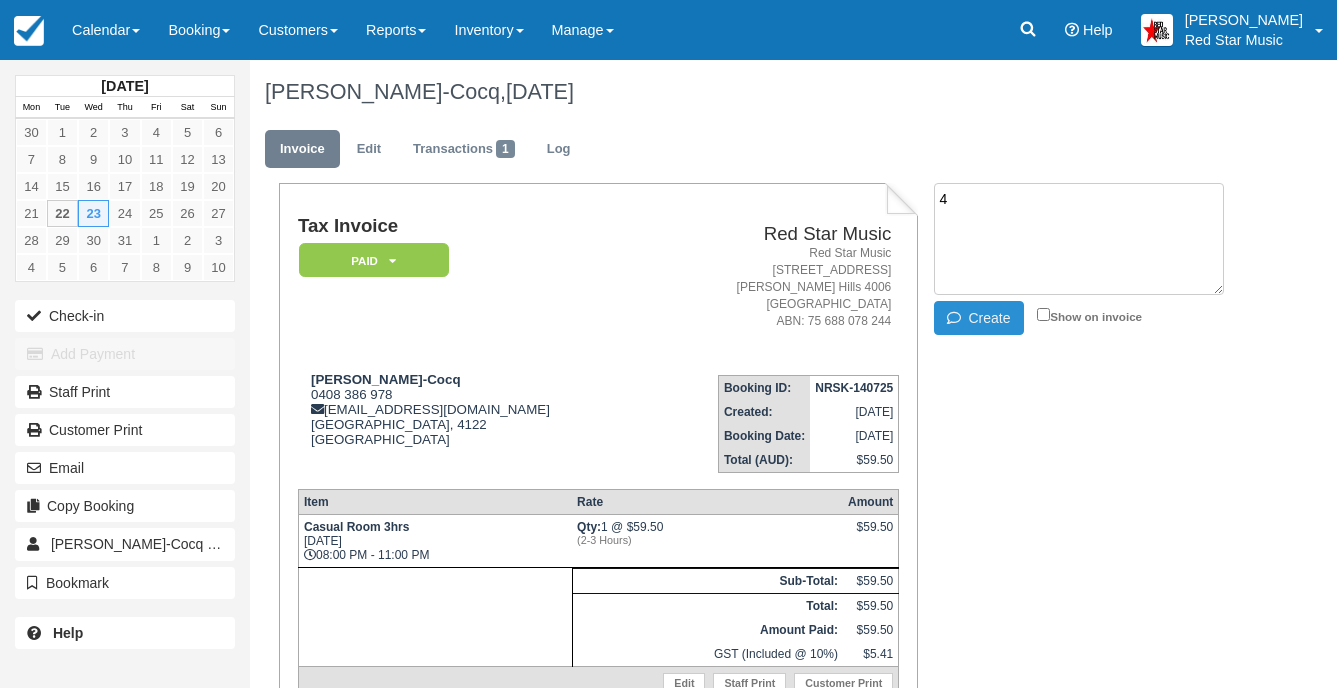 type on "4" 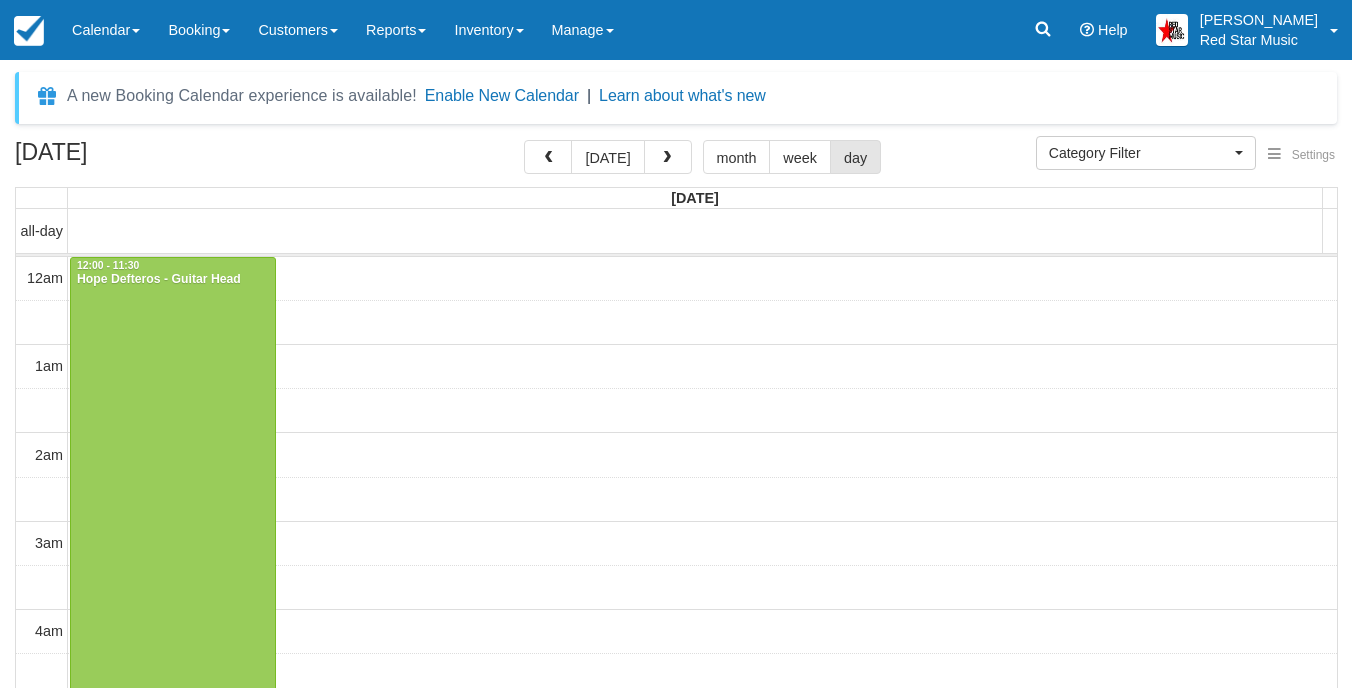 select 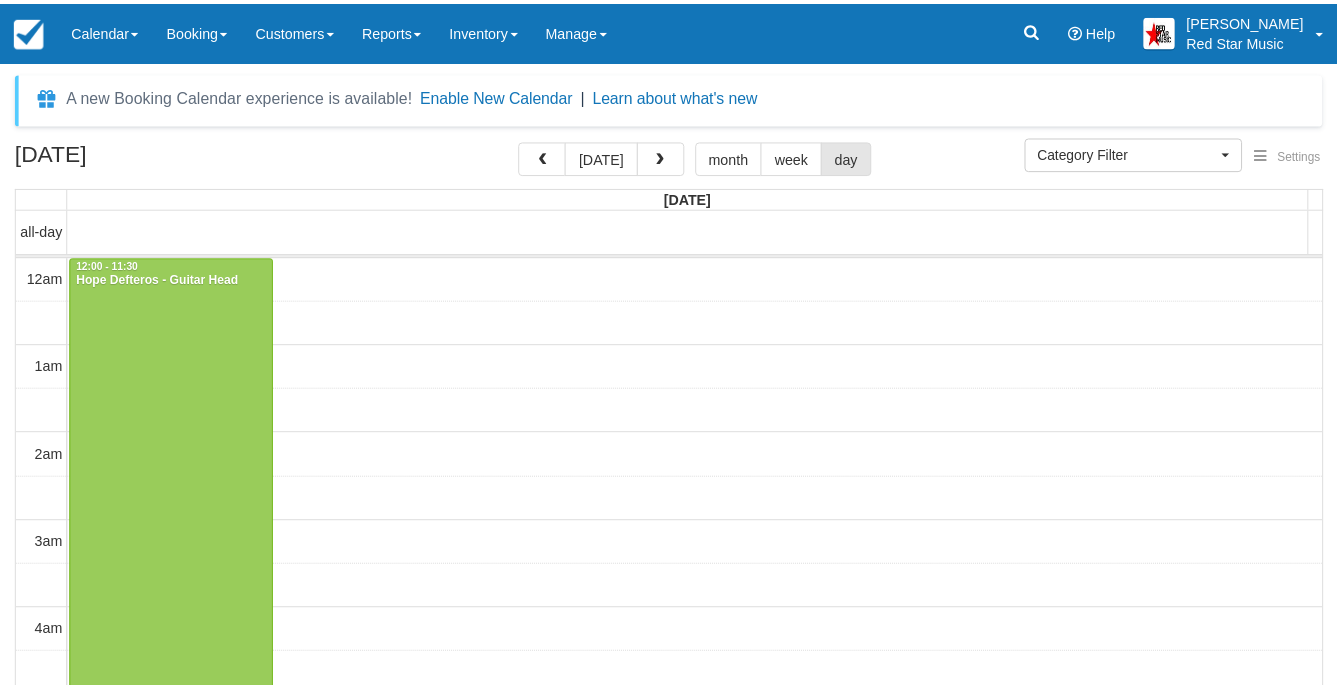scroll, scrollTop: 0, scrollLeft: 0, axis: both 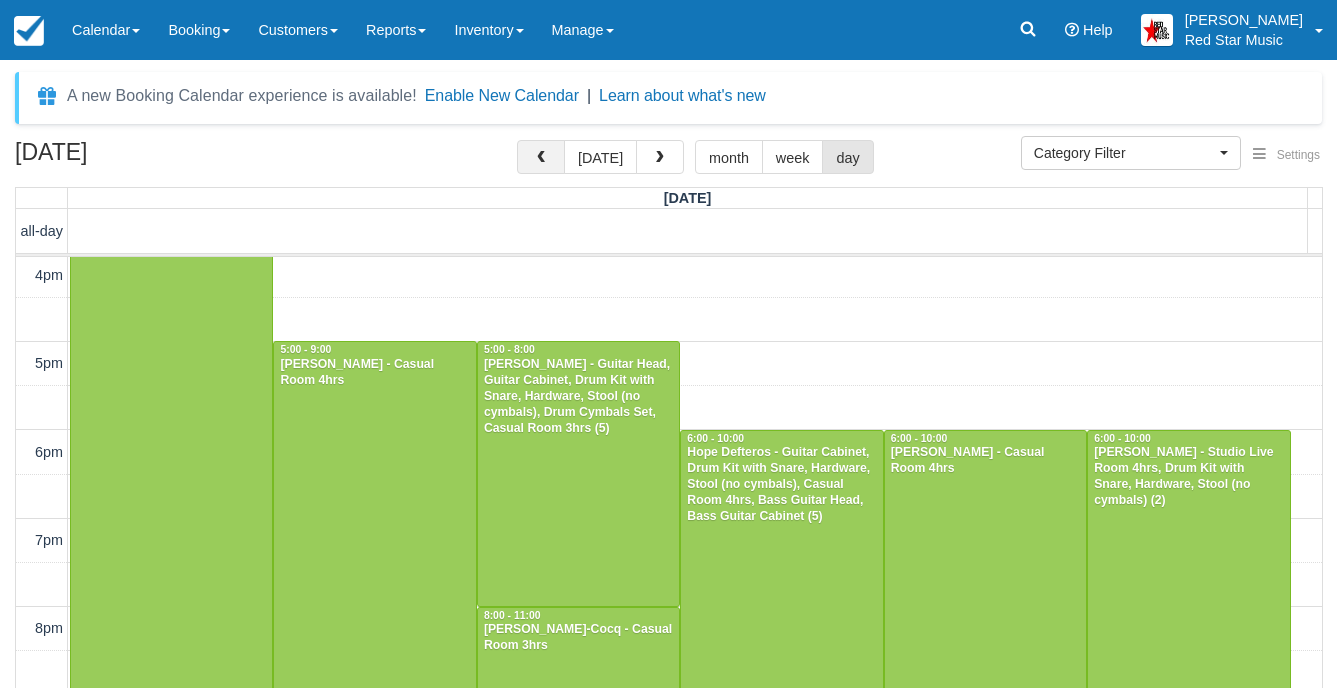 click at bounding box center [541, 157] 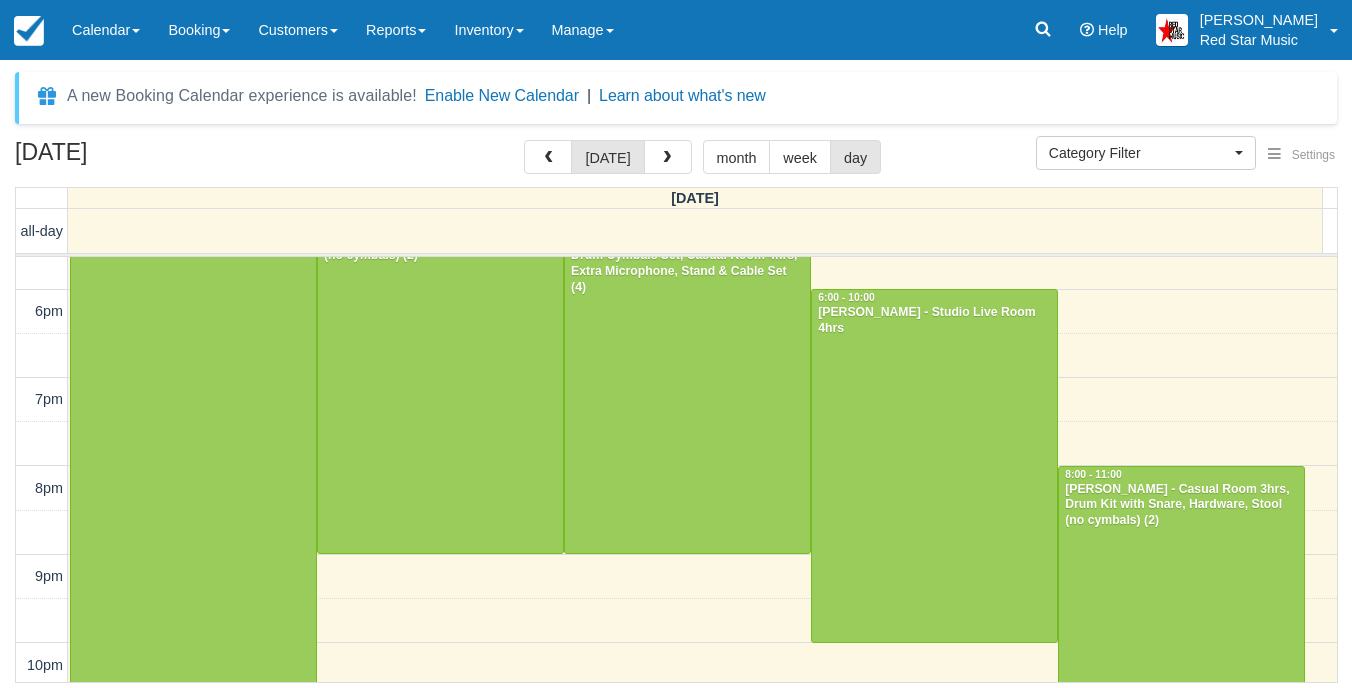 scroll, scrollTop: 988, scrollLeft: 0, axis: vertical 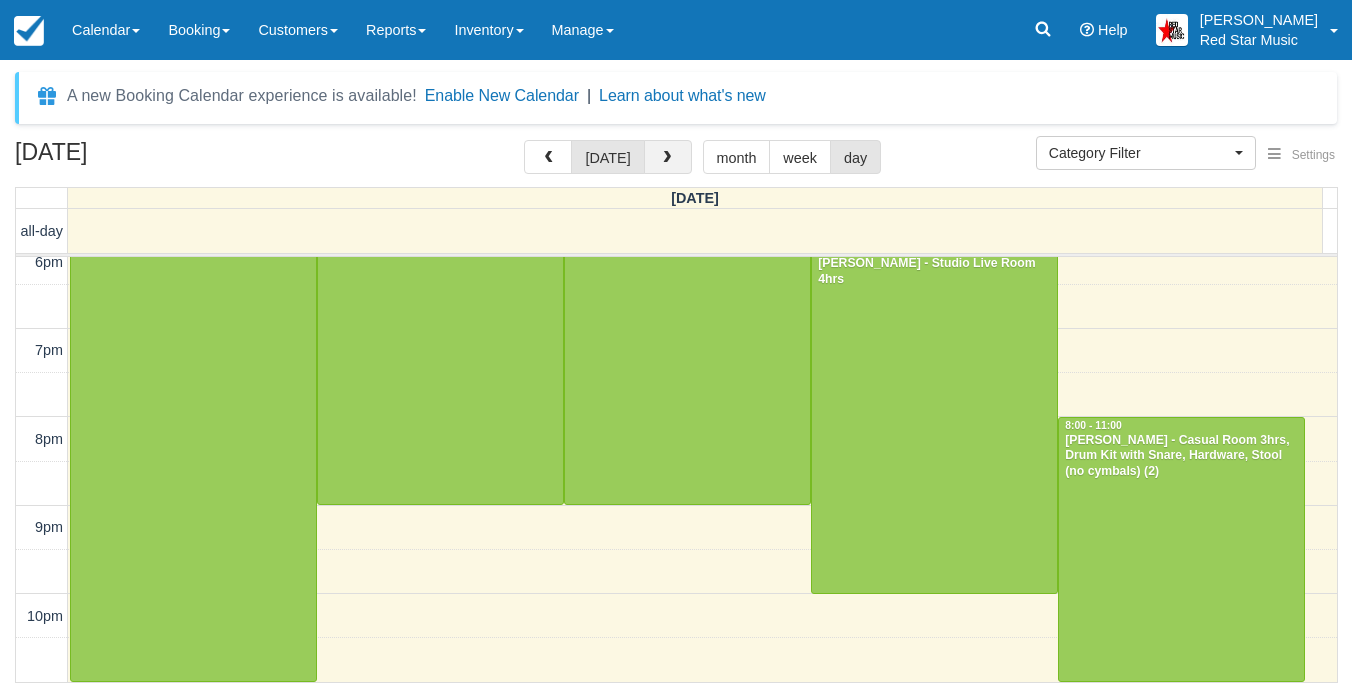 click at bounding box center [667, 158] 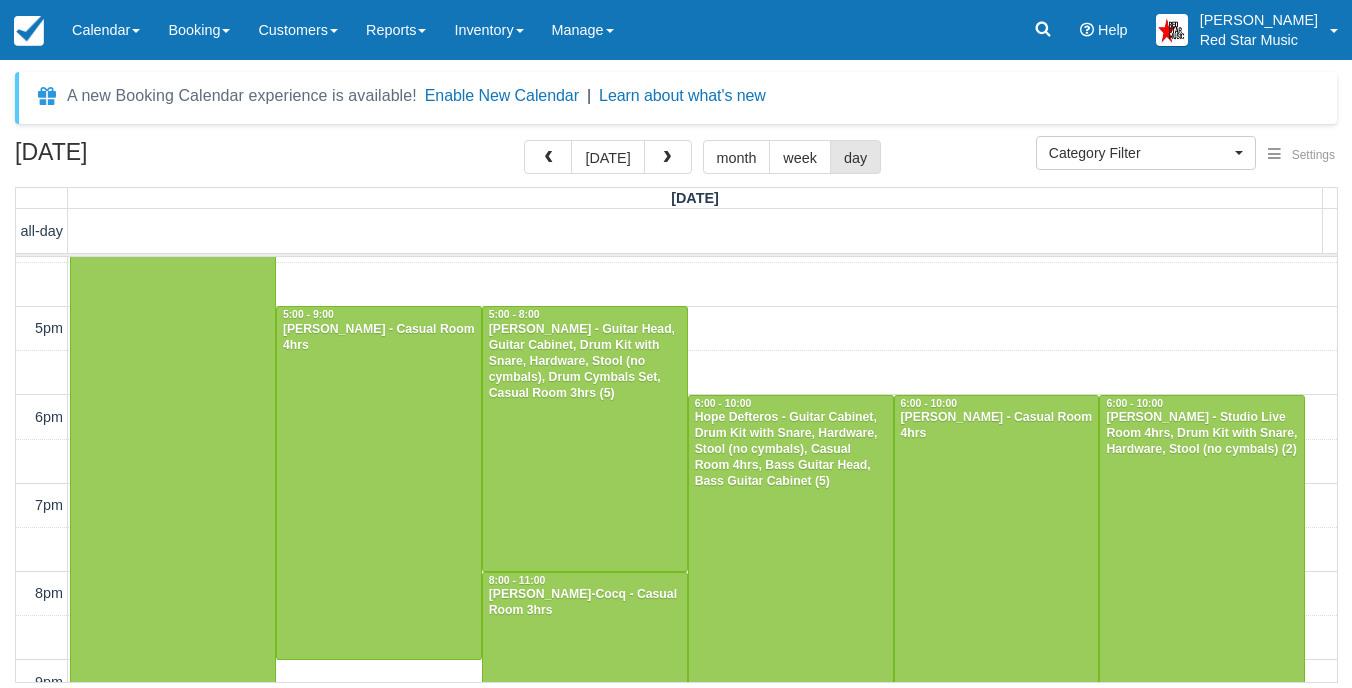 scroll, scrollTop: 1450, scrollLeft: 0, axis: vertical 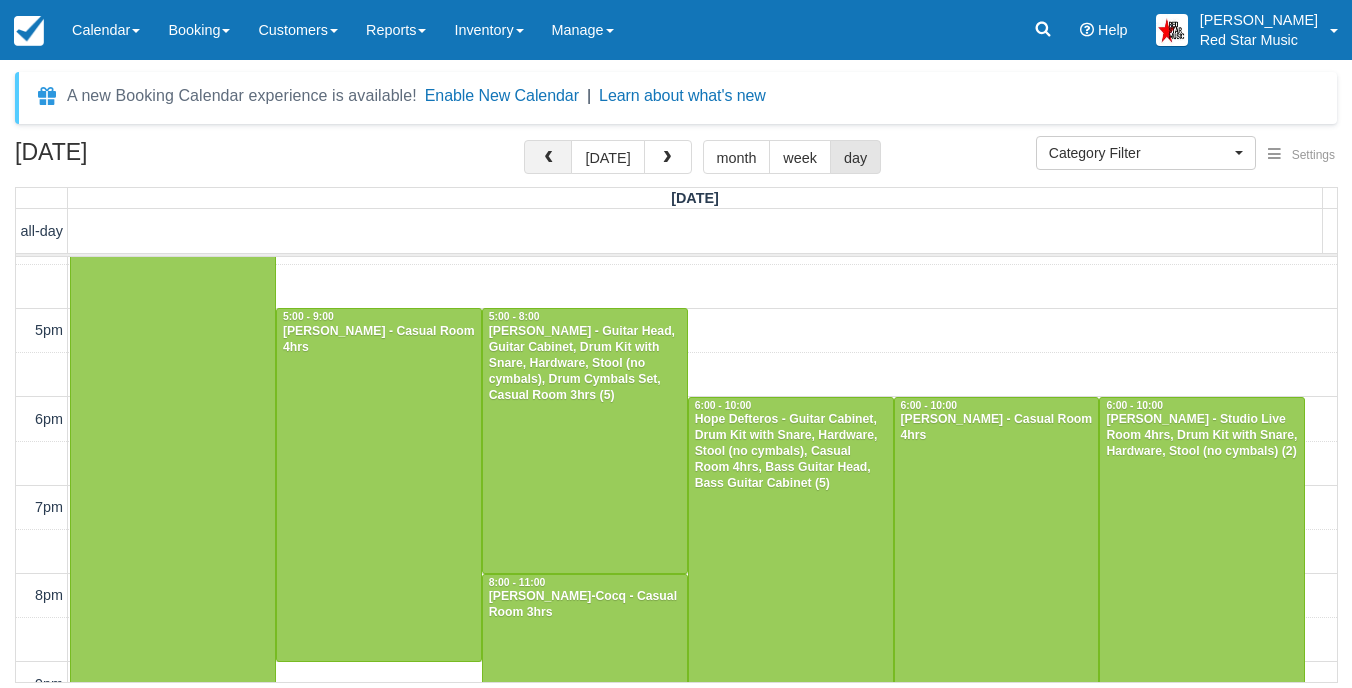 click at bounding box center [548, 157] 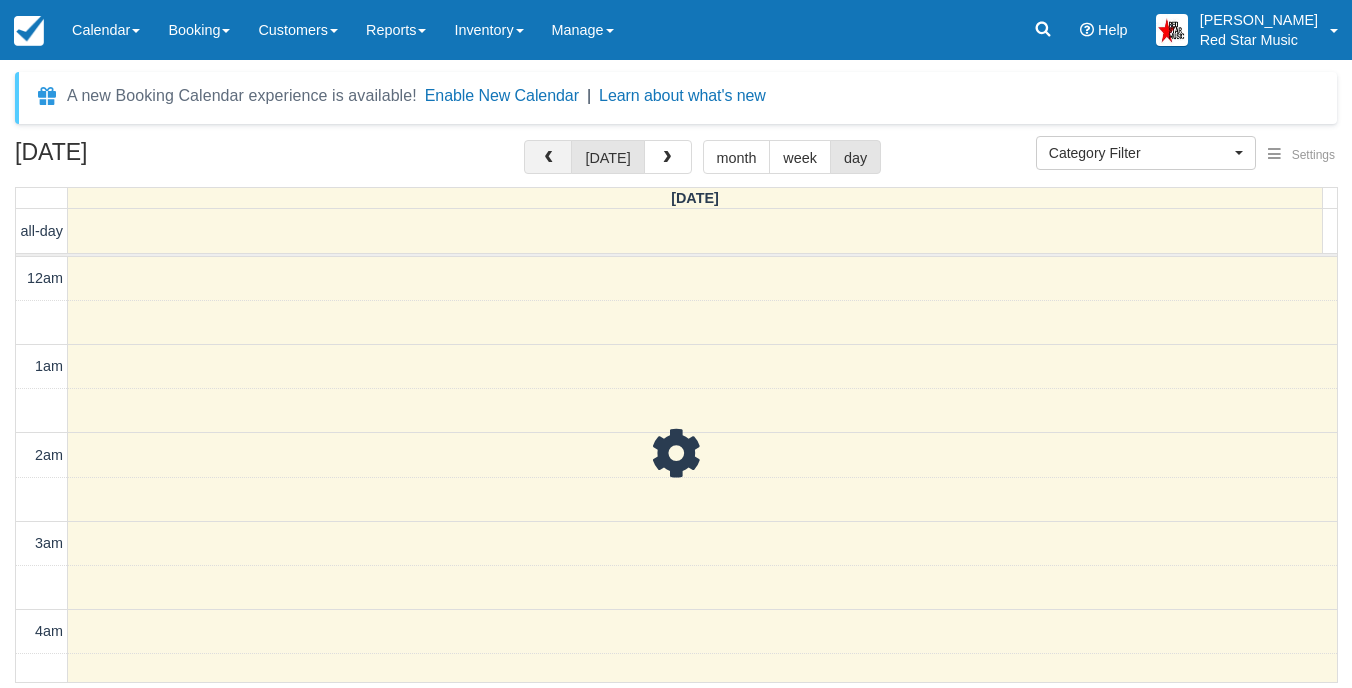 scroll, scrollTop: 0, scrollLeft: 0, axis: both 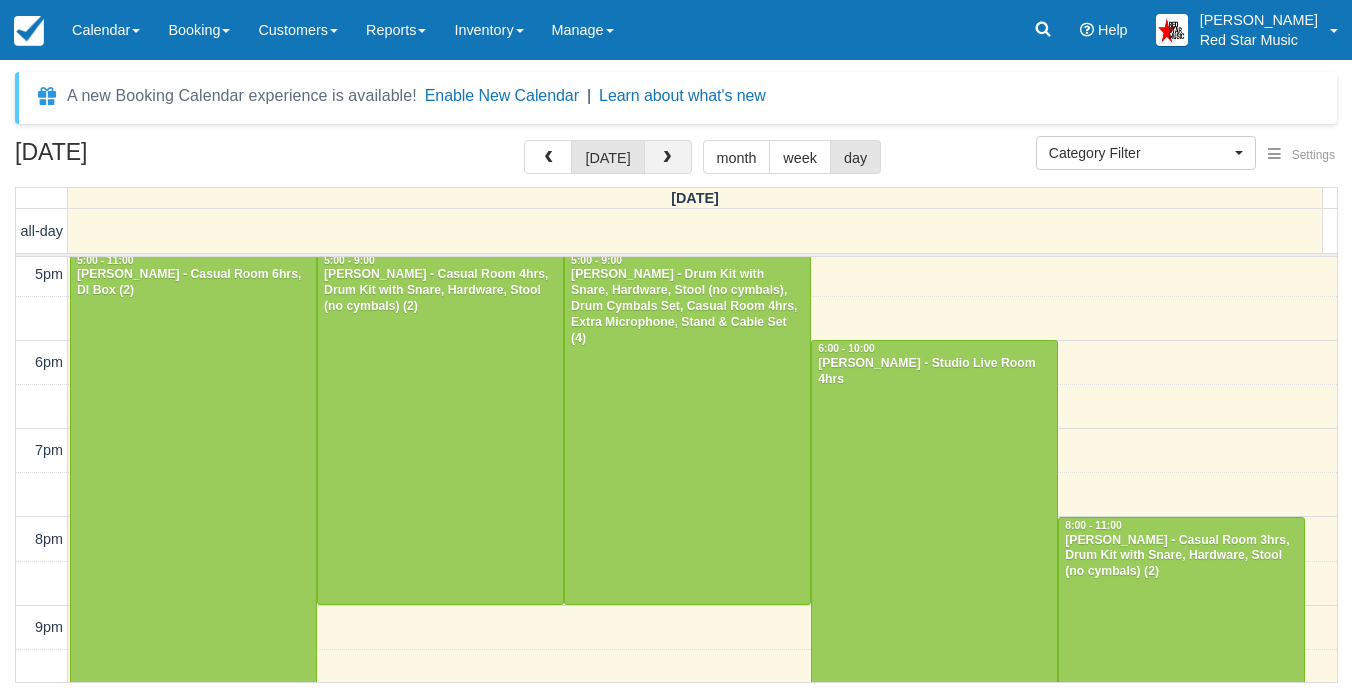click at bounding box center (668, 157) 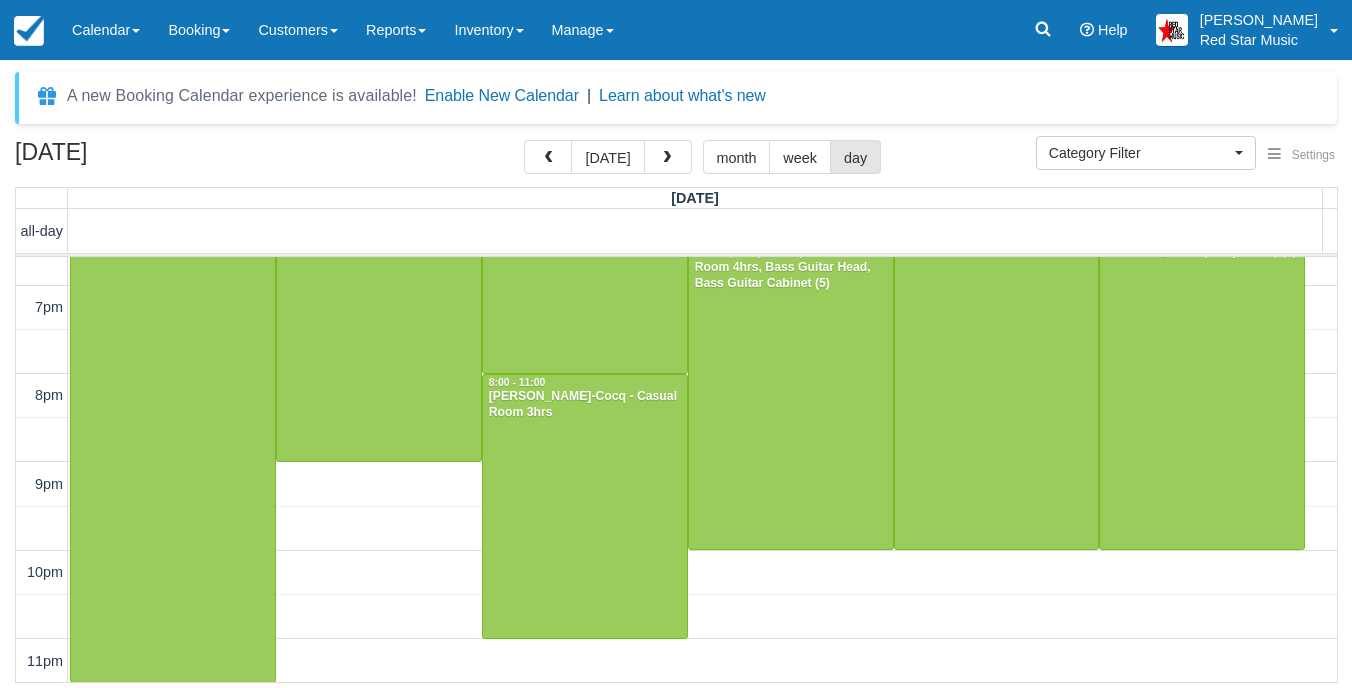 scroll, scrollTop: 1550, scrollLeft: 0, axis: vertical 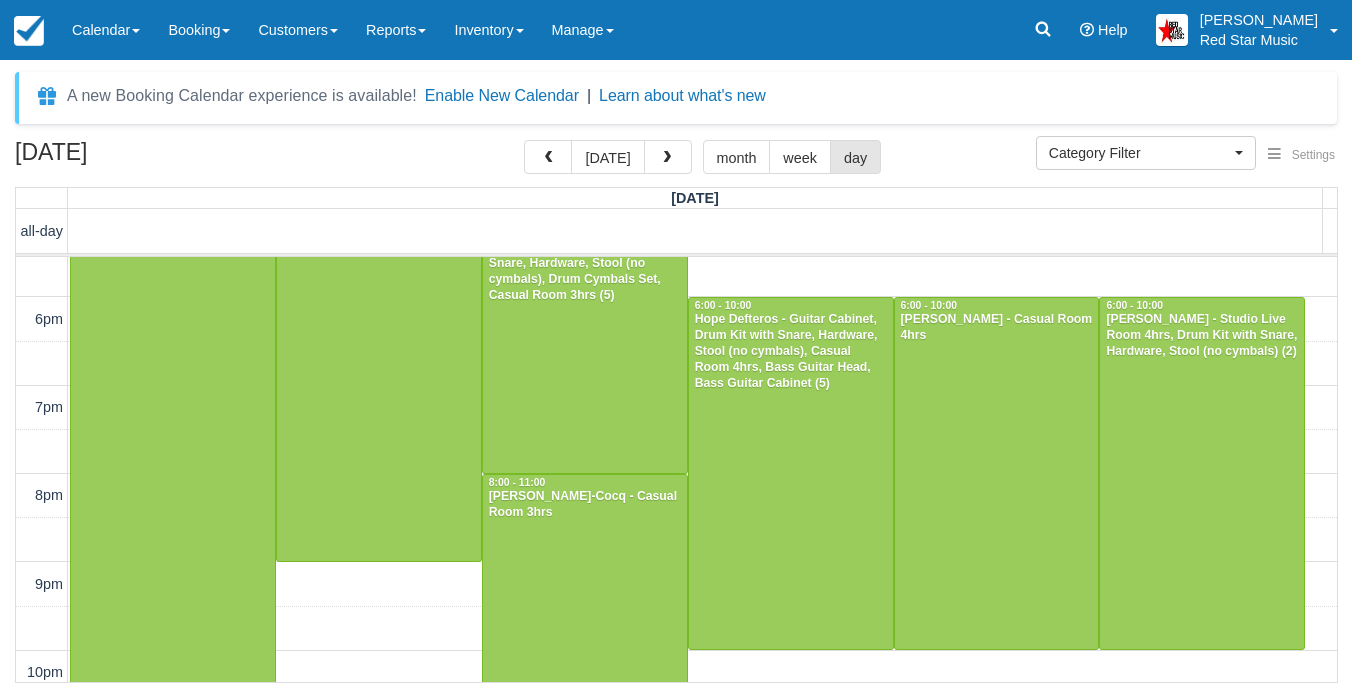 click on "July 23, 2025 today month week day" at bounding box center (676, 161) 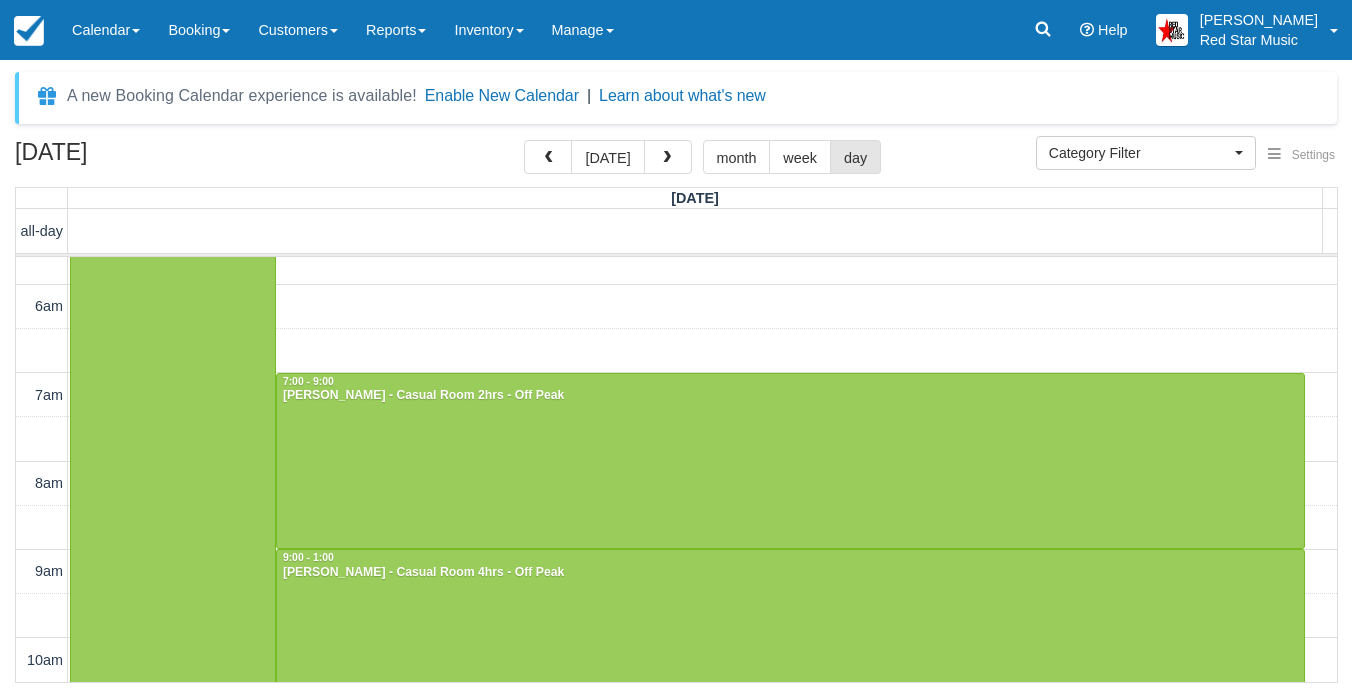 scroll, scrollTop: 500, scrollLeft: 0, axis: vertical 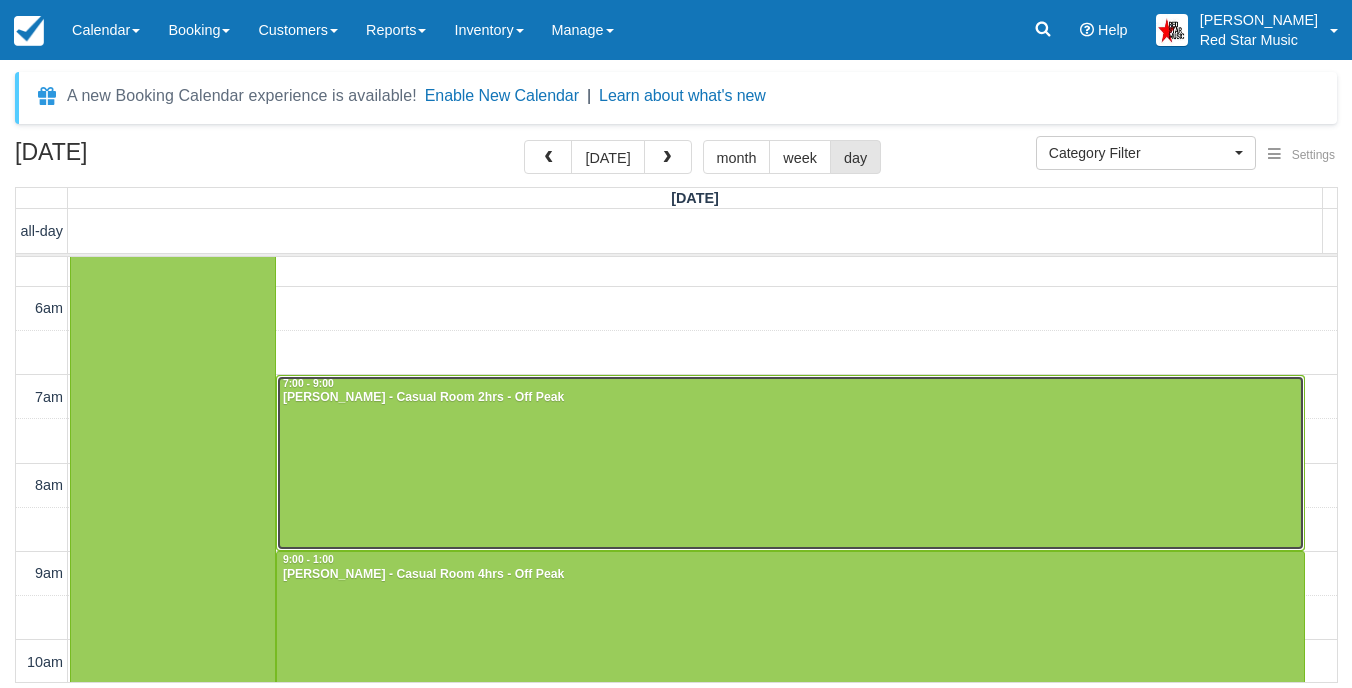 click at bounding box center (790, 463) 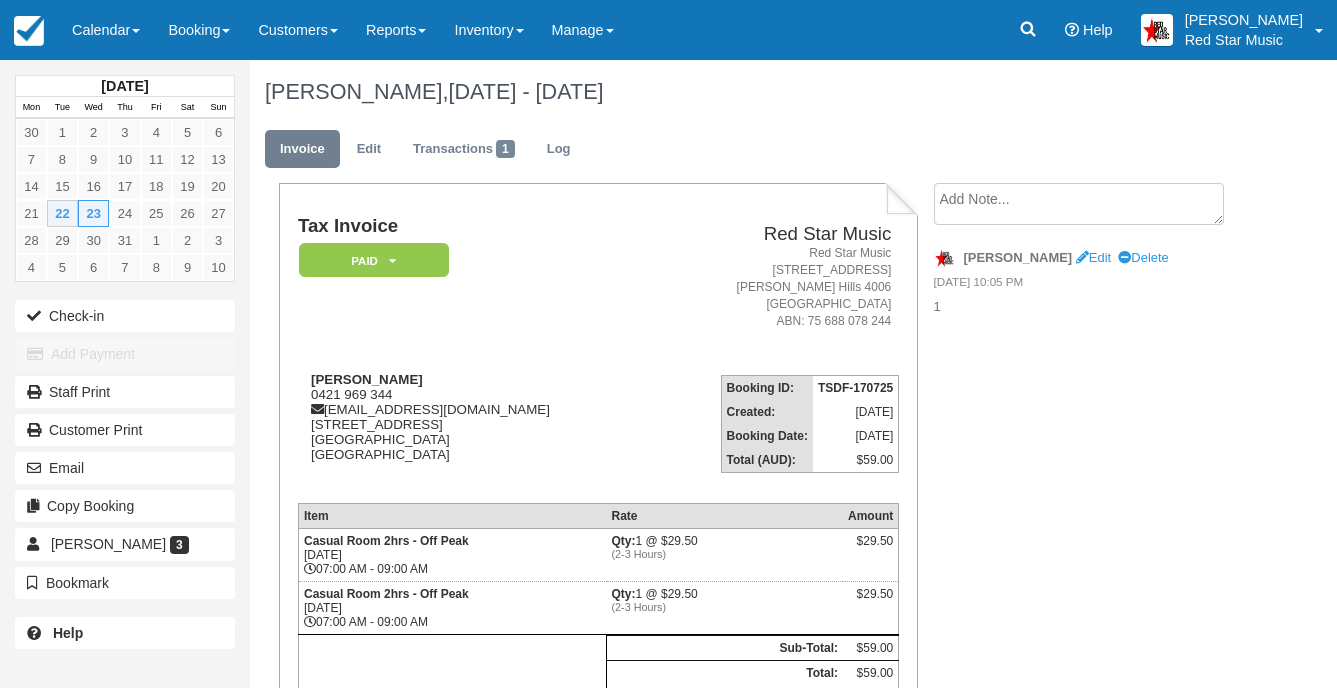scroll, scrollTop: 0, scrollLeft: 0, axis: both 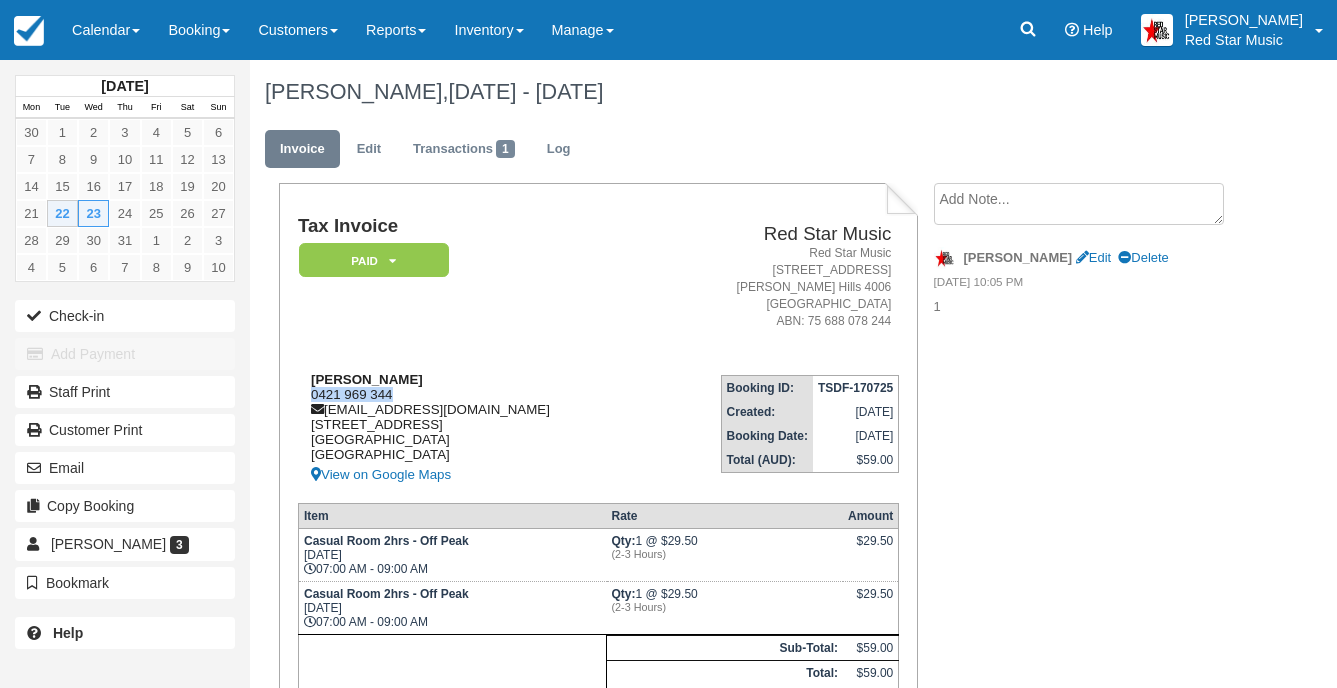 click on "[PERSON_NAME] 0421 969 344  [EMAIL_ADDRESS][DOMAIN_NAME] [STREET_ADDRESS]
View on Google Maps" at bounding box center (474, 429) 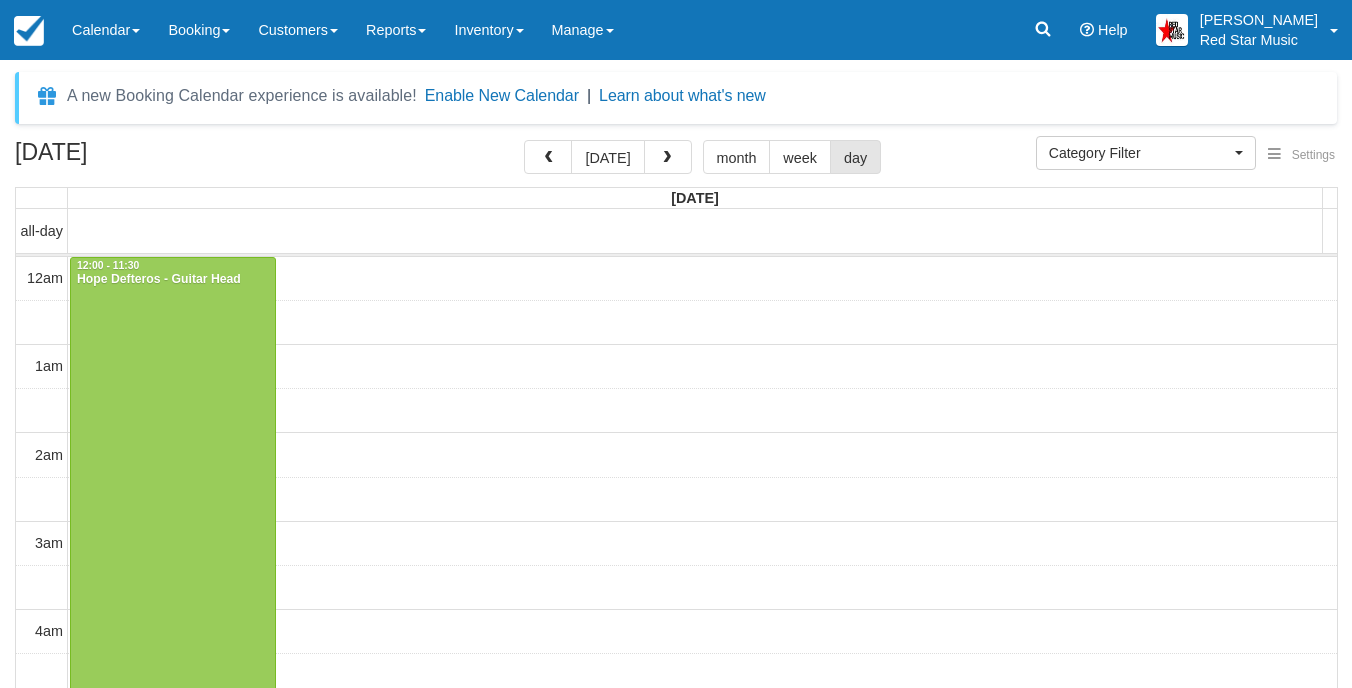 select 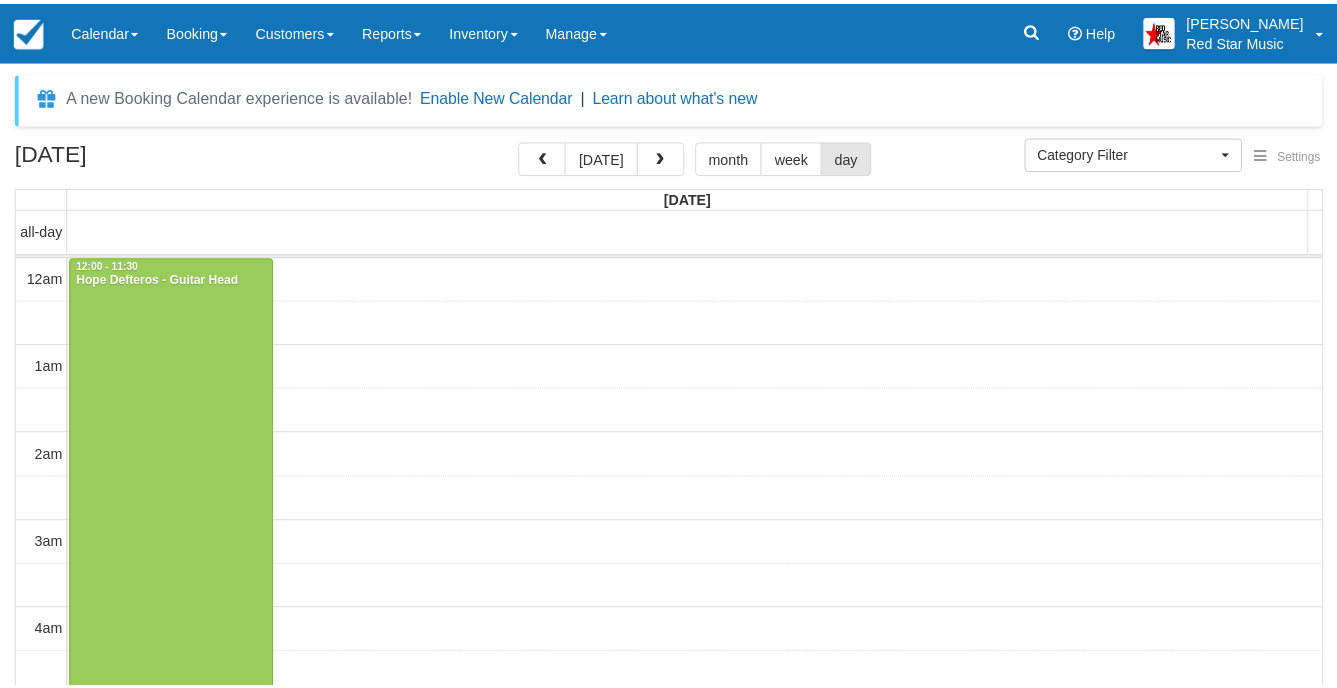 scroll, scrollTop: 0, scrollLeft: 0, axis: both 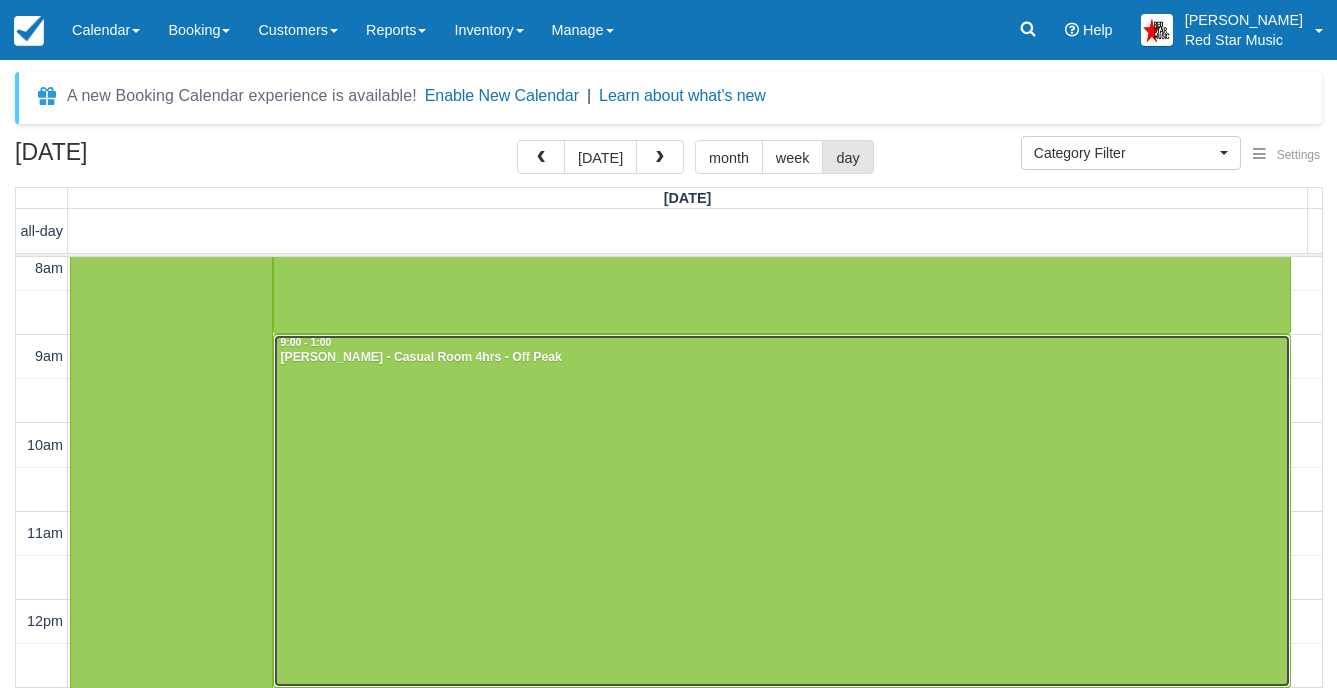click at bounding box center [781, 511] 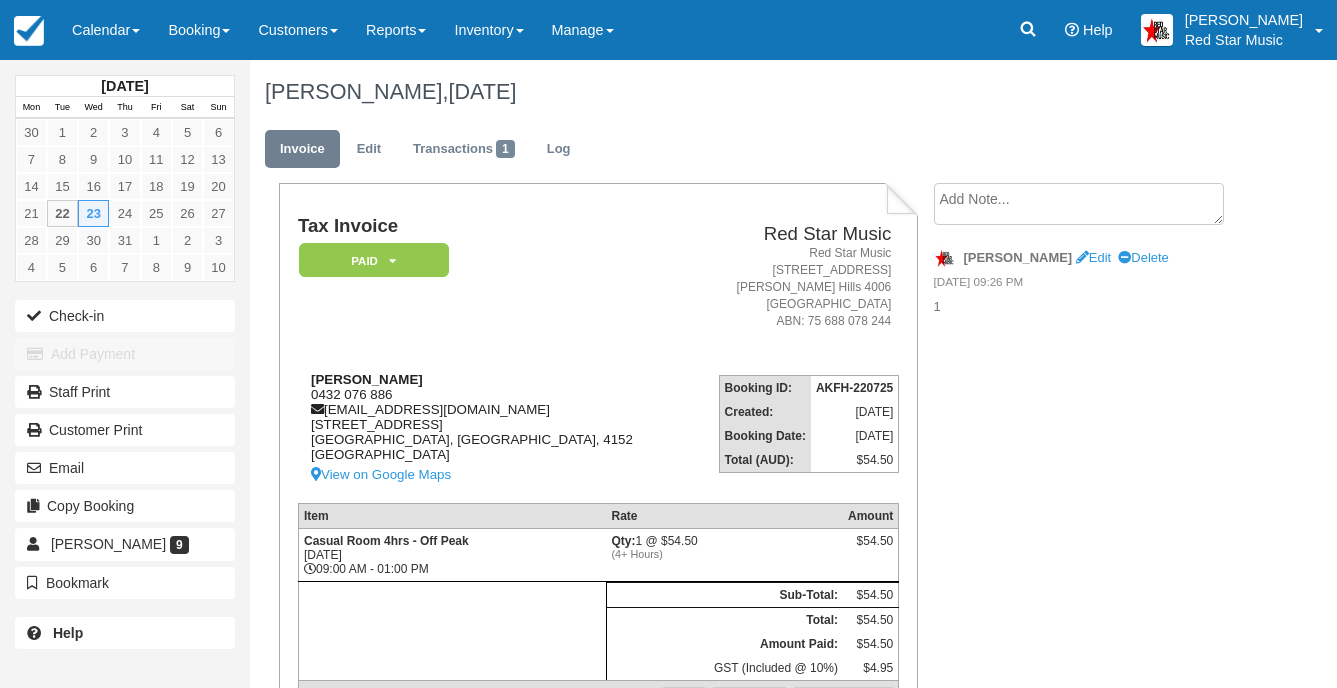 scroll, scrollTop: 0, scrollLeft: 0, axis: both 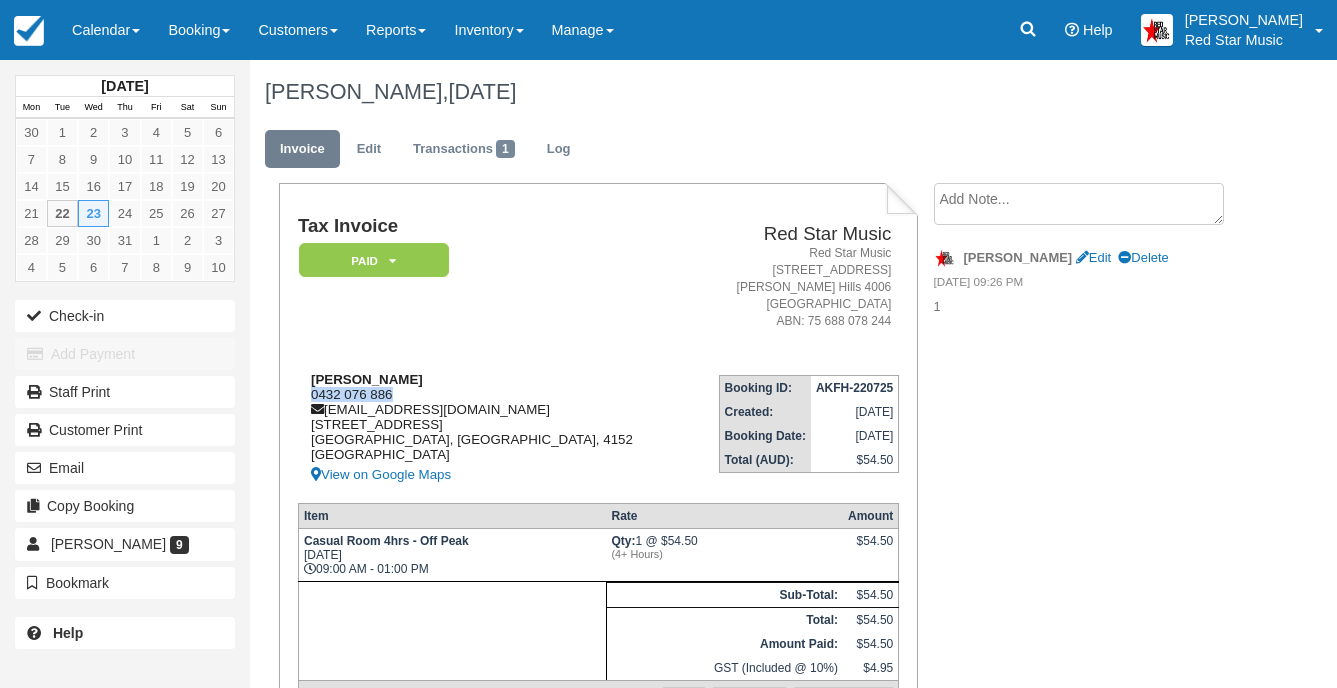 drag, startPoint x: 398, startPoint y: 396, endPoint x: 313, endPoint y: 387, distance: 85.47514 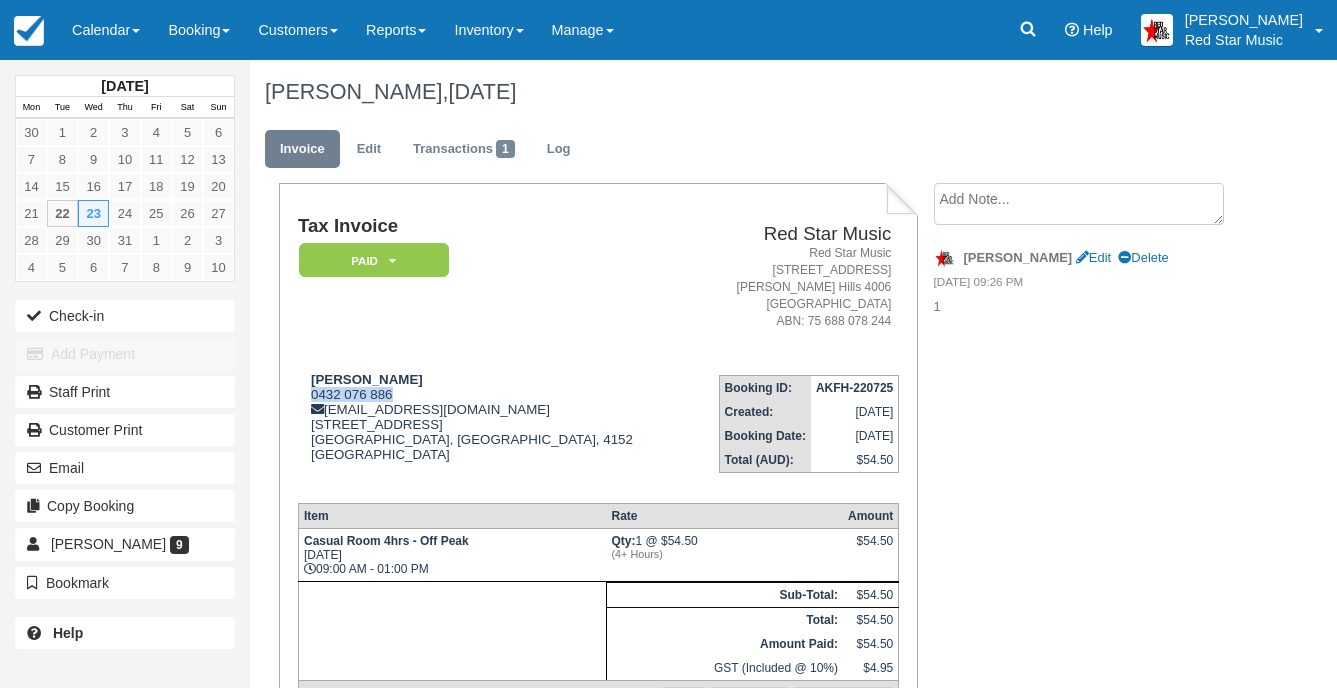 copy on "0432 076 886" 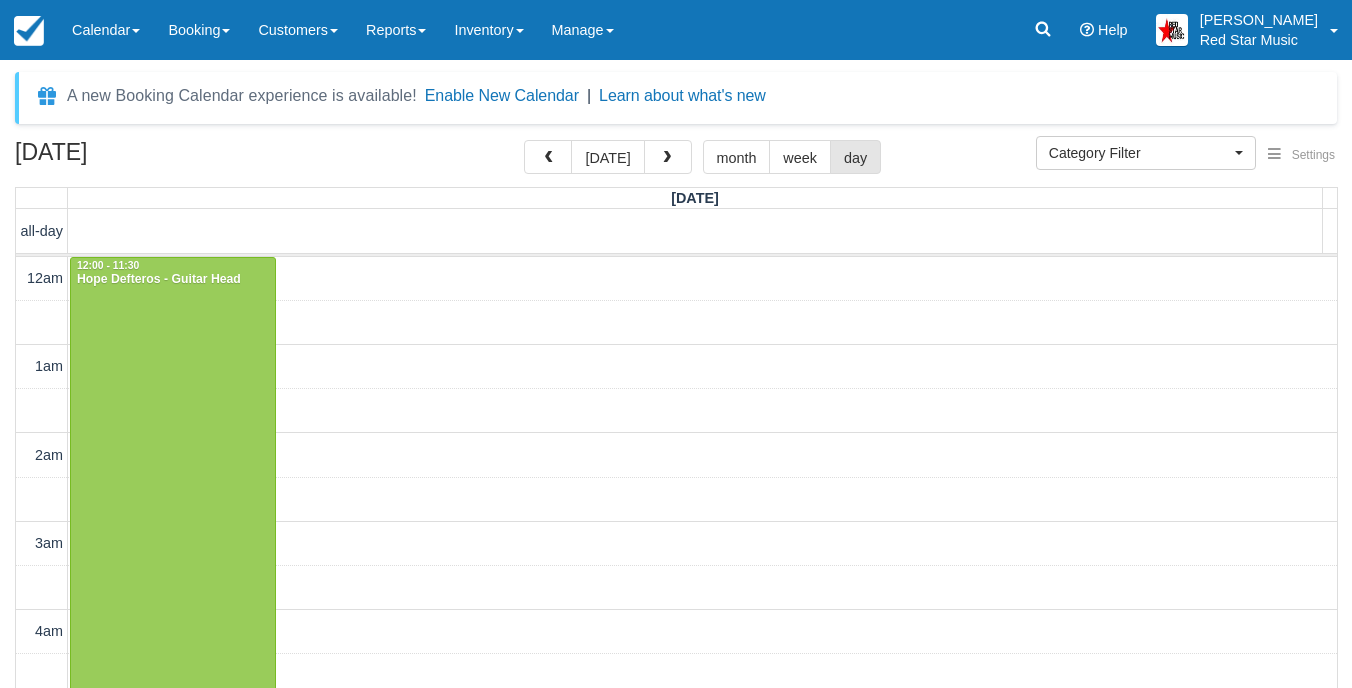 select 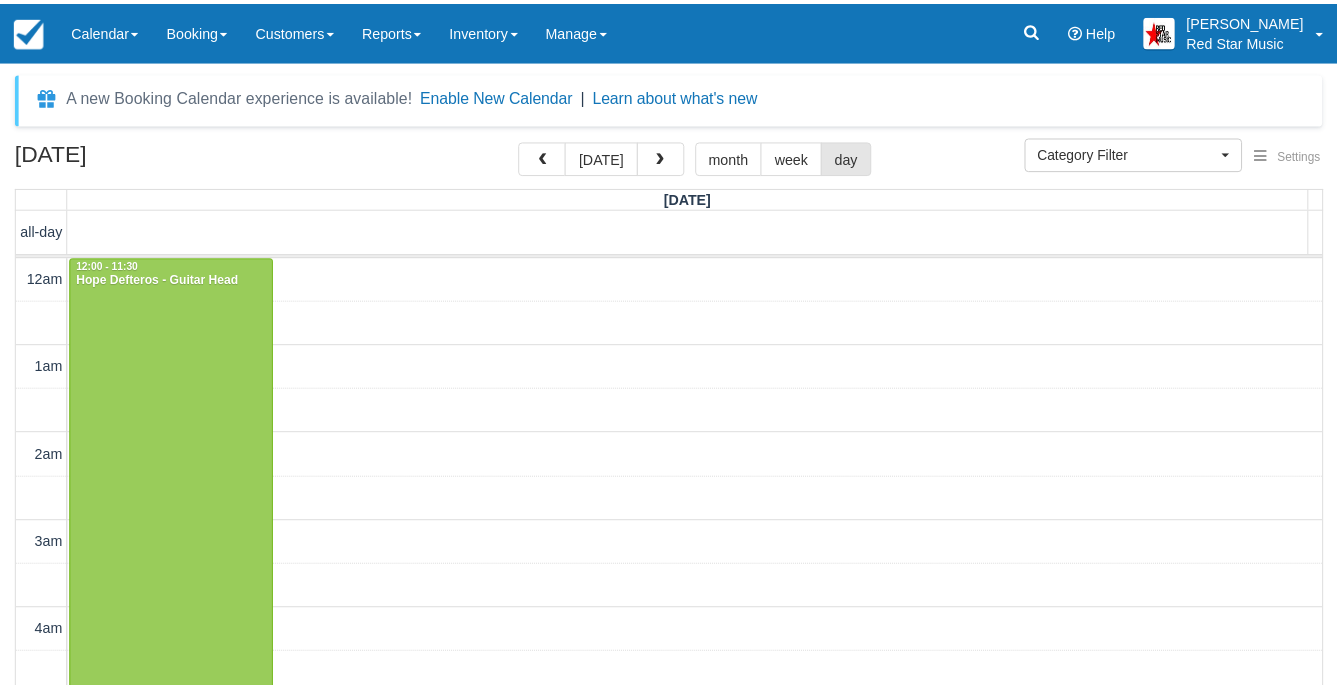 scroll, scrollTop: 0, scrollLeft: 0, axis: both 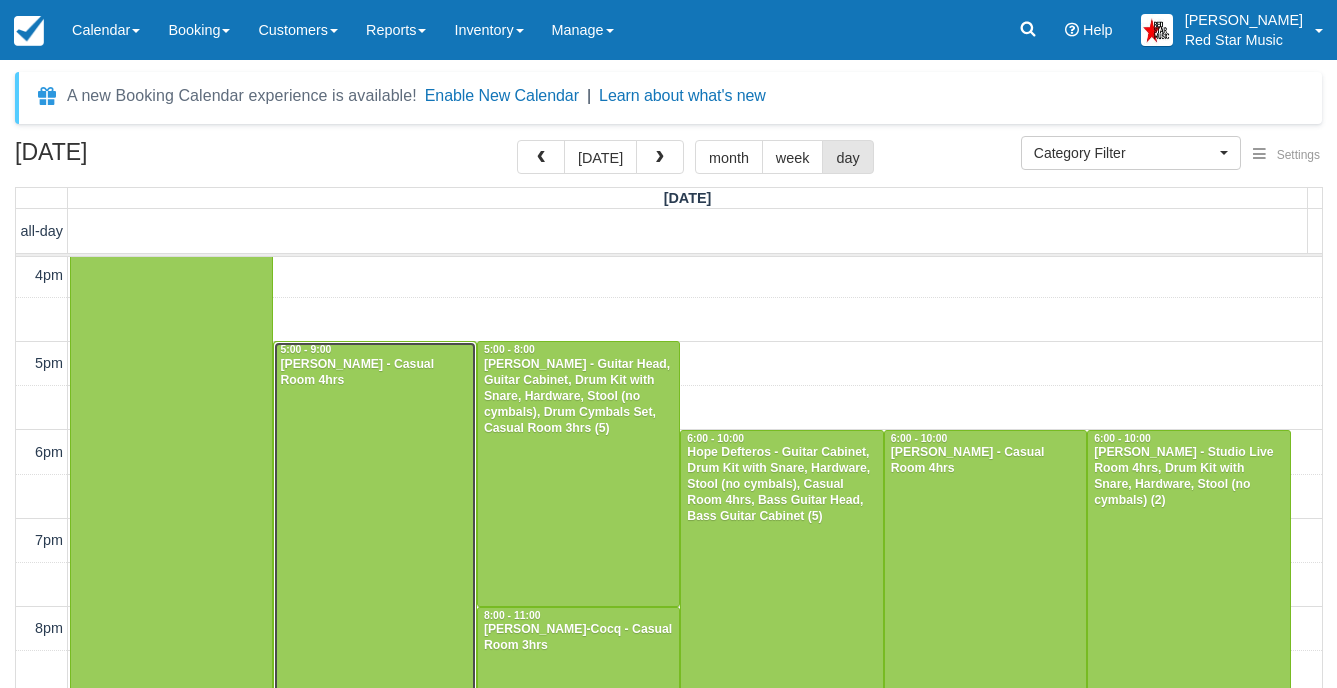 click at bounding box center (374, 518) 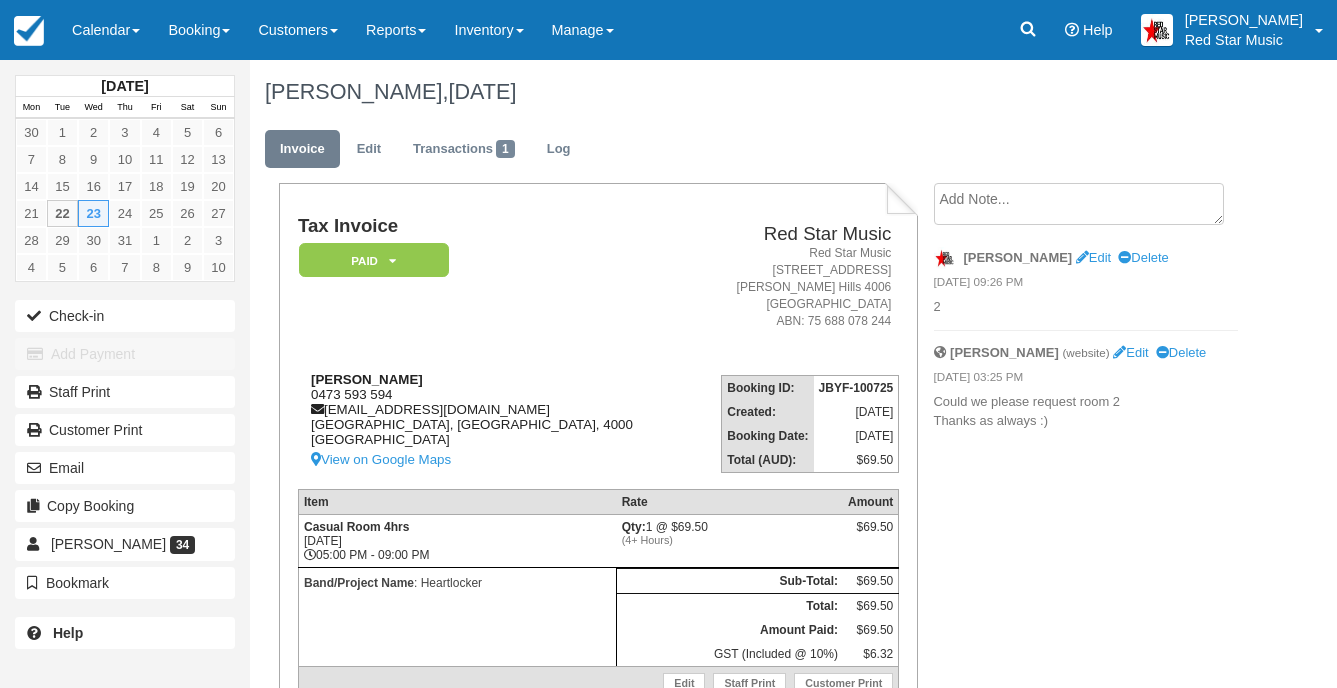 scroll, scrollTop: 0, scrollLeft: 0, axis: both 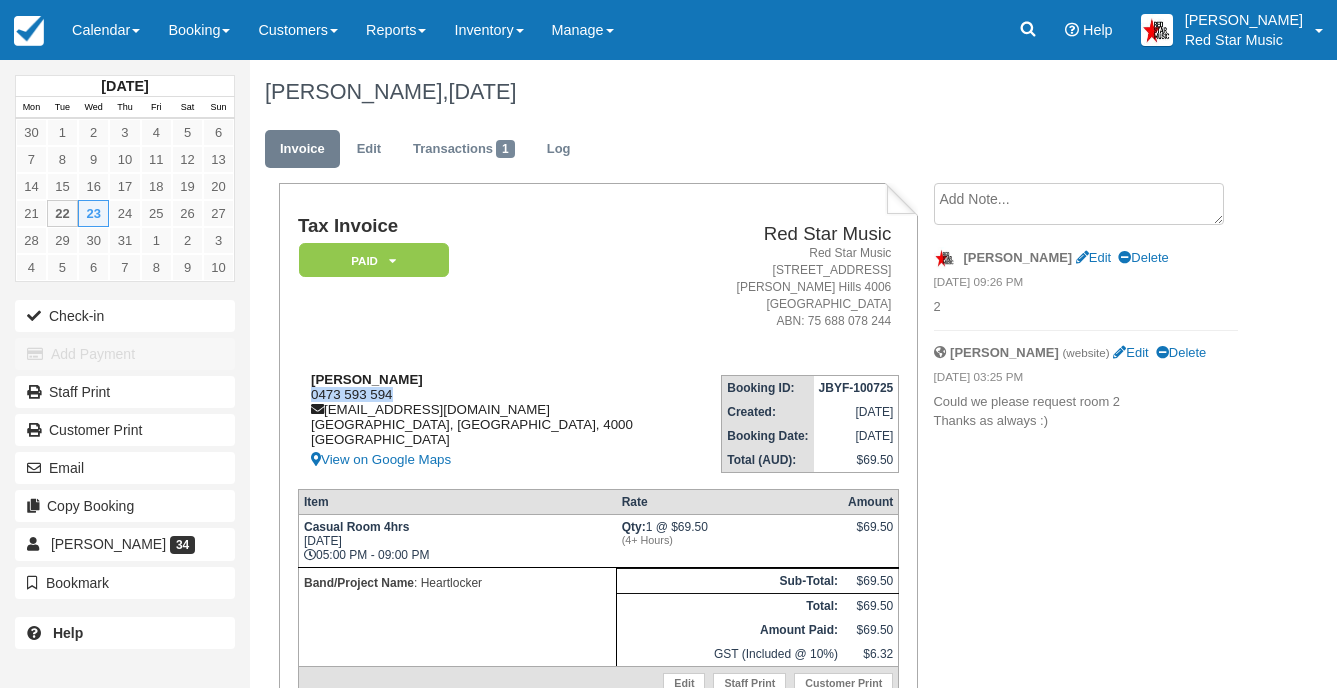 drag, startPoint x: 400, startPoint y: 392, endPoint x: 302, endPoint y: 399, distance: 98.24968 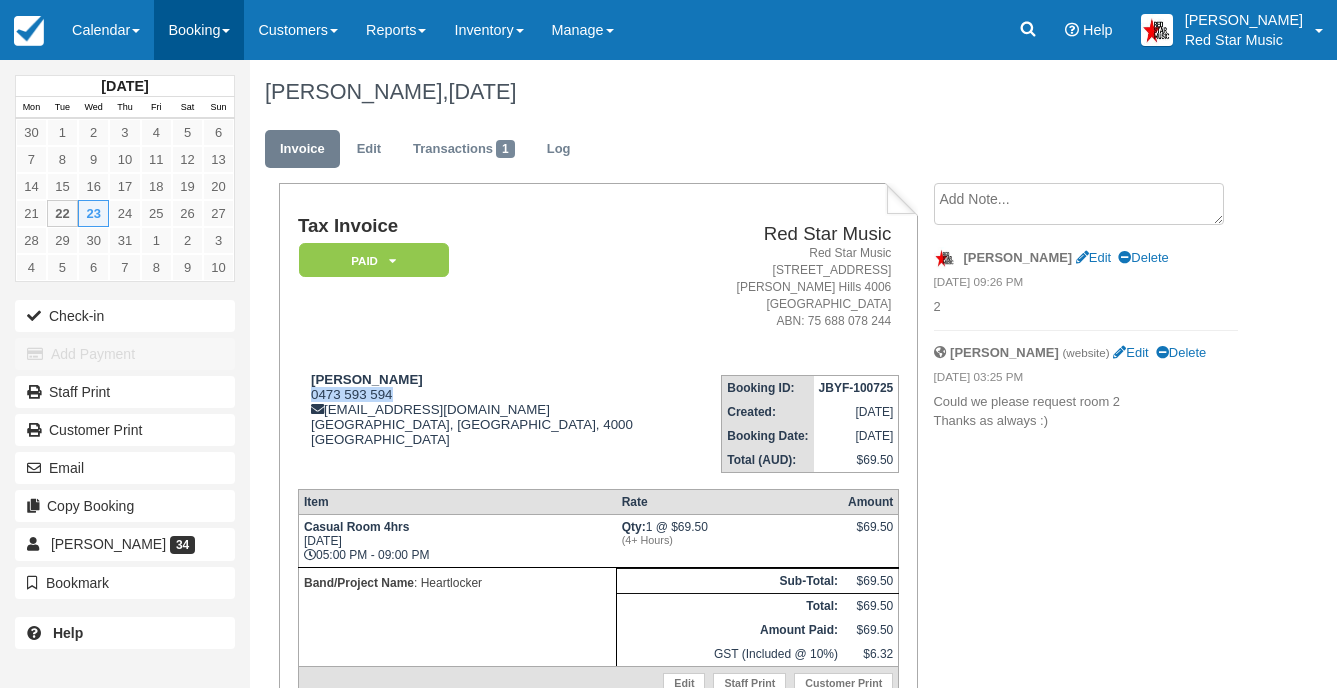 copy on "0473 593 594" 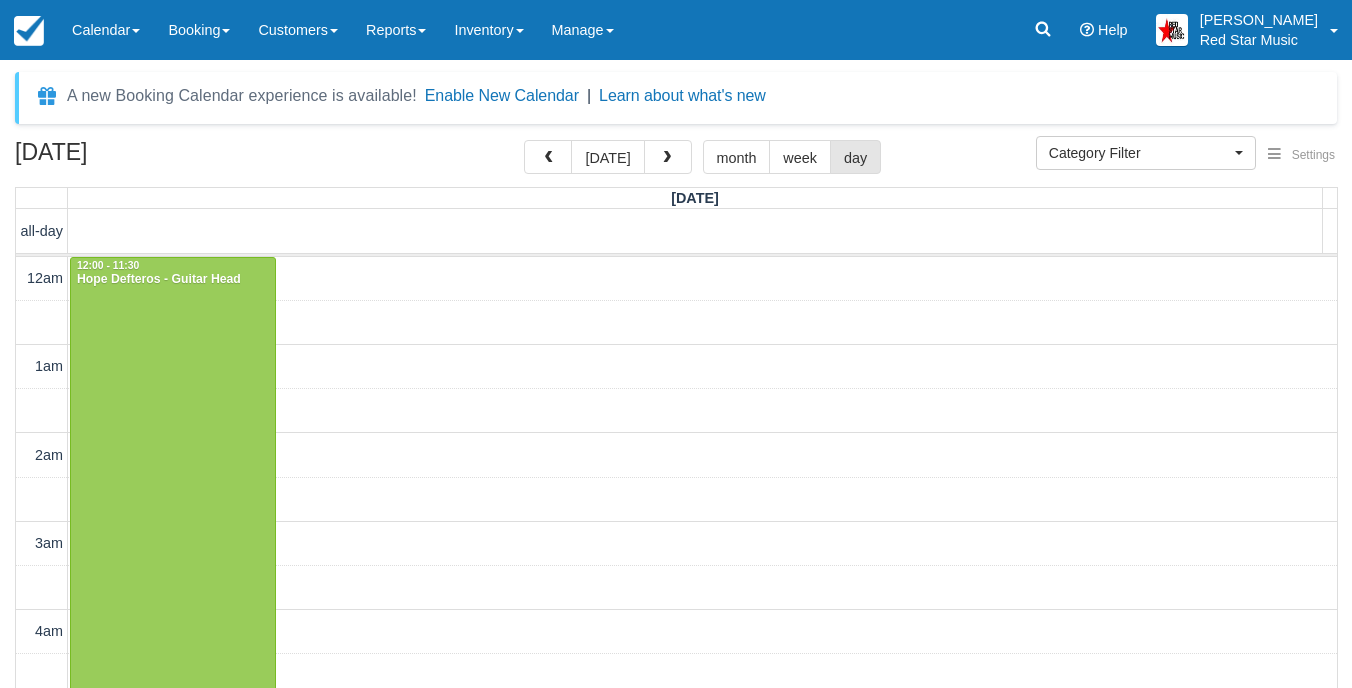 select 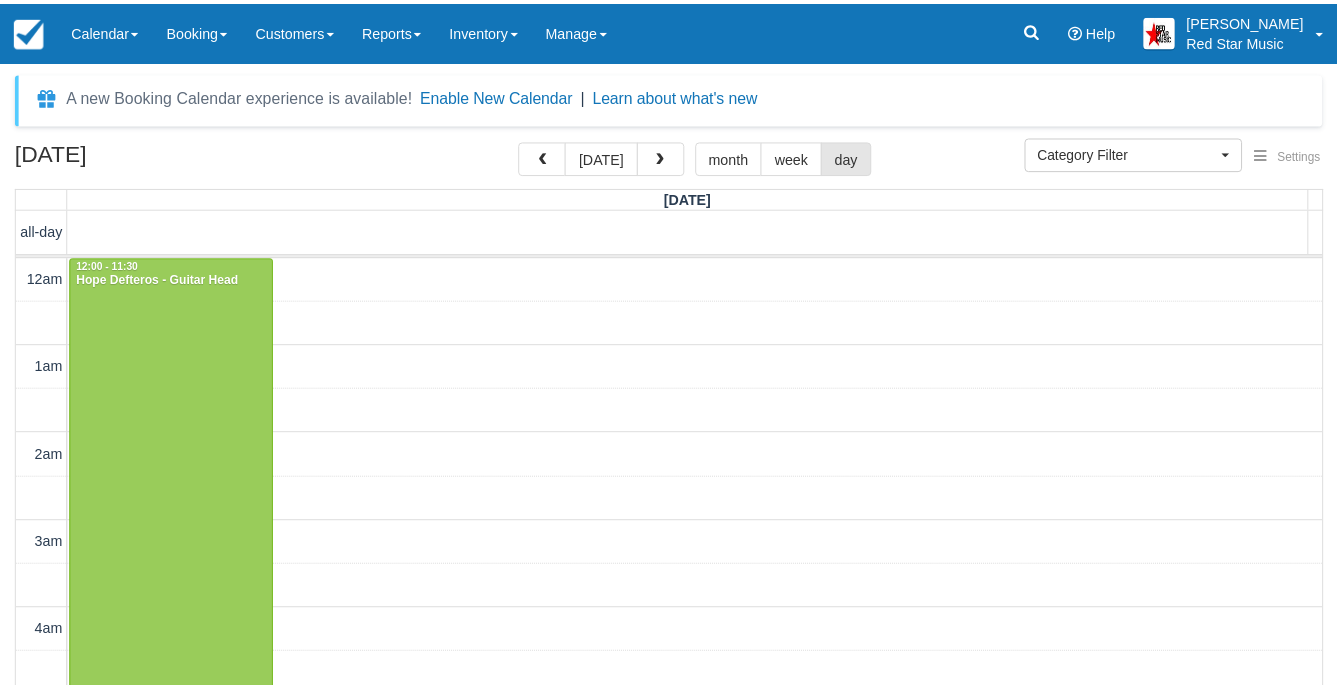 scroll, scrollTop: 0, scrollLeft: 0, axis: both 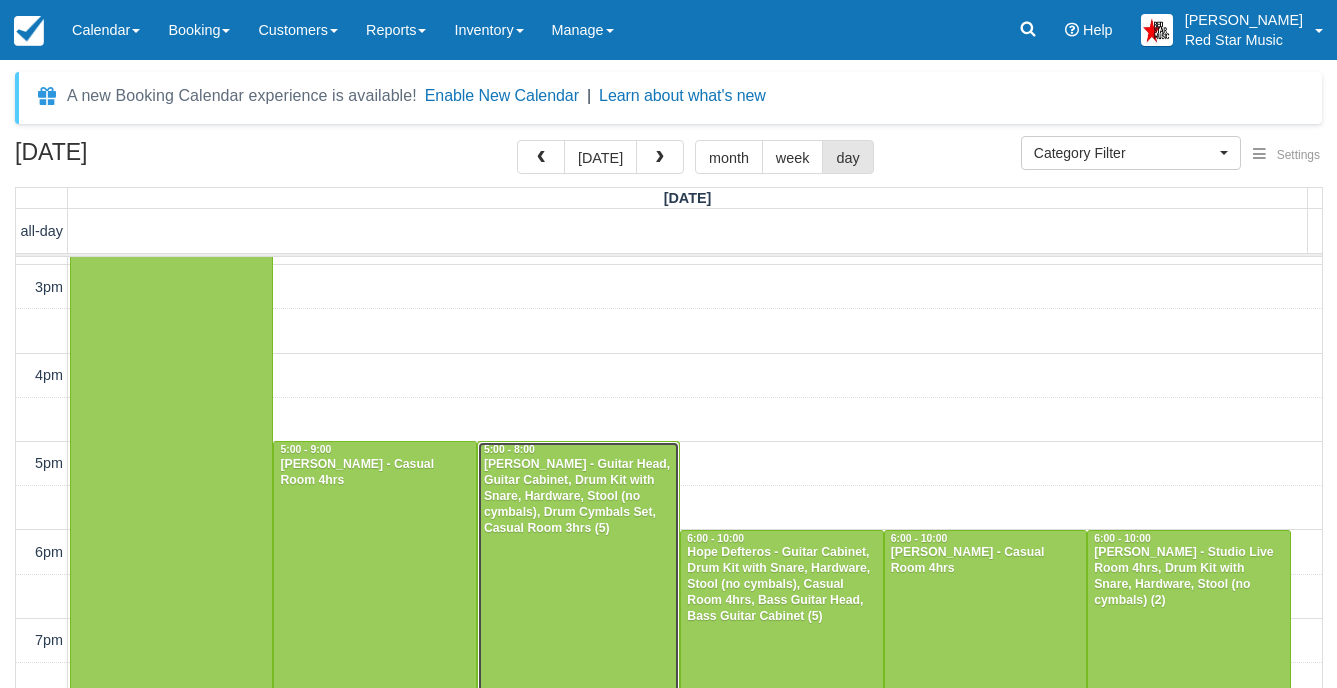 click on "Jai Williams - Guitar Head, Guitar Cabinet, Drum Kit with Snare, Hardware, Stool (no cymbals), Drum Cymbals Set, Casual Room 3hrs (5)" at bounding box center [578, 496] 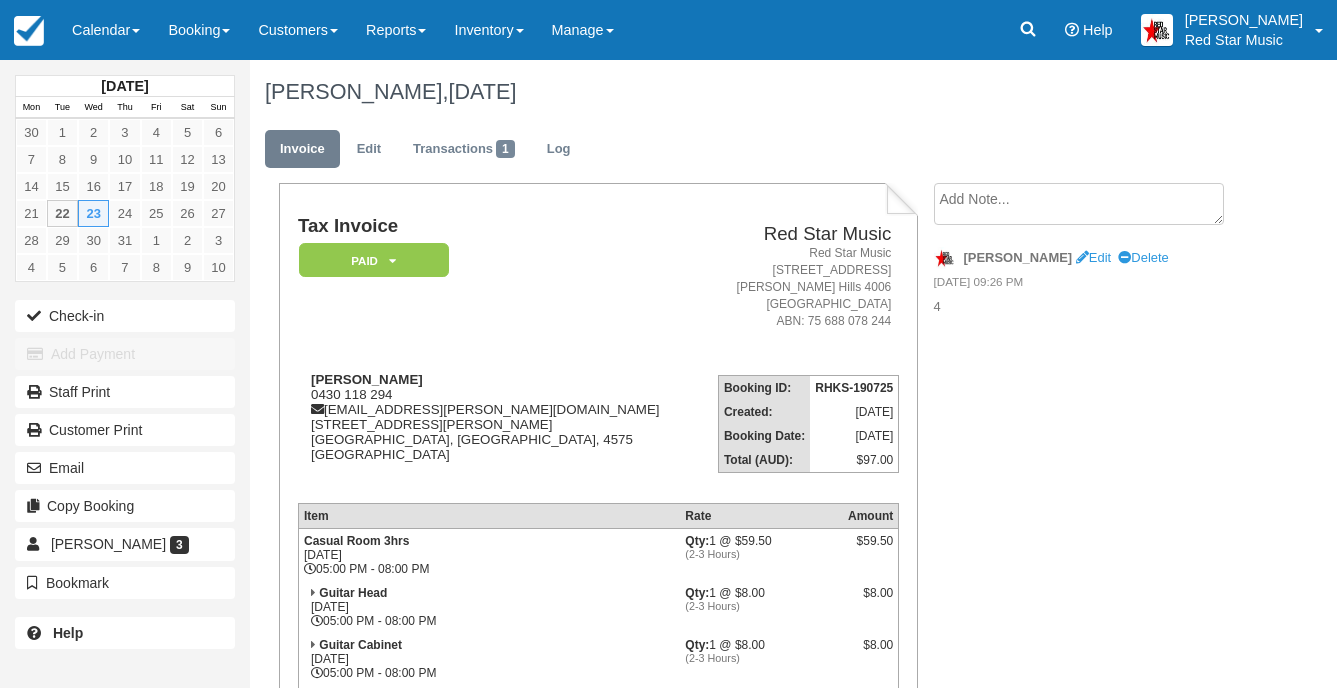 scroll, scrollTop: 0, scrollLeft: 0, axis: both 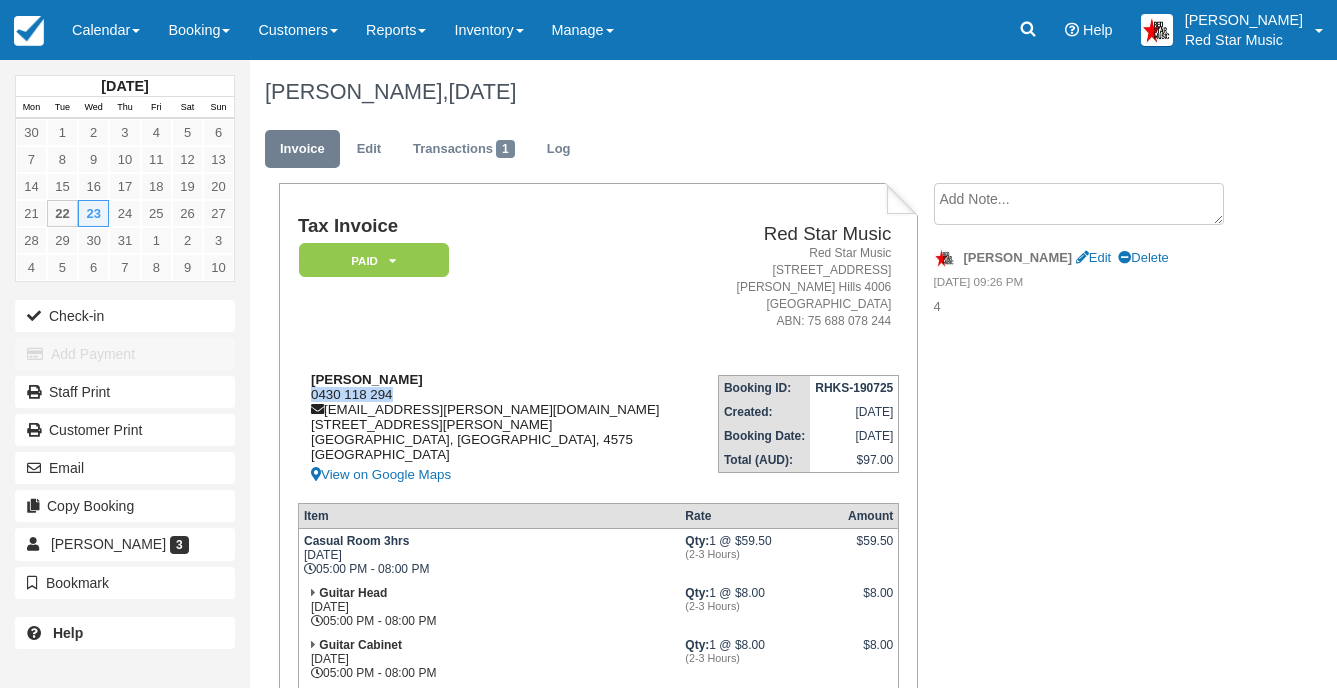 drag, startPoint x: 394, startPoint y: 390, endPoint x: 313, endPoint y: 388, distance: 81.02469 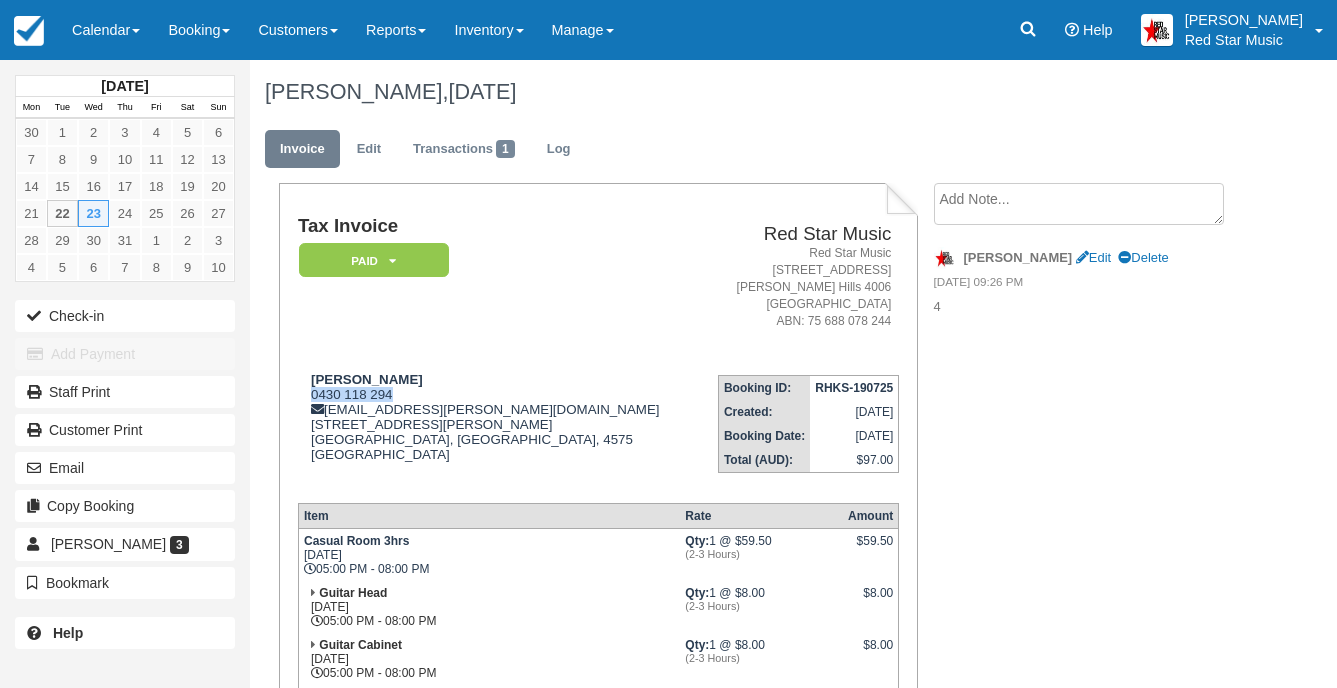 copy on "0430 118 294" 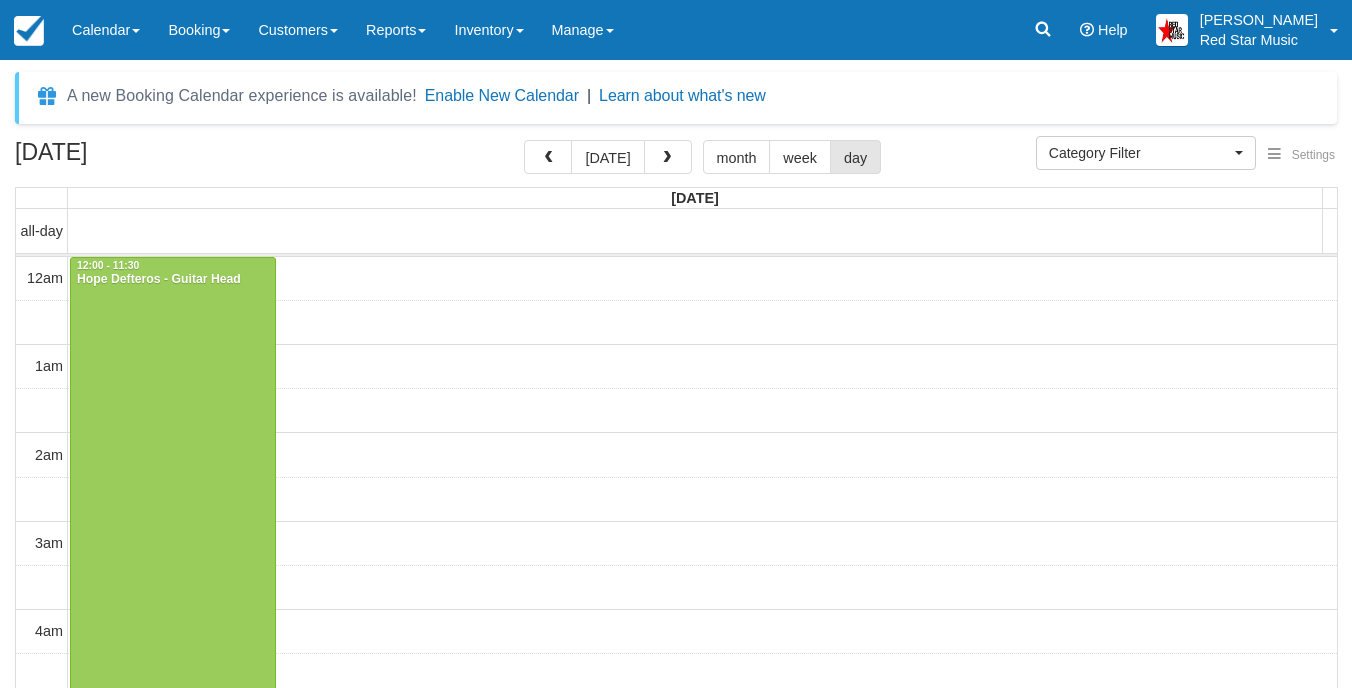 select 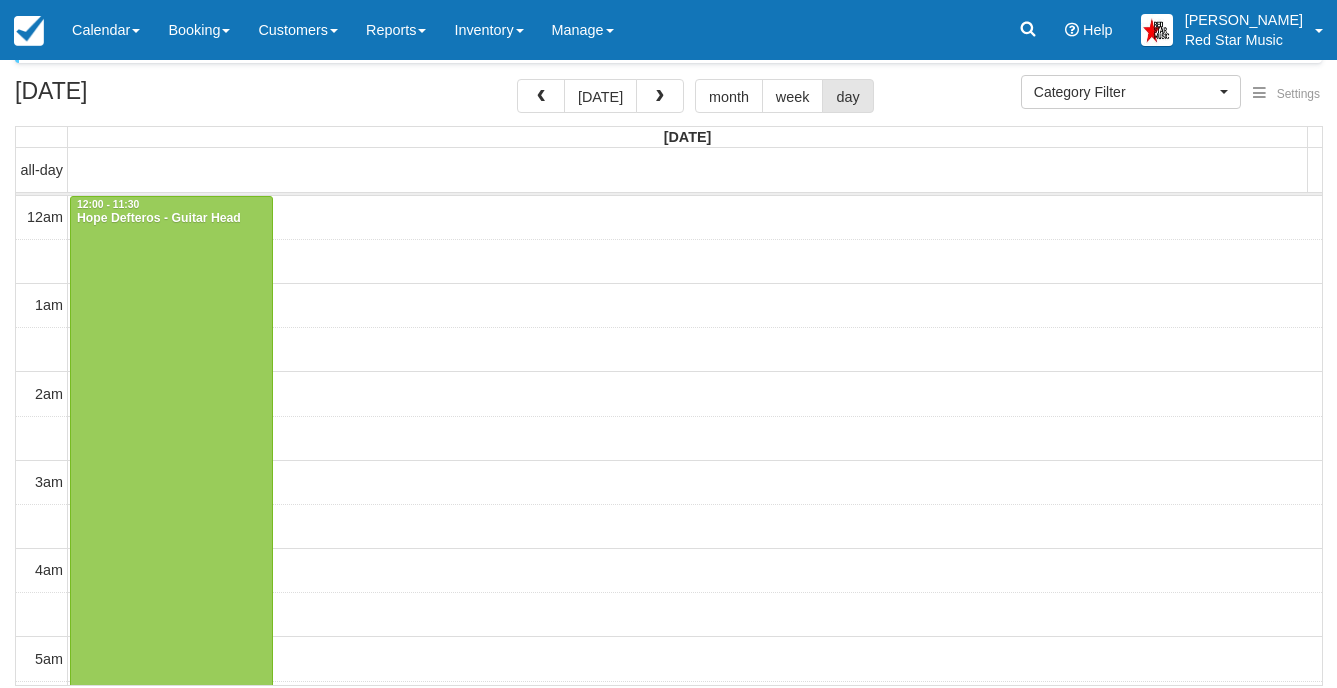 scroll, scrollTop: 64, scrollLeft: 0, axis: vertical 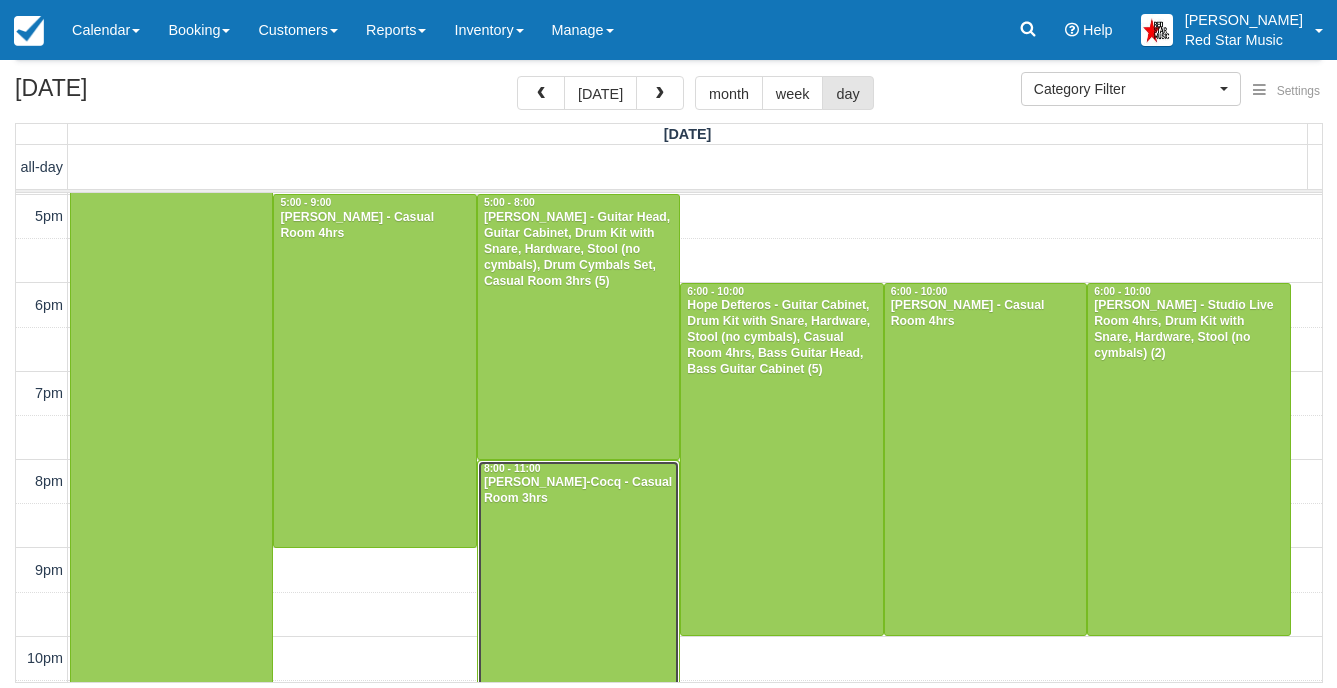 click at bounding box center (578, 592) 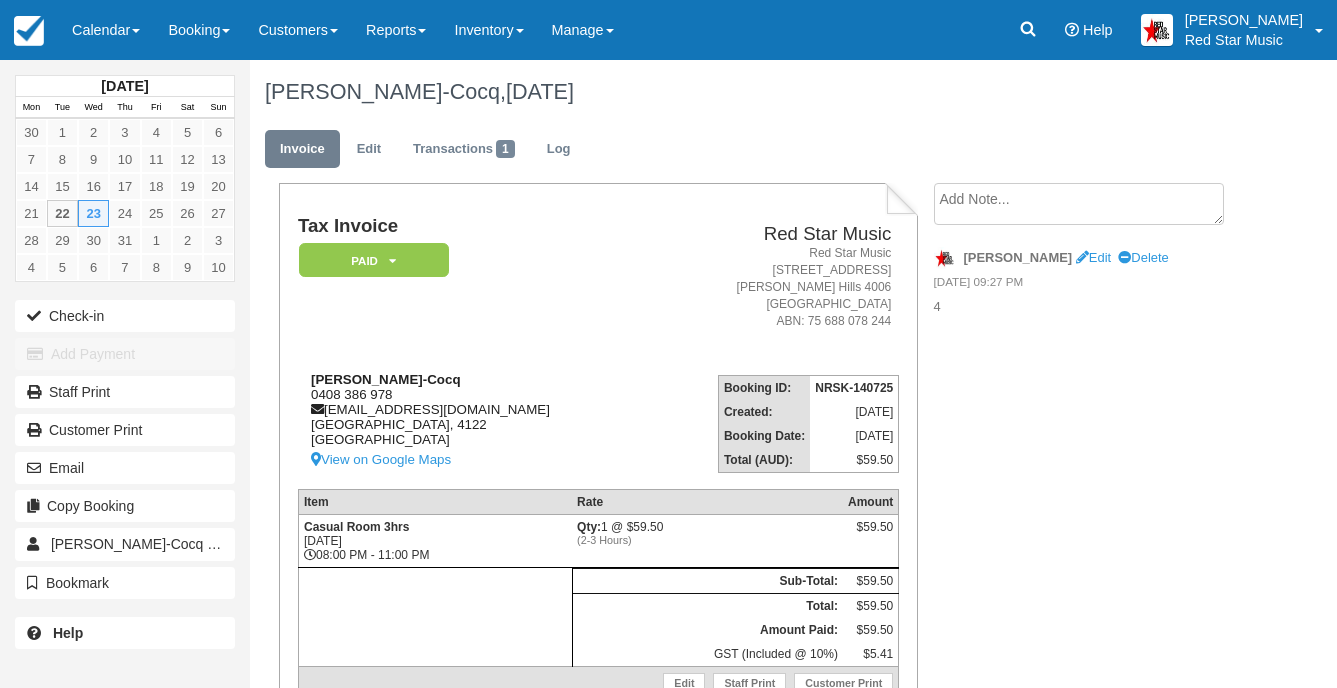 scroll, scrollTop: 0, scrollLeft: 0, axis: both 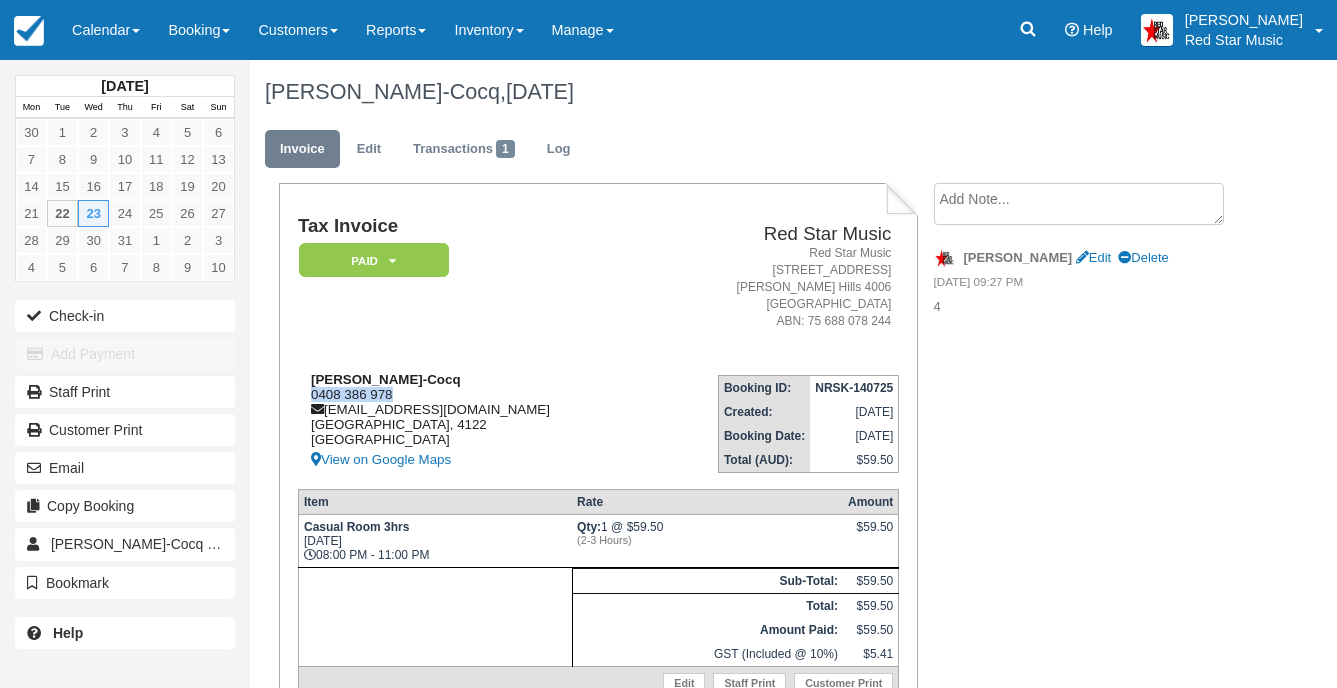 drag, startPoint x: 385, startPoint y: 392, endPoint x: 299, endPoint y: 392, distance: 86 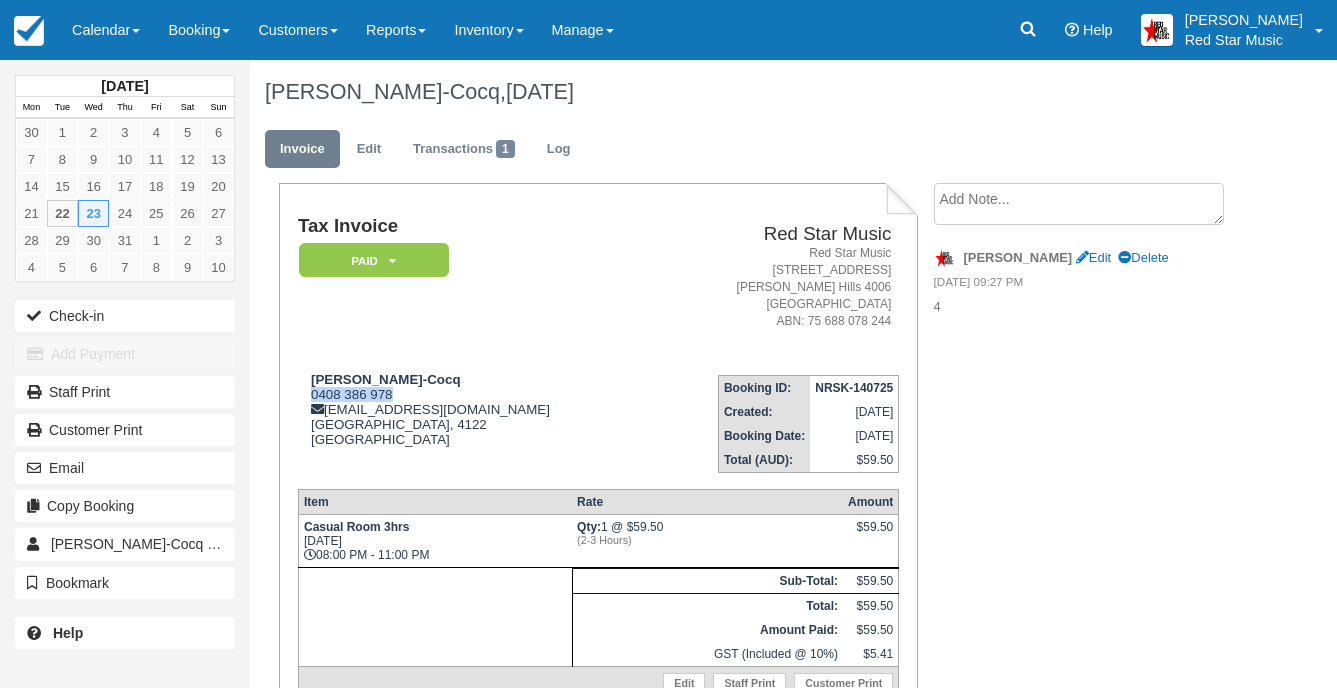 copy on "0408 386 978" 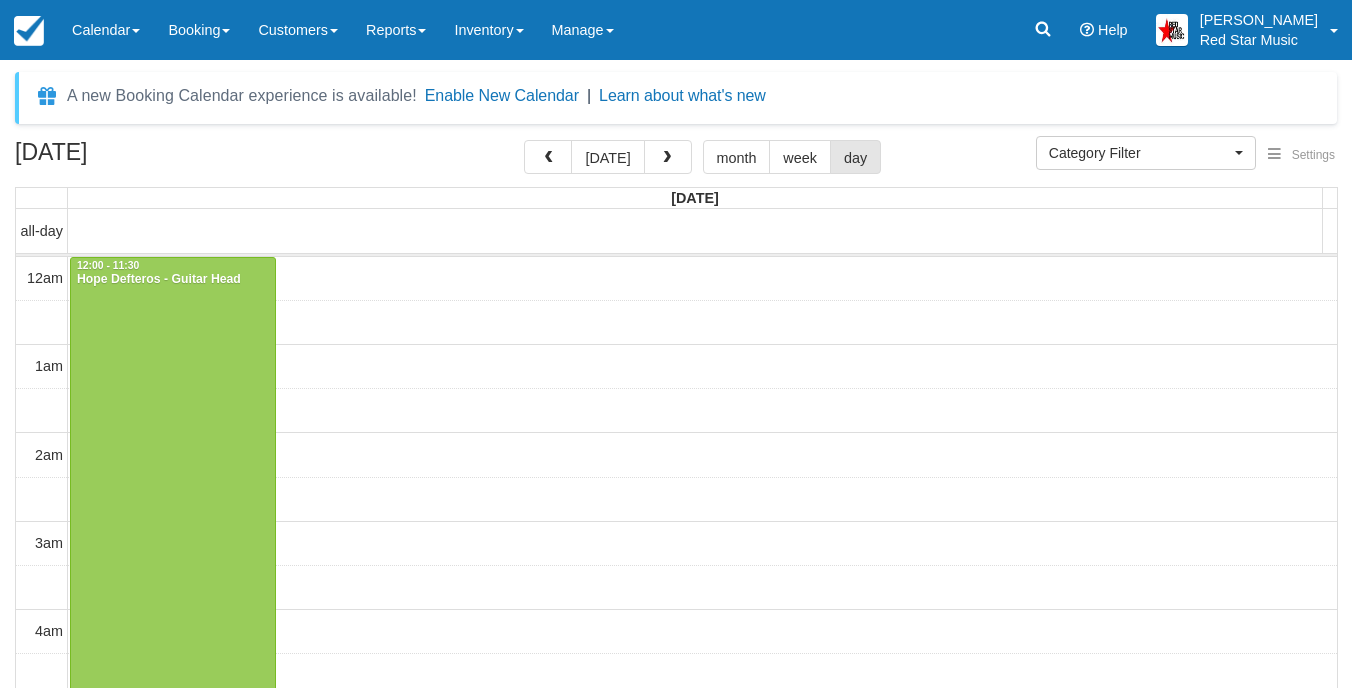 select 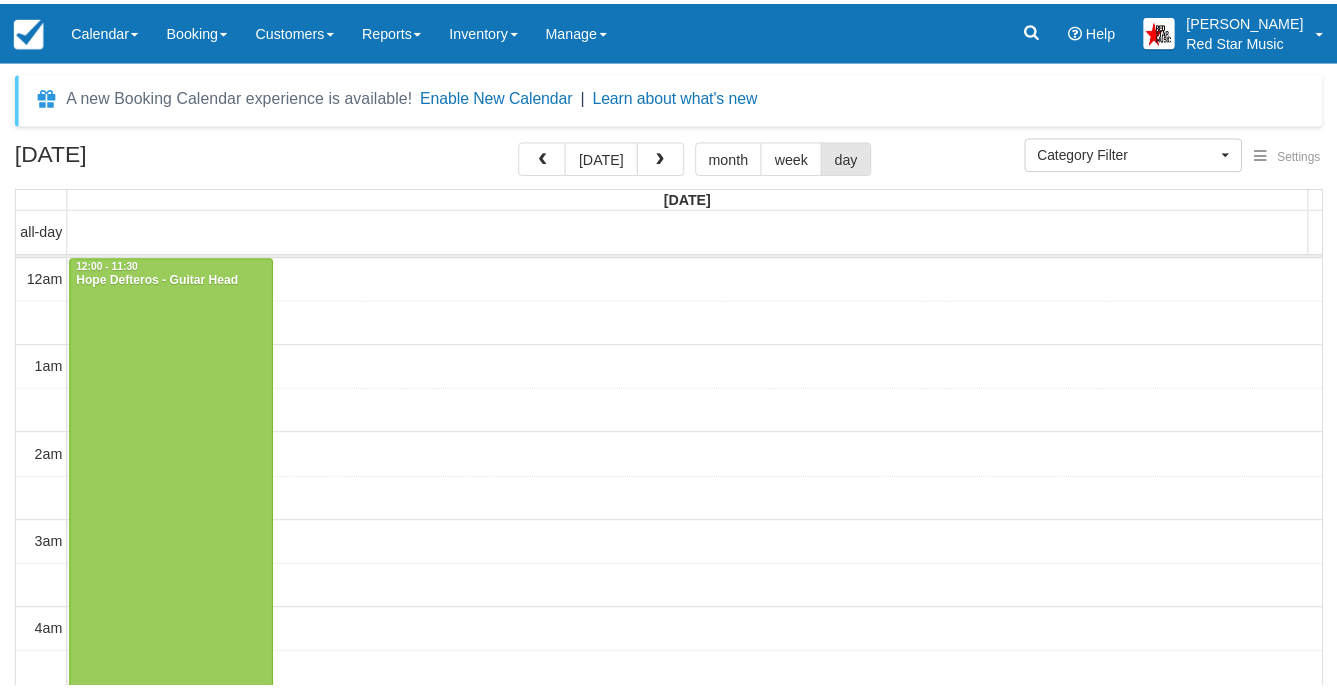 scroll, scrollTop: 0, scrollLeft: 0, axis: both 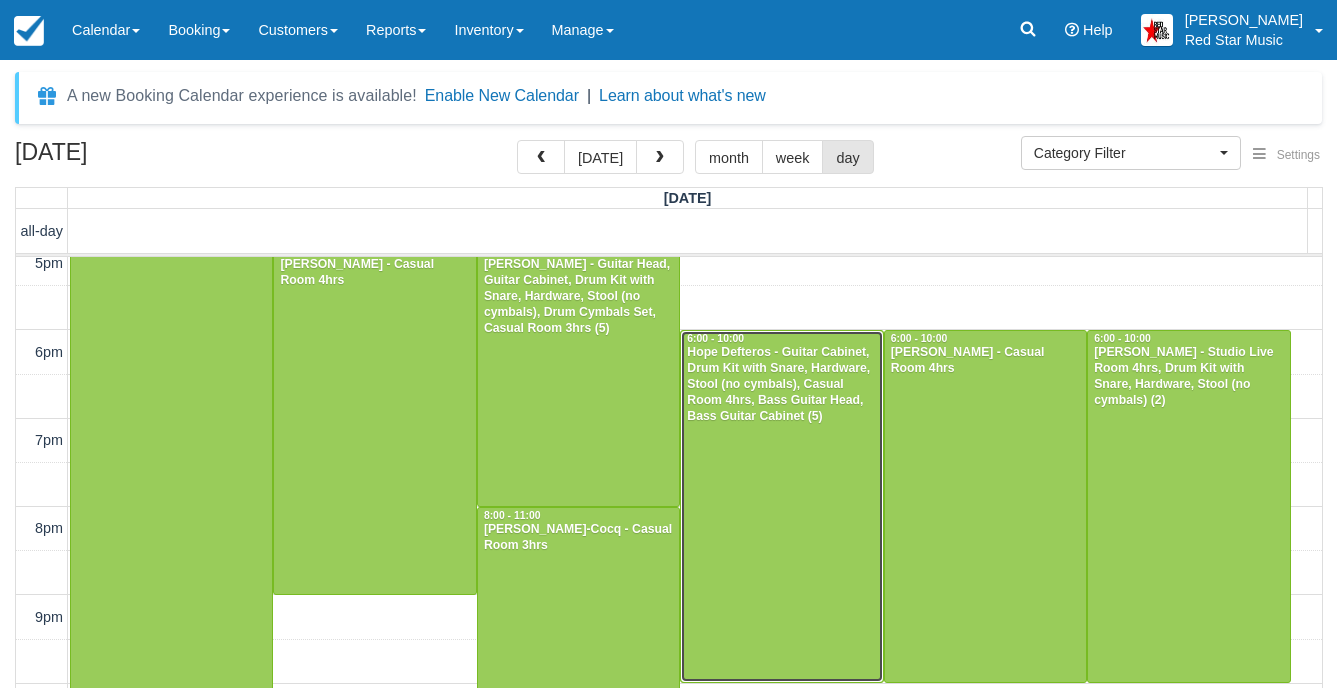 click at bounding box center [781, 507] 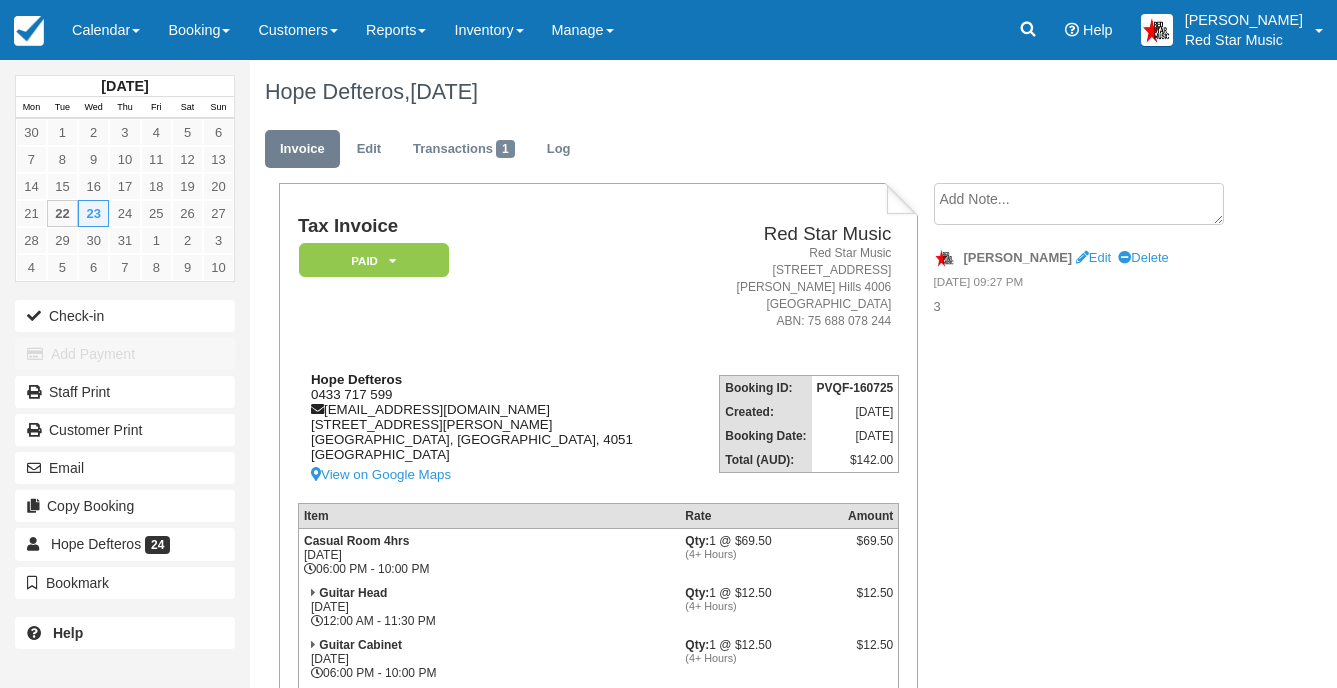 scroll, scrollTop: 0, scrollLeft: 0, axis: both 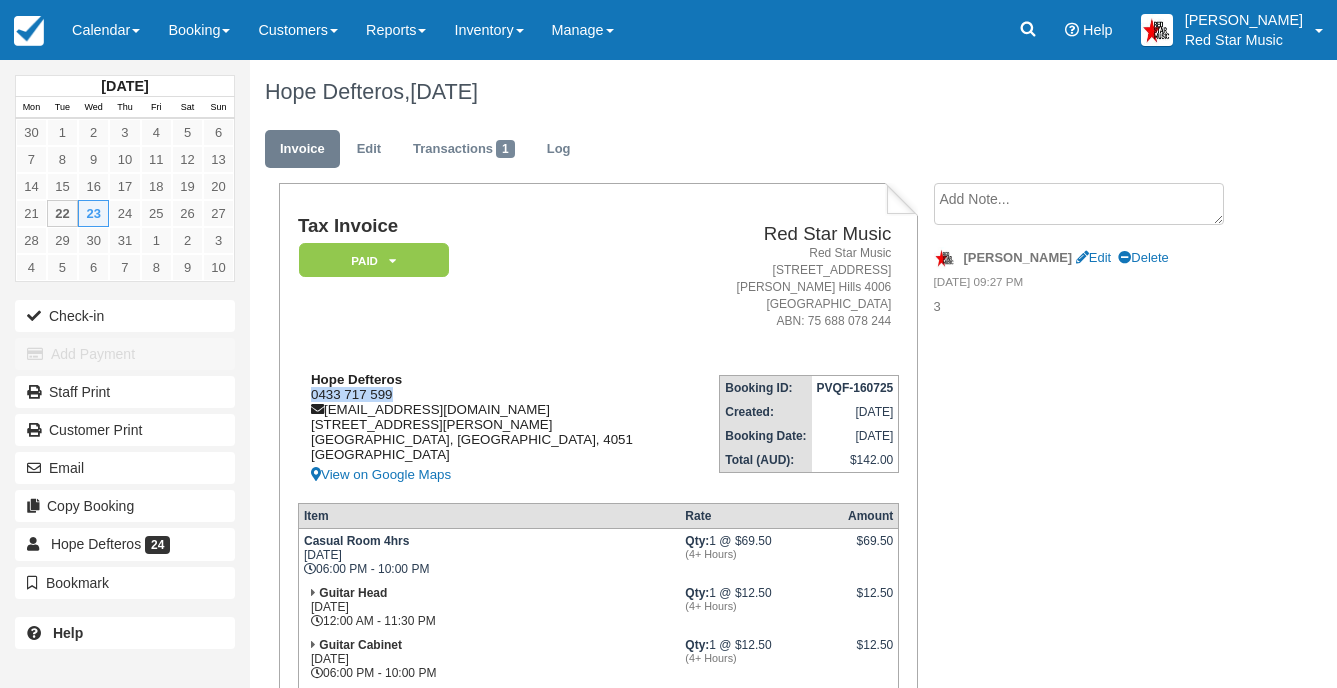 drag, startPoint x: 399, startPoint y: 392, endPoint x: 311, endPoint y: 389, distance: 88.051125 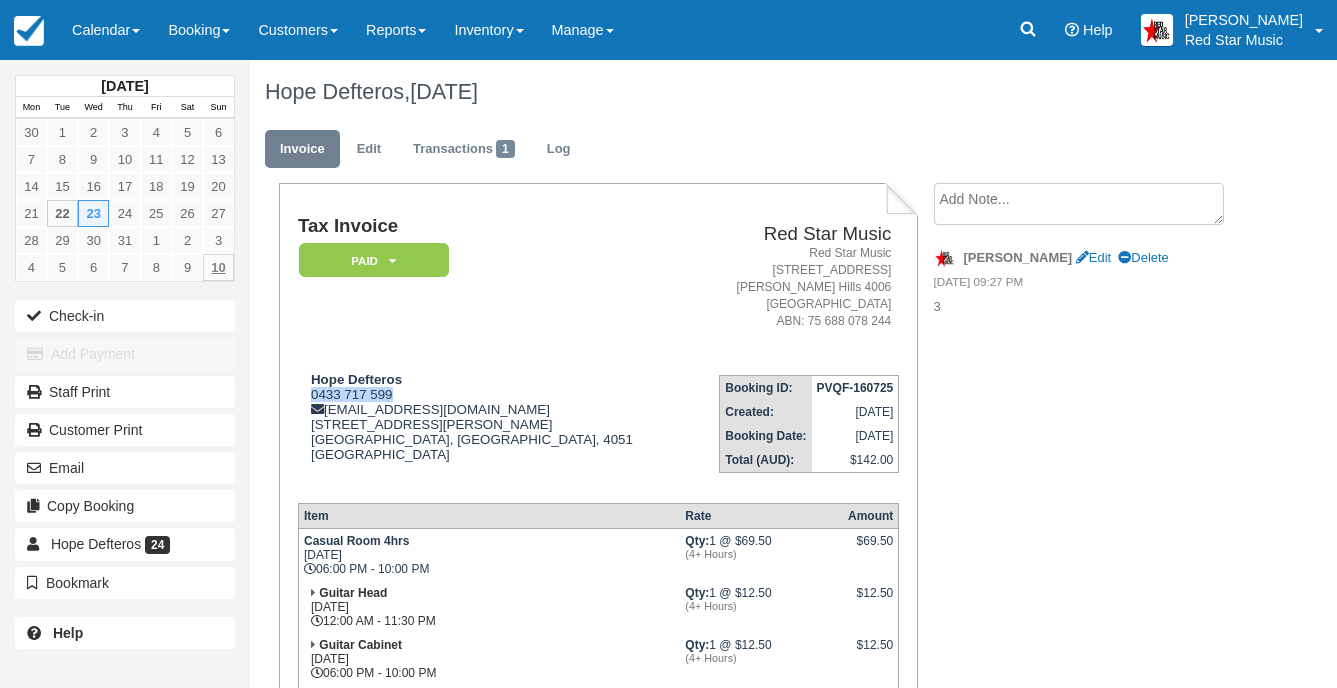 copy on "0433 717 599" 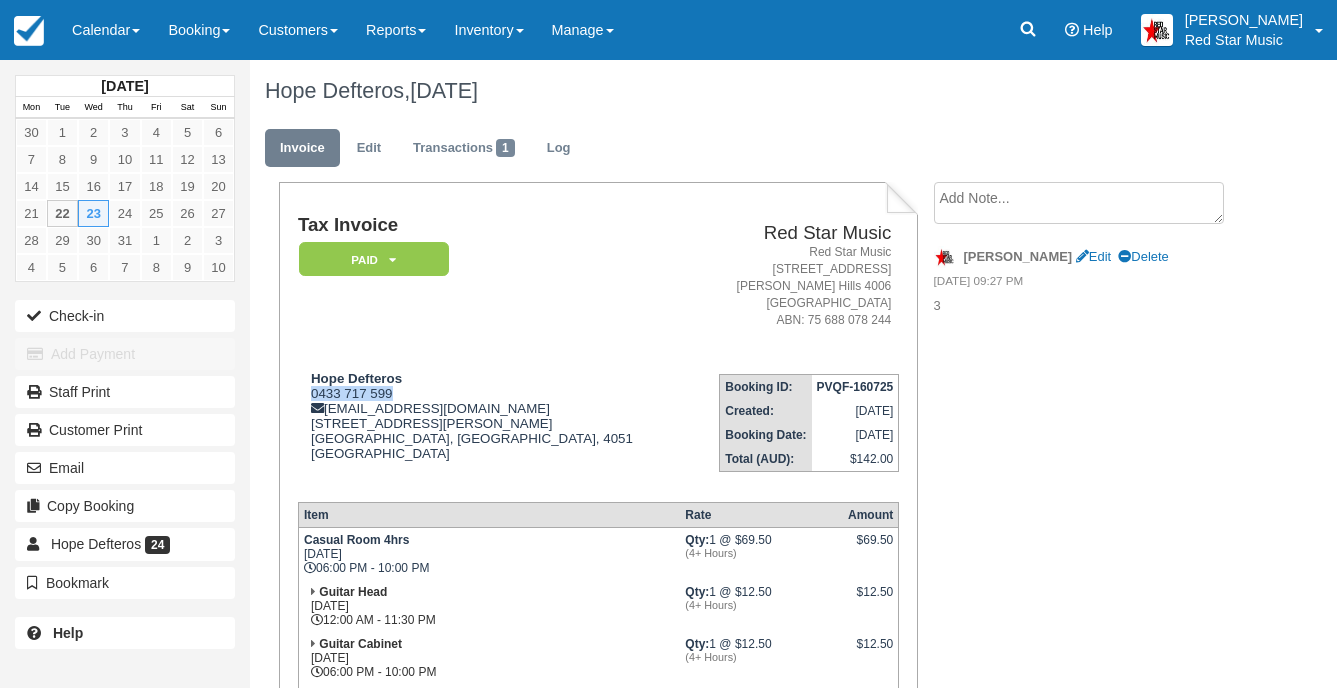 scroll, scrollTop: 0, scrollLeft: 0, axis: both 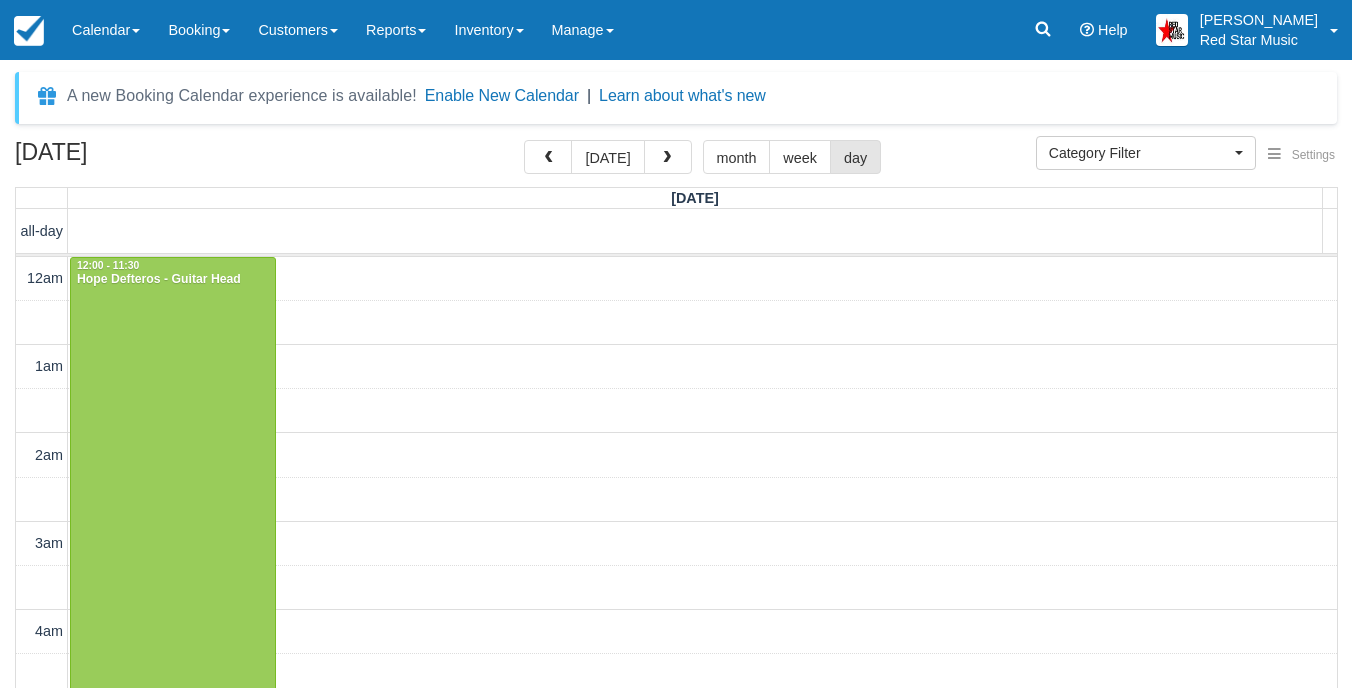 select 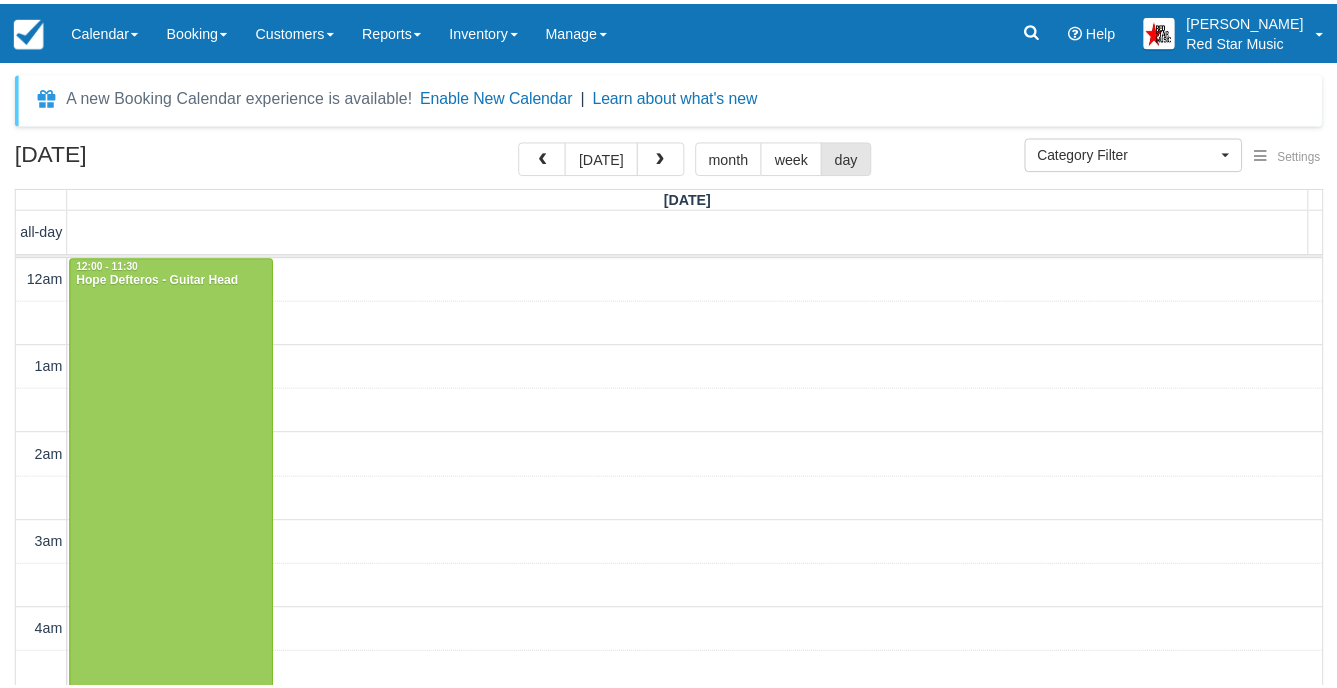 scroll, scrollTop: 0, scrollLeft: 0, axis: both 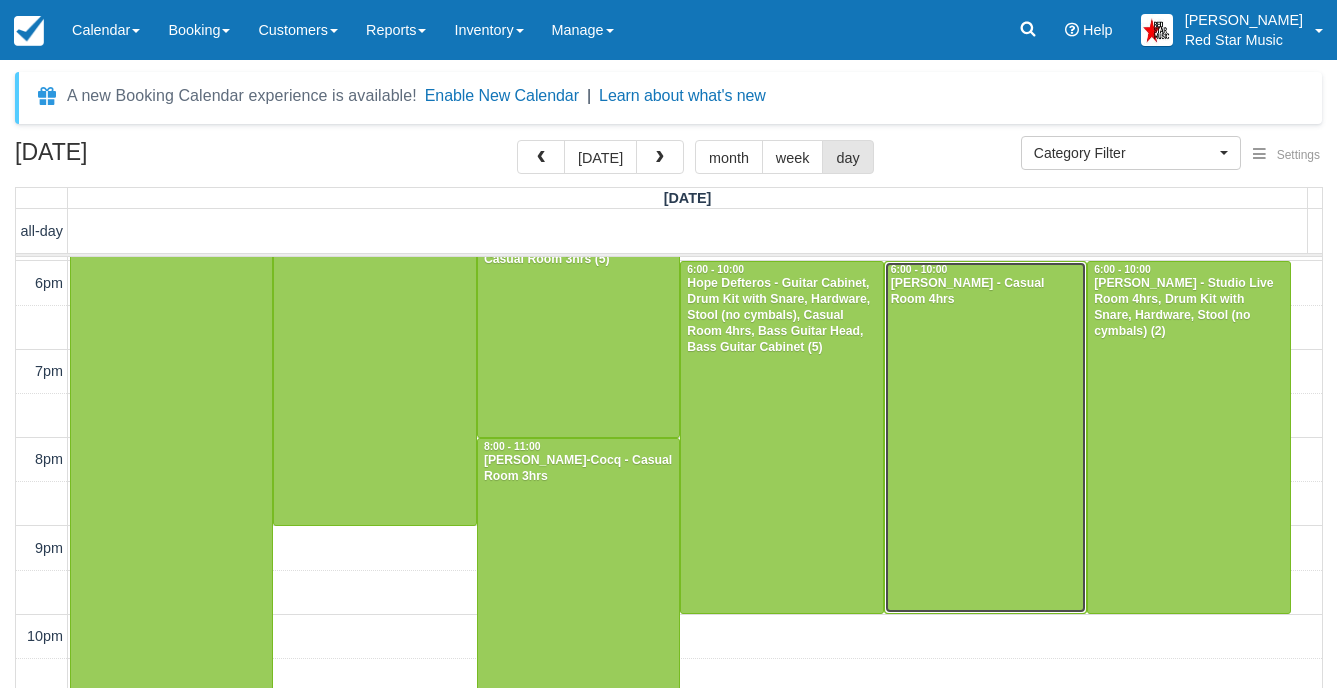 click at bounding box center (985, 438) 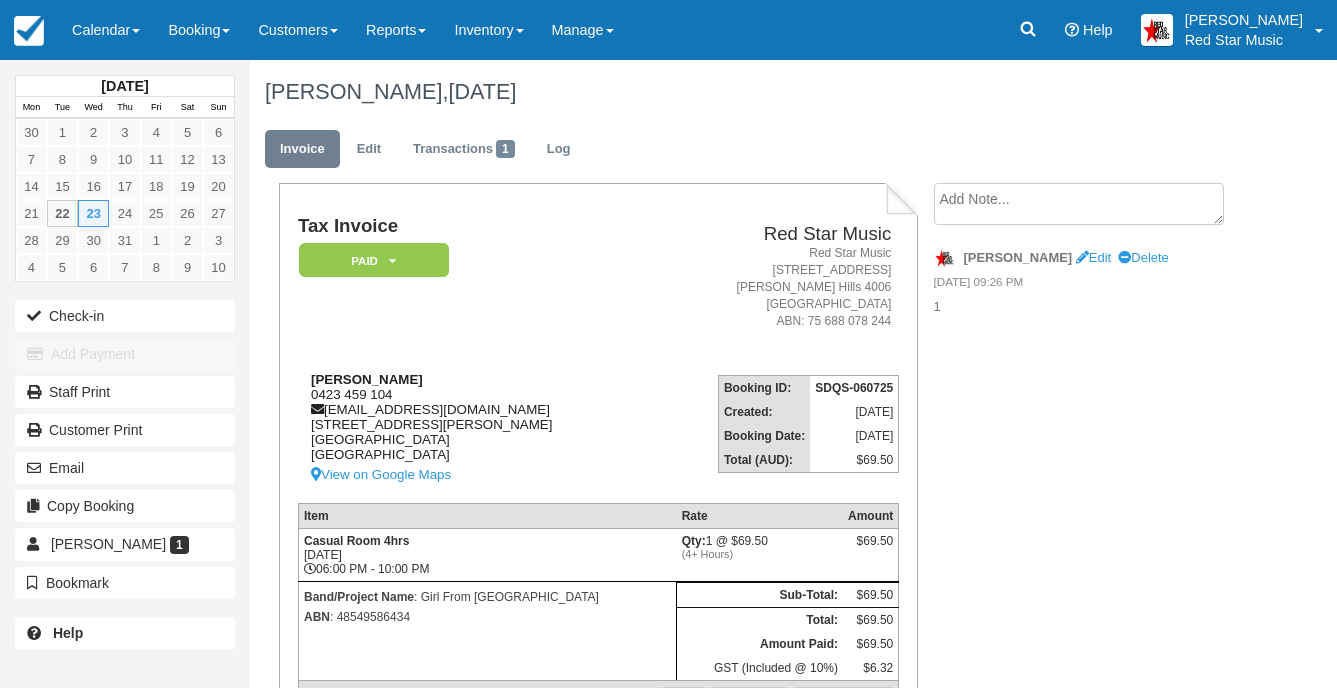 scroll, scrollTop: 0, scrollLeft: 0, axis: both 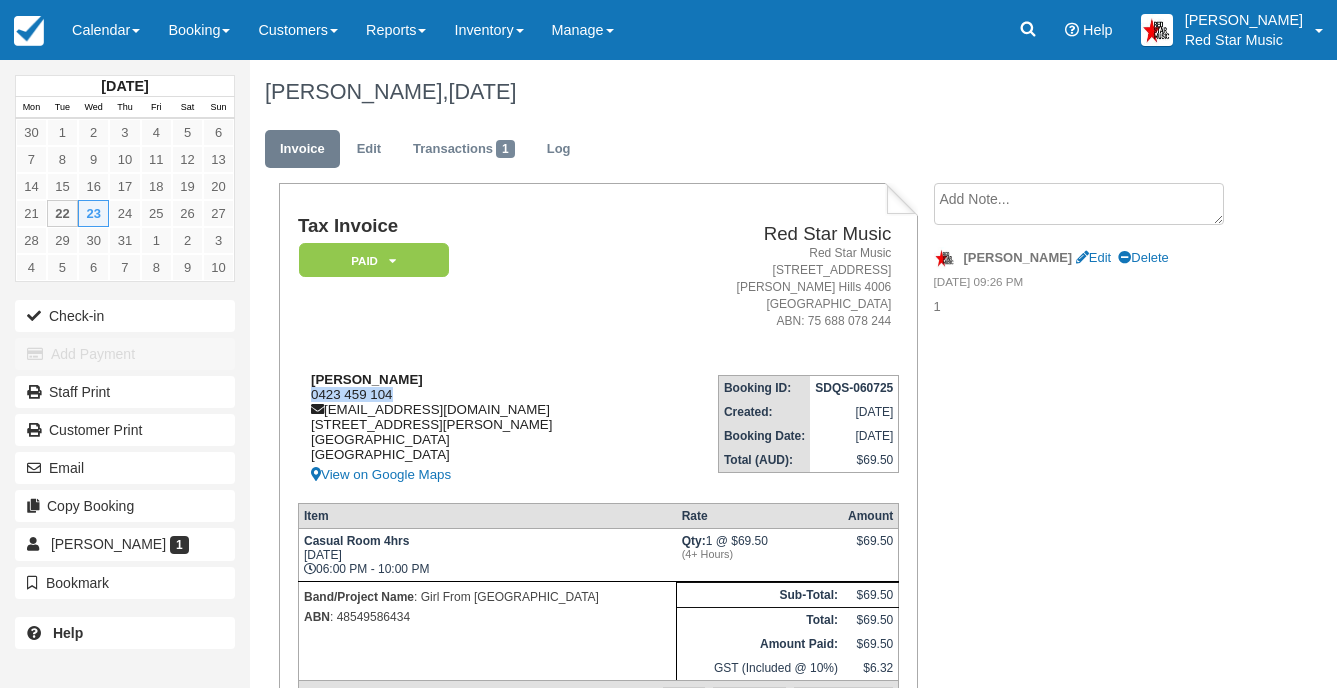 drag, startPoint x: 409, startPoint y: 398, endPoint x: 310, endPoint y: 400, distance: 99.0202 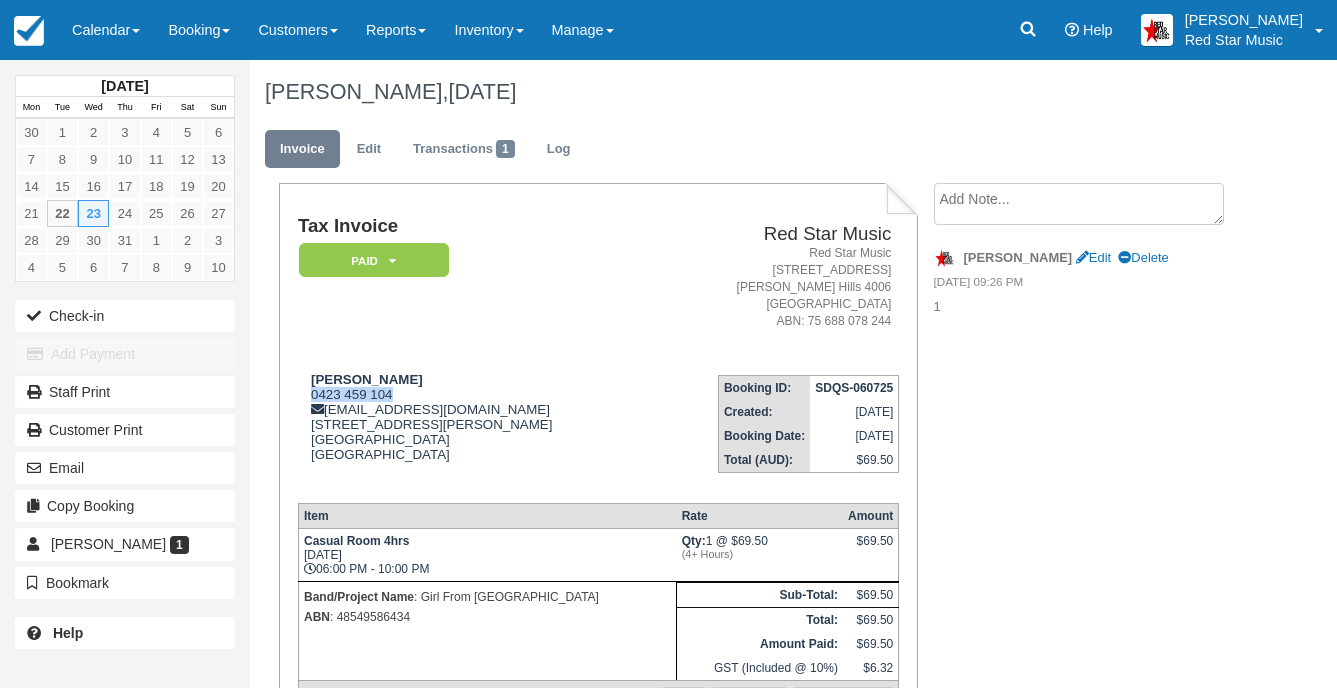 copy on "0423 459 104" 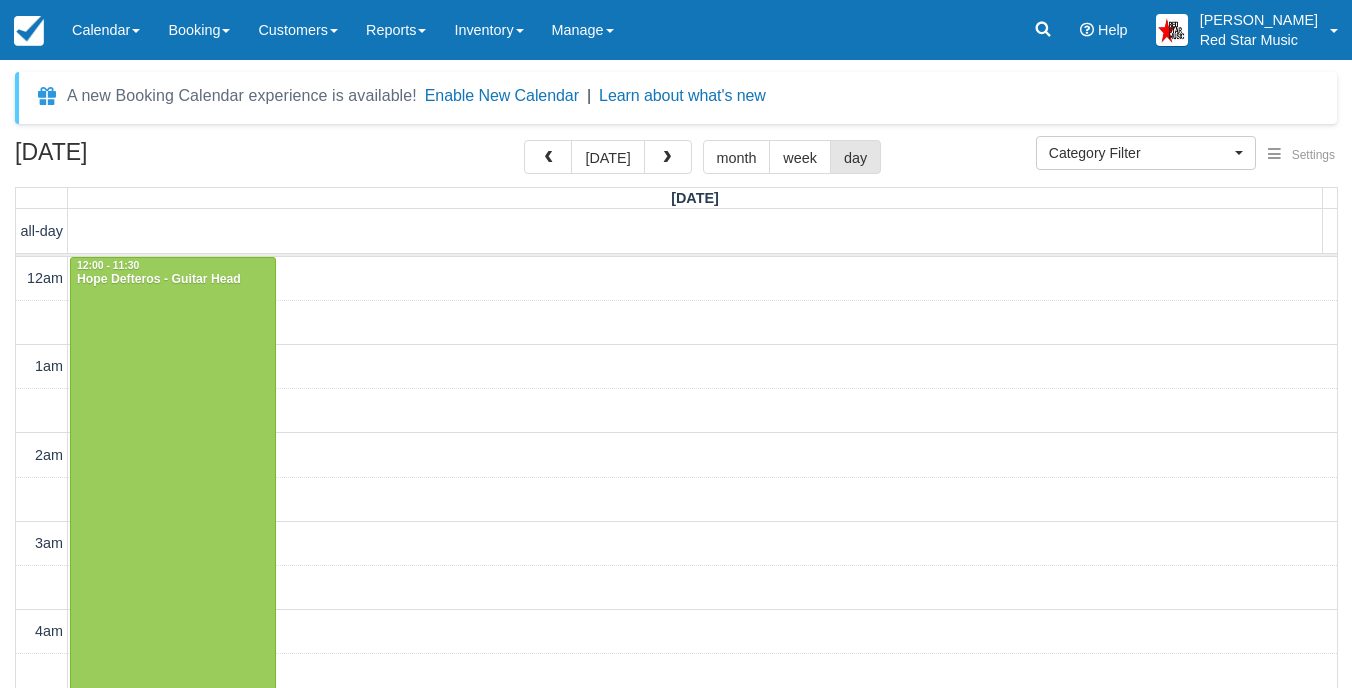 select 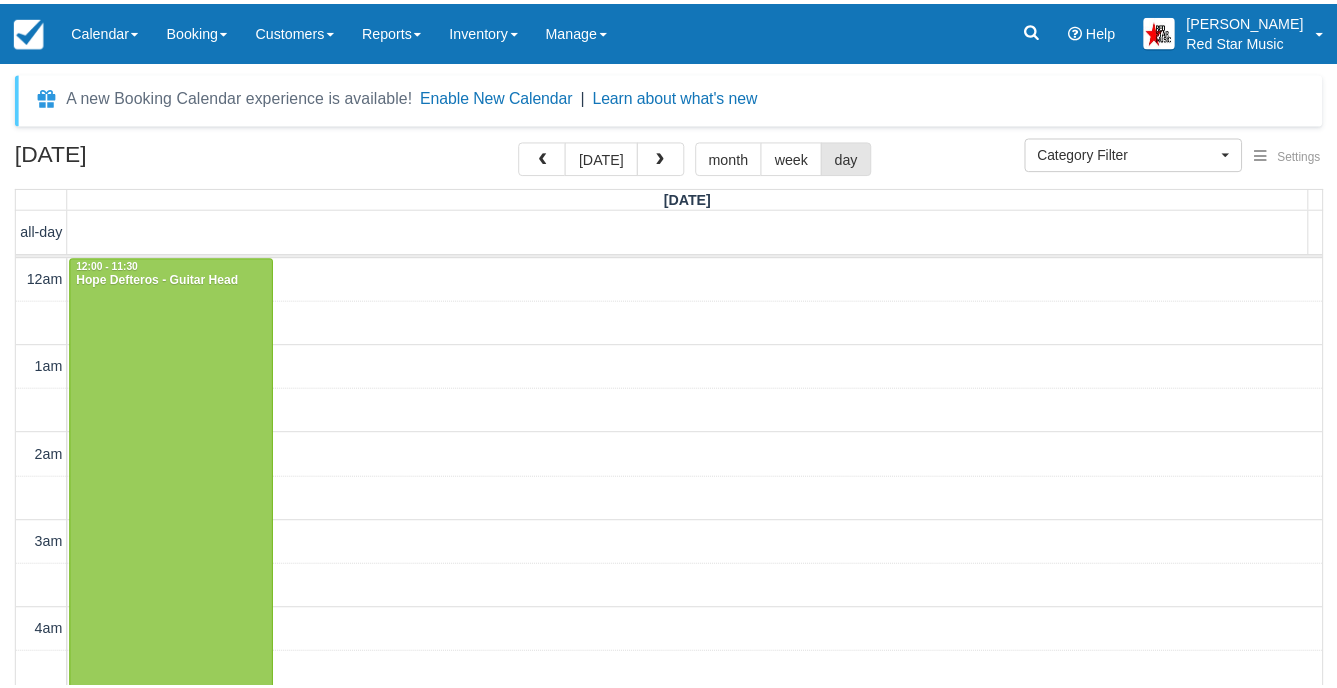 scroll, scrollTop: 0, scrollLeft: 0, axis: both 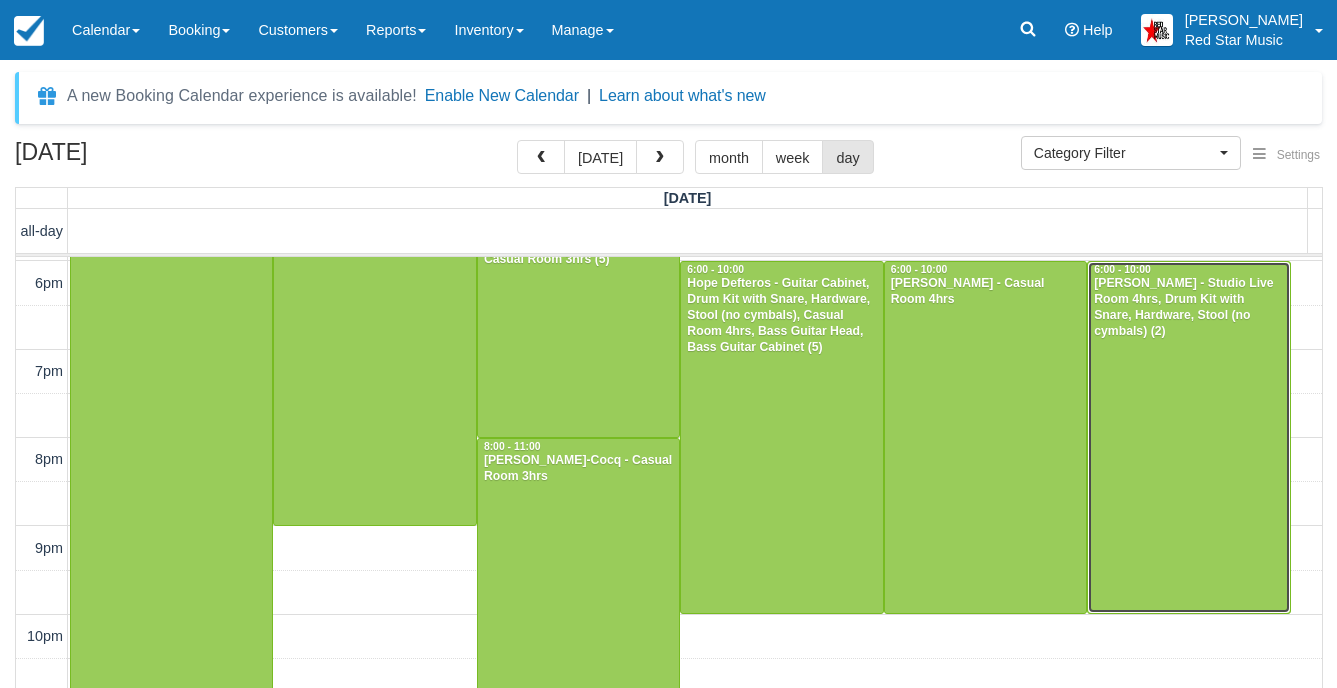 click at bounding box center (1188, 438) 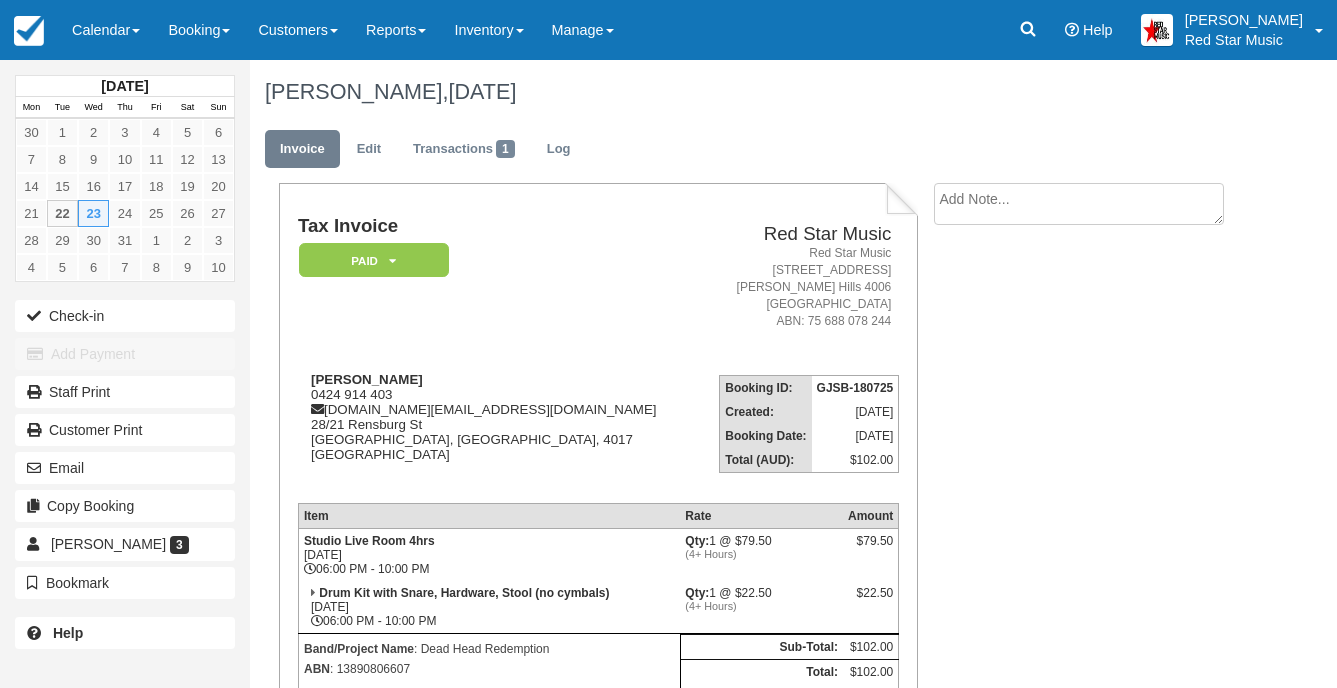 scroll, scrollTop: 0, scrollLeft: 0, axis: both 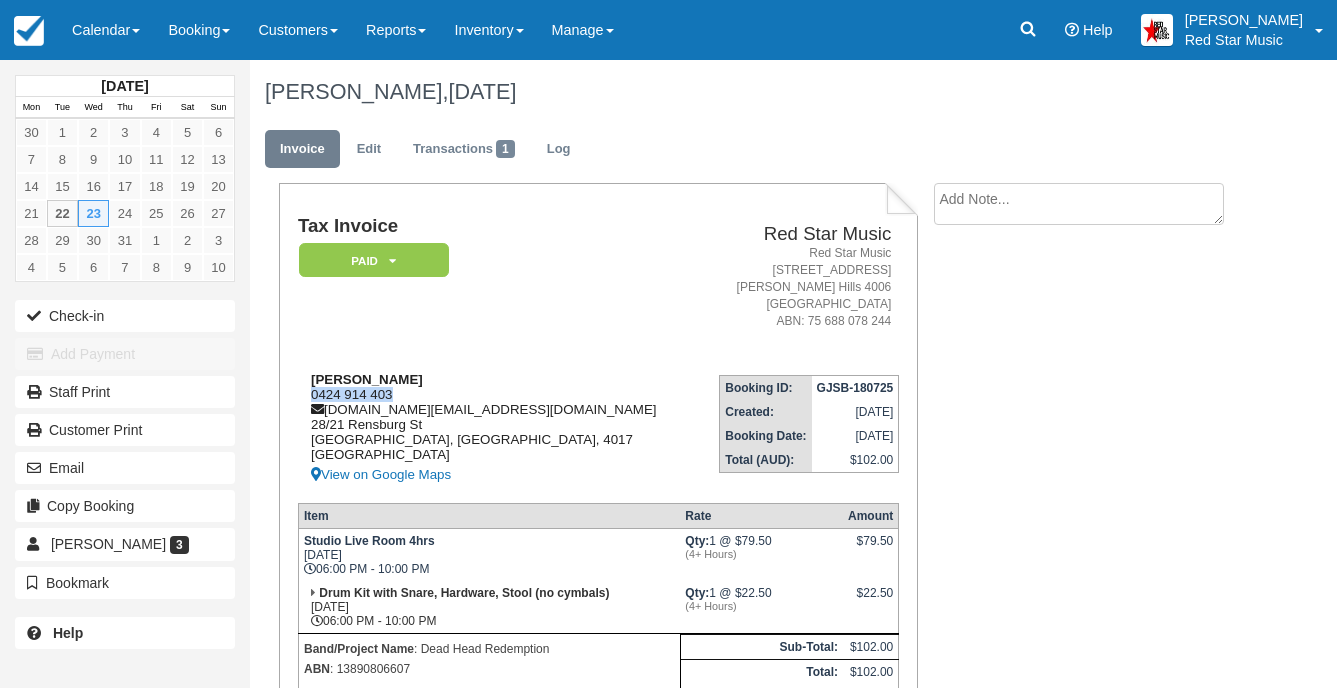 drag, startPoint x: 404, startPoint y: 391, endPoint x: 310, endPoint y: 398, distance: 94.26028 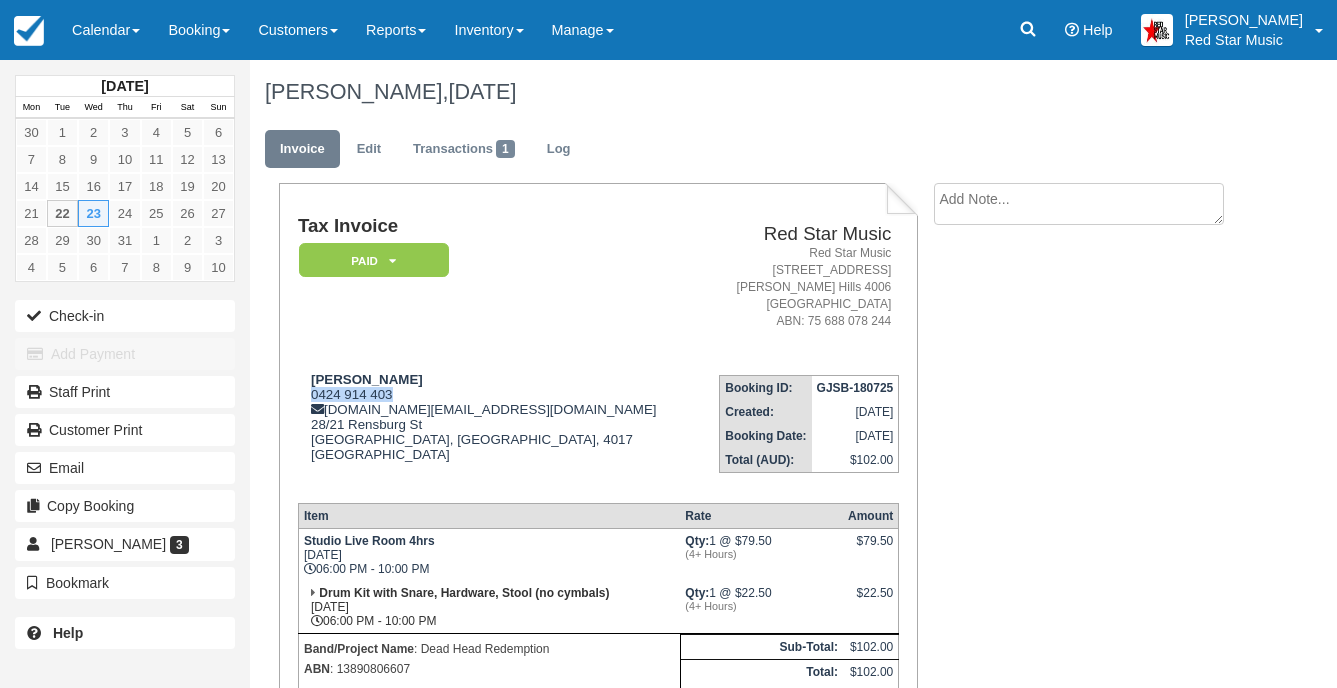 copy on "0424 914 403" 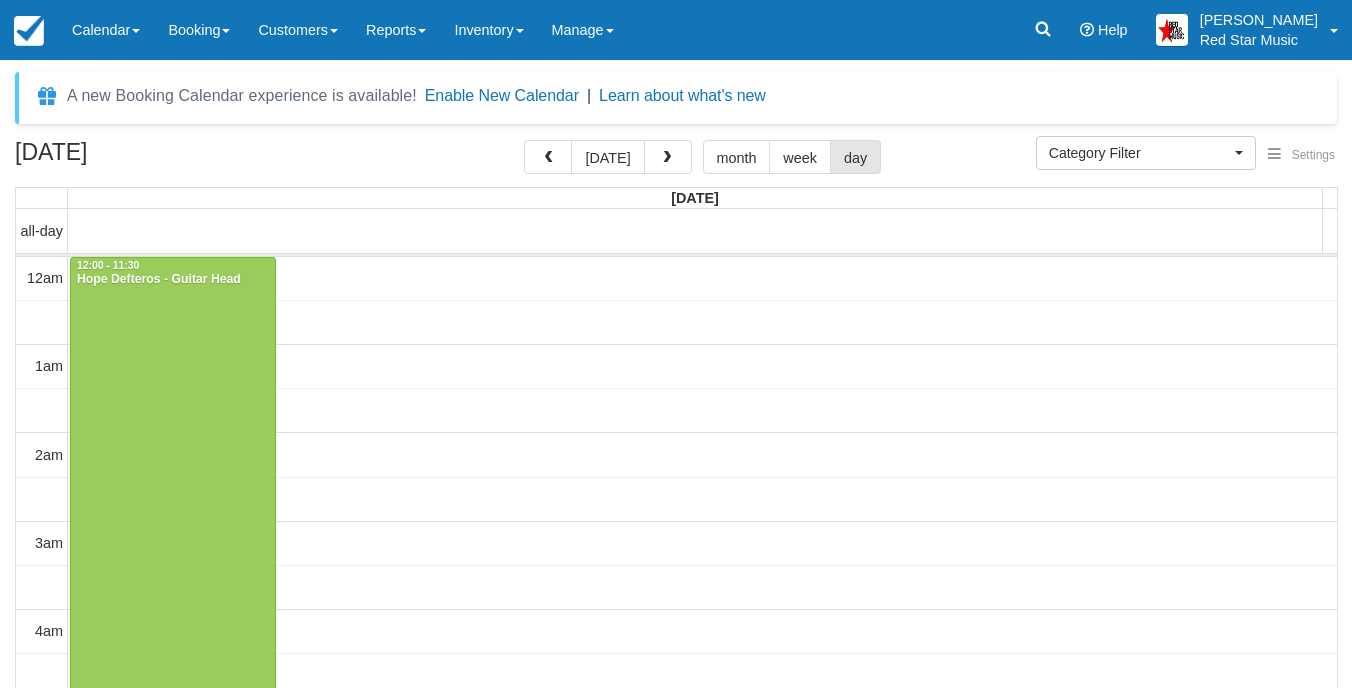 select 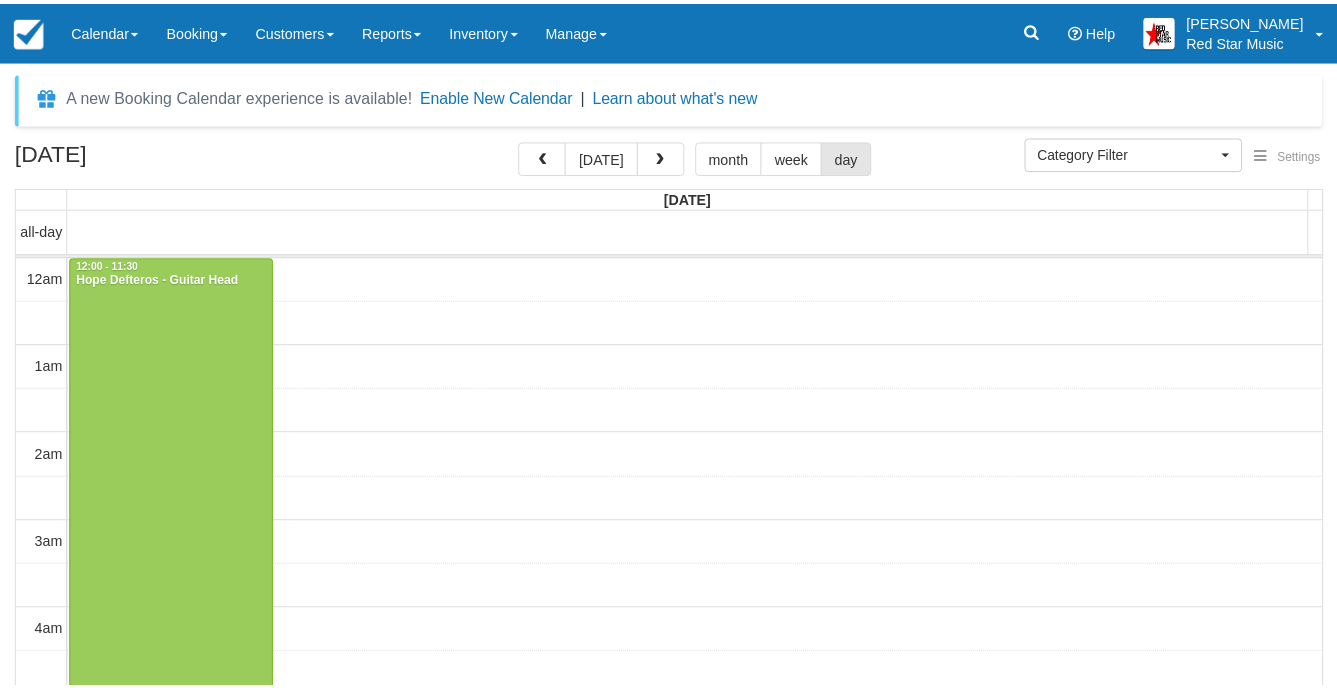scroll, scrollTop: 0, scrollLeft: 0, axis: both 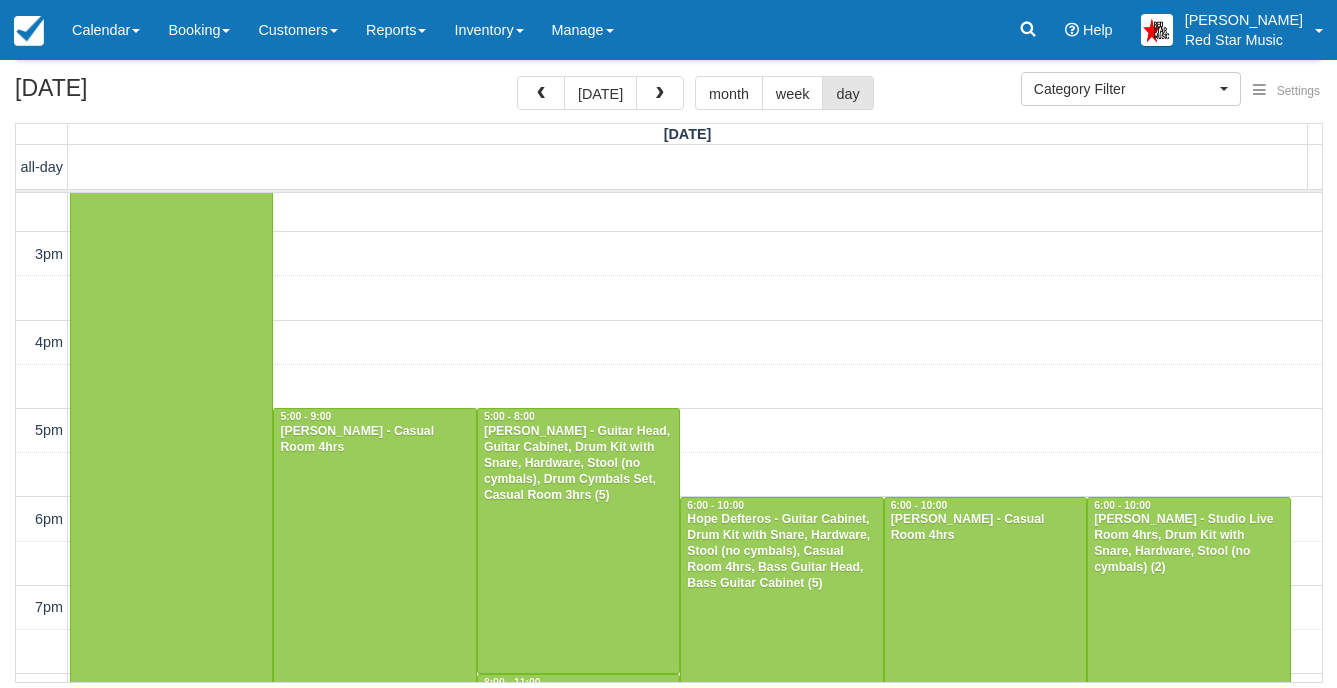 click on "today" at bounding box center [600, 93] 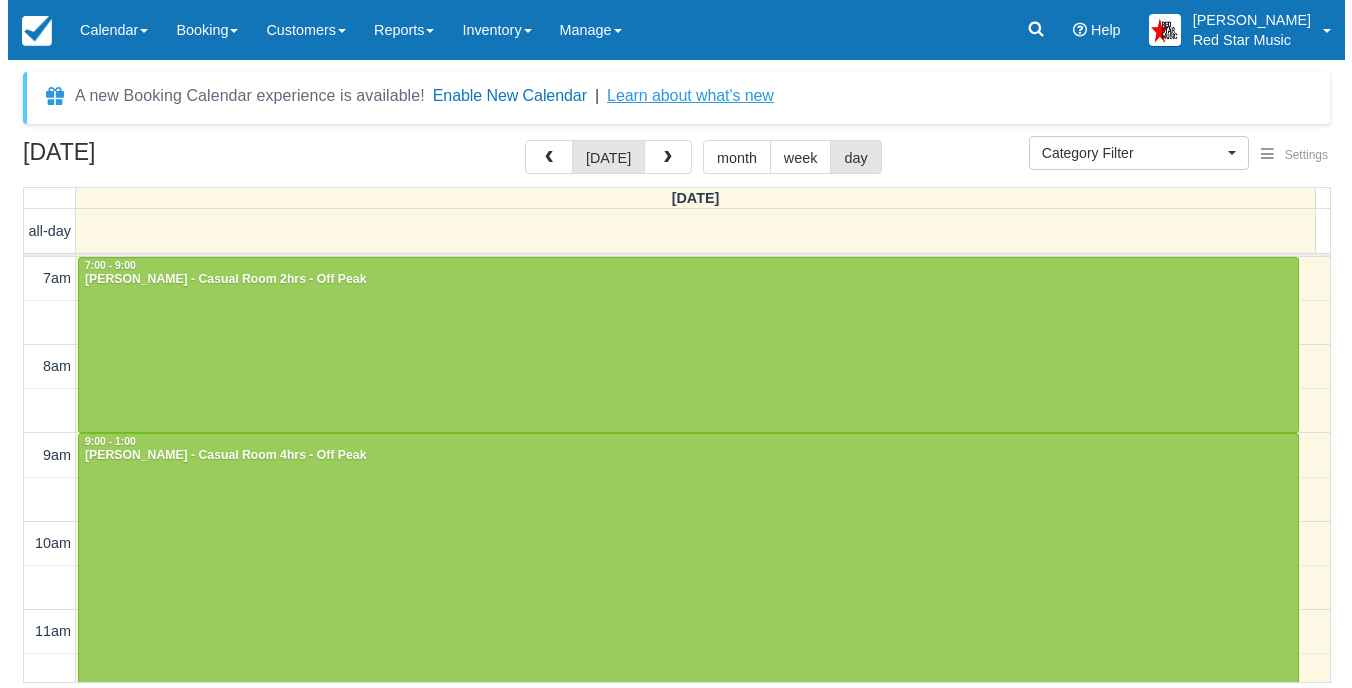 scroll, scrollTop: 0, scrollLeft: 0, axis: both 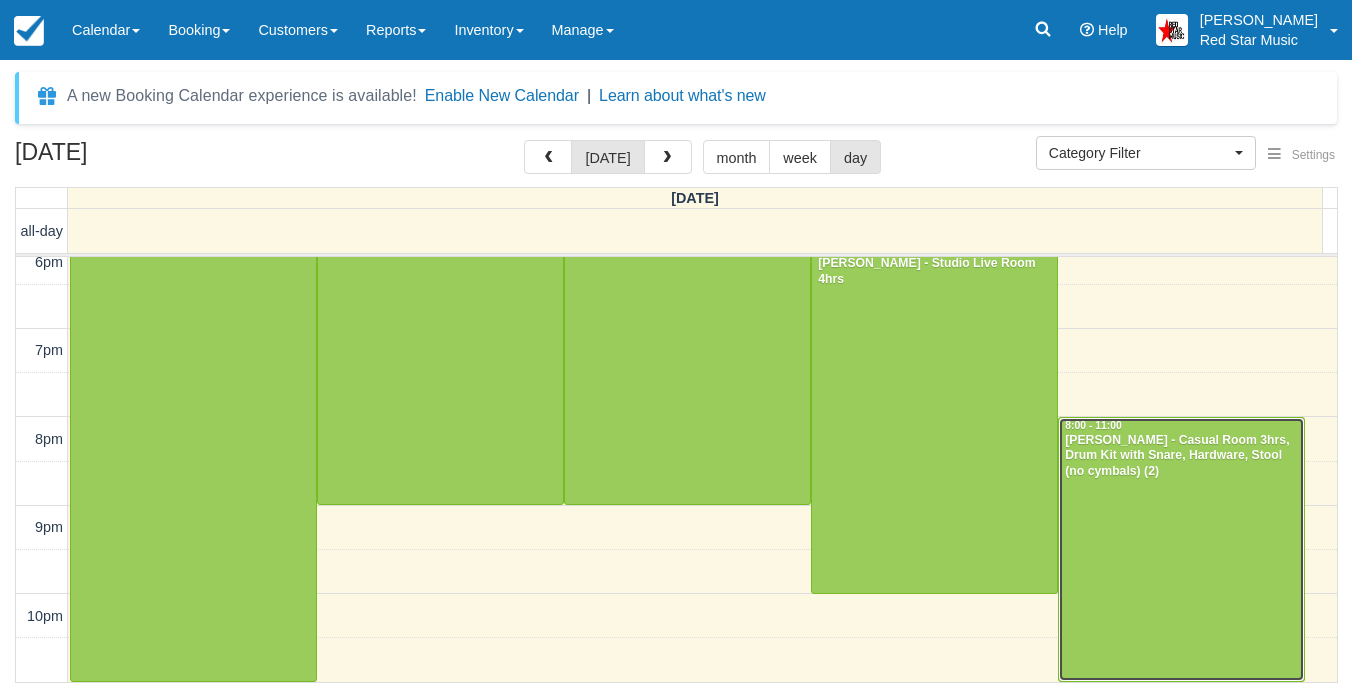 click at bounding box center (1181, 549) 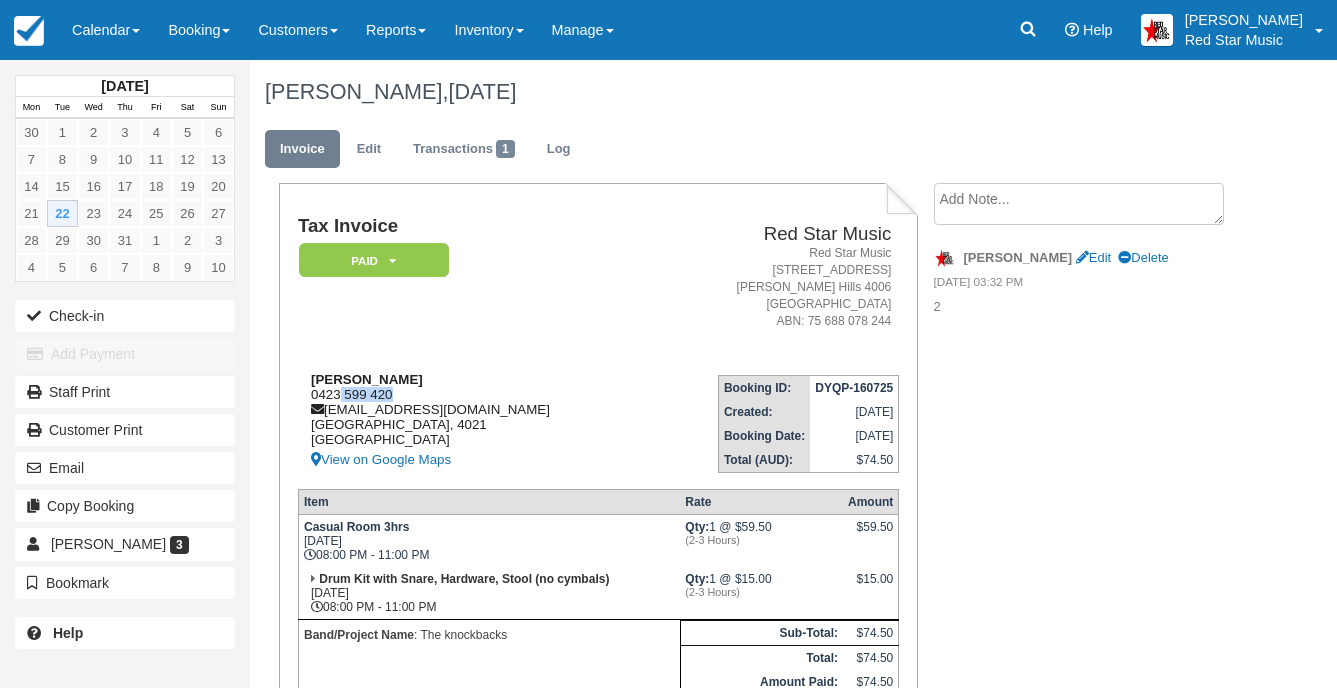 scroll, scrollTop: 0, scrollLeft: 0, axis: both 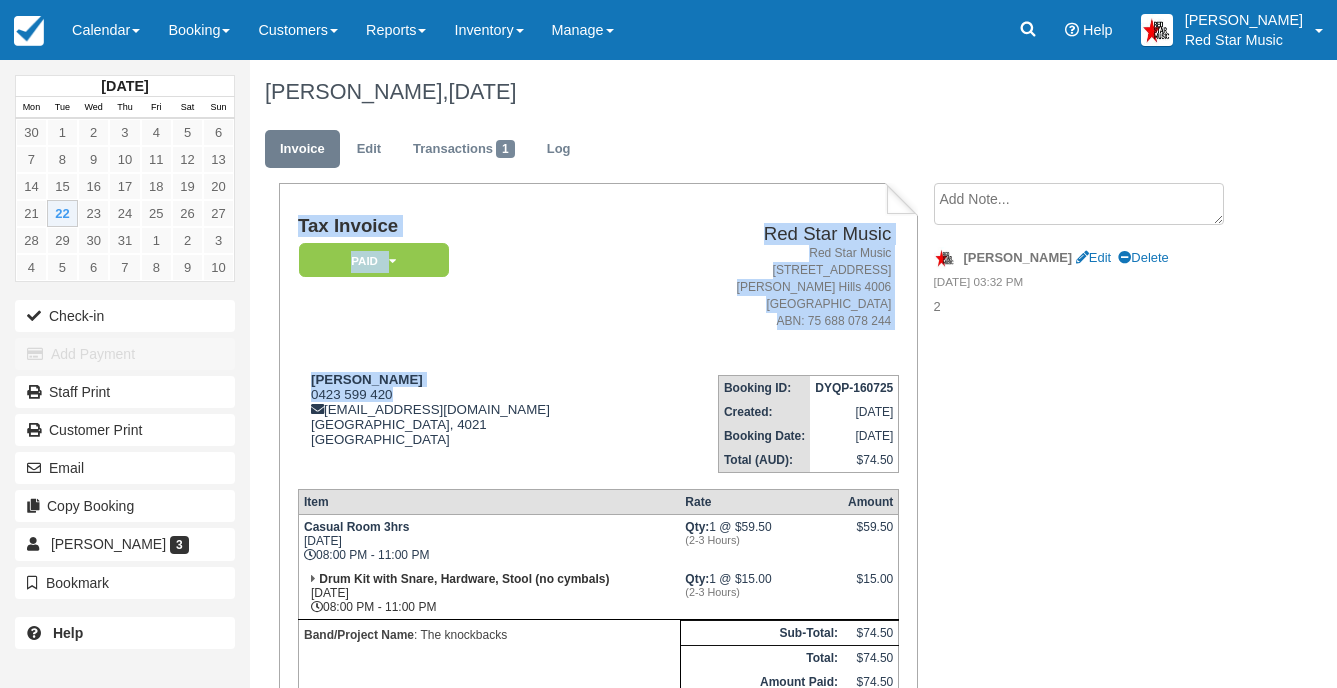 click on "Tax Invoice
Paid   Pending Reserved Deposit Waiting Cancelled
Red Star Music
Red Star Music
[STREET_ADDRESS][PERSON_NAME]
ABN: 75 688 078 244
[PERSON_NAME] 0423 599 420  [EMAIL_ADDRESS][DOMAIN_NAME] [GEOGRAPHIC_DATA]
View on Google Maps
Booking ID:
DYQP-160725
Created:
[DATE]
Booking Date:
[DATE]
Total (AUD):
$74.50
Item
Rate
Amount
Casual Room 3hrs
[DATE]
08:00 PM - 11:00 PM
Qty:  1 @ $59.50  (2-3 Hours)
$59.50
[DATE]" at bounding box center (598, 489) 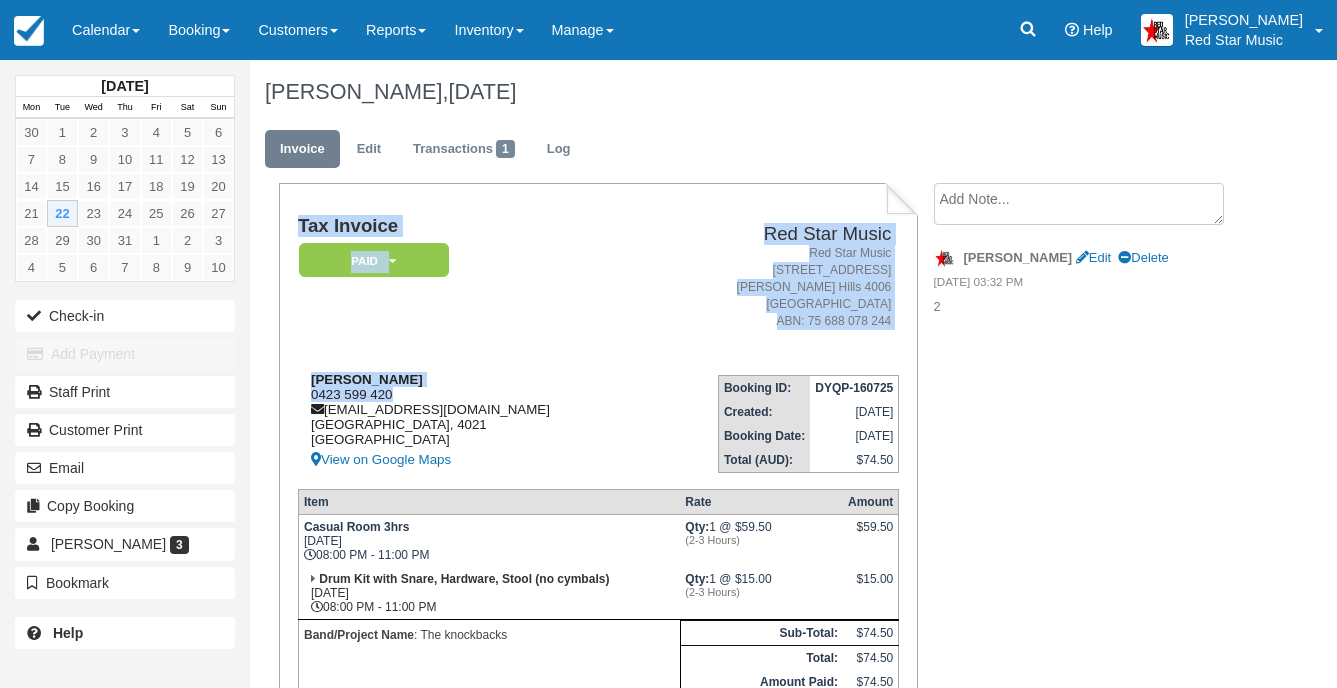 drag, startPoint x: 290, startPoint y: 392, endPoint x: 399, endPoint y: 392, distance: 109 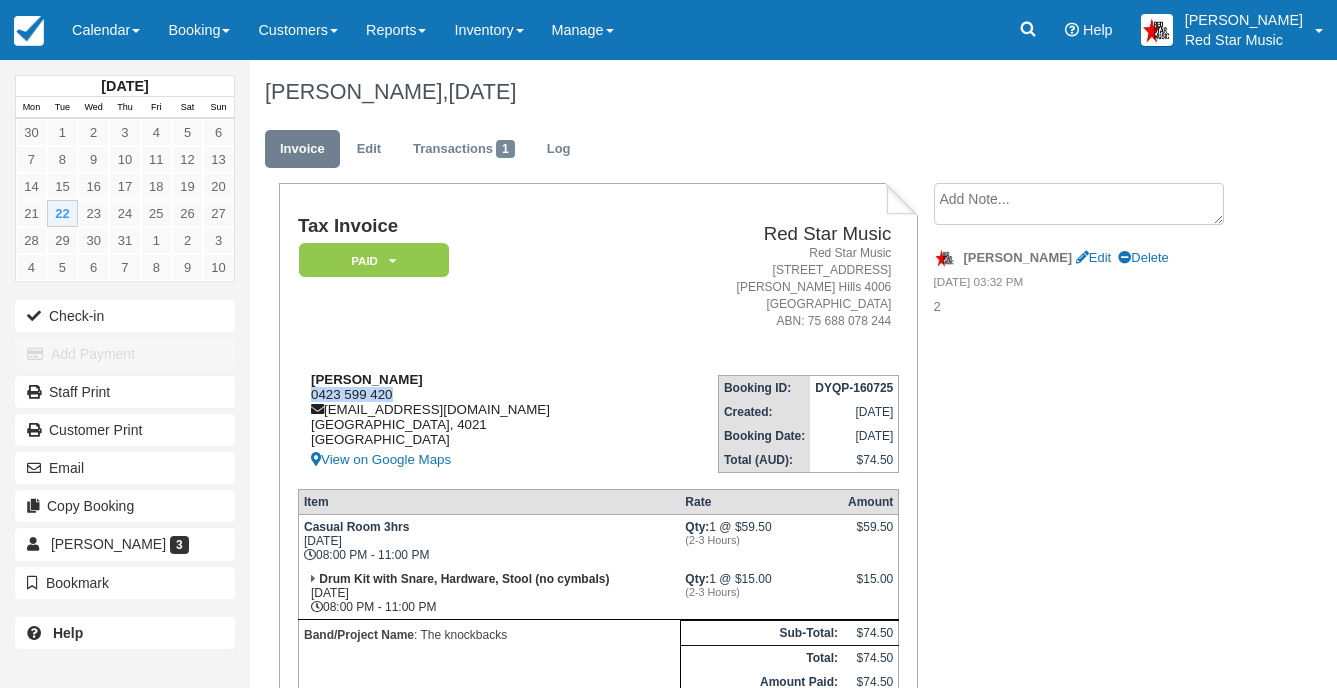 drag, startPoint x: 399, startPoint y: 392, endPoint x: 319, endPoint y: 398, distance: 80.224686 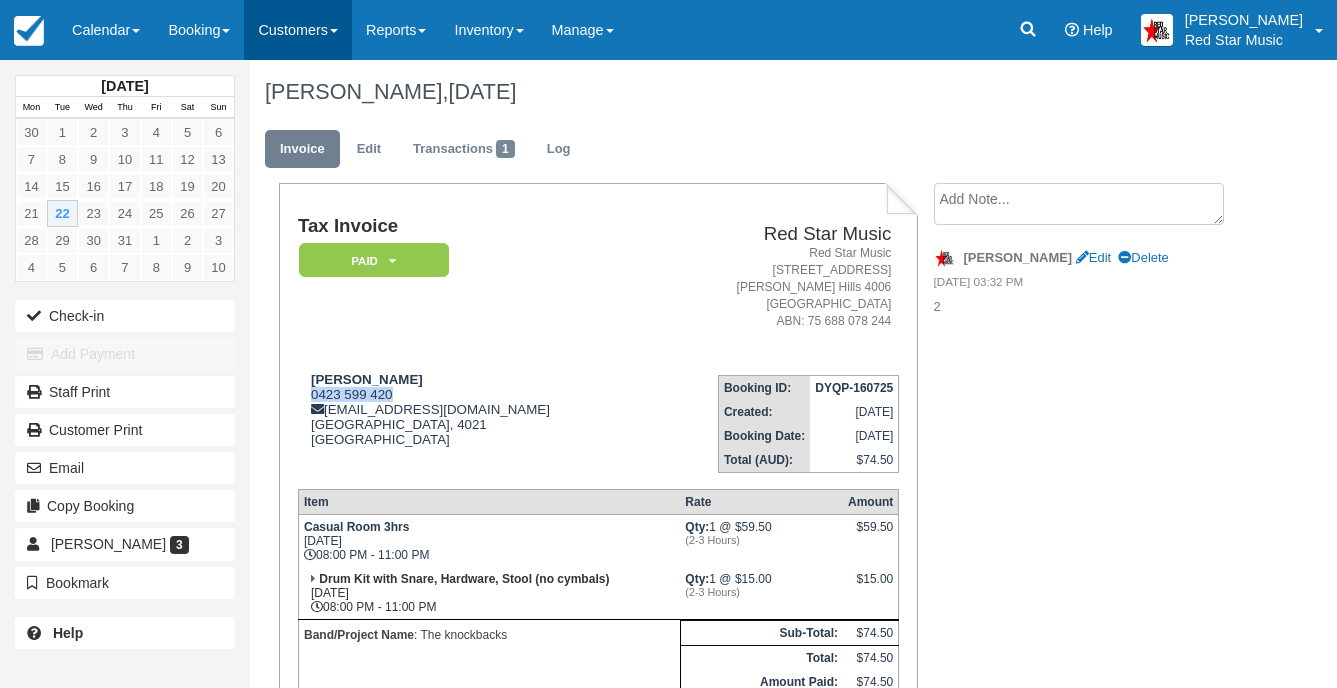copy on "0423 599 420" 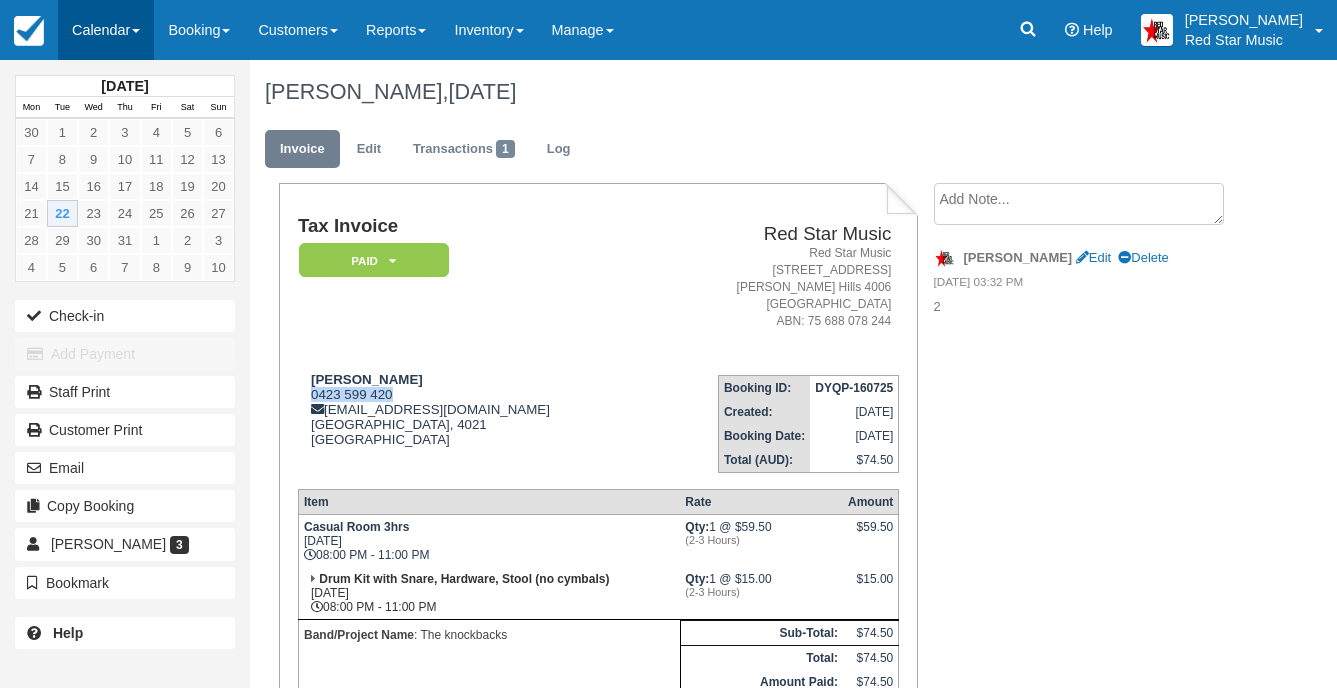 click on "Calendar" at bounding box center (106, 30) 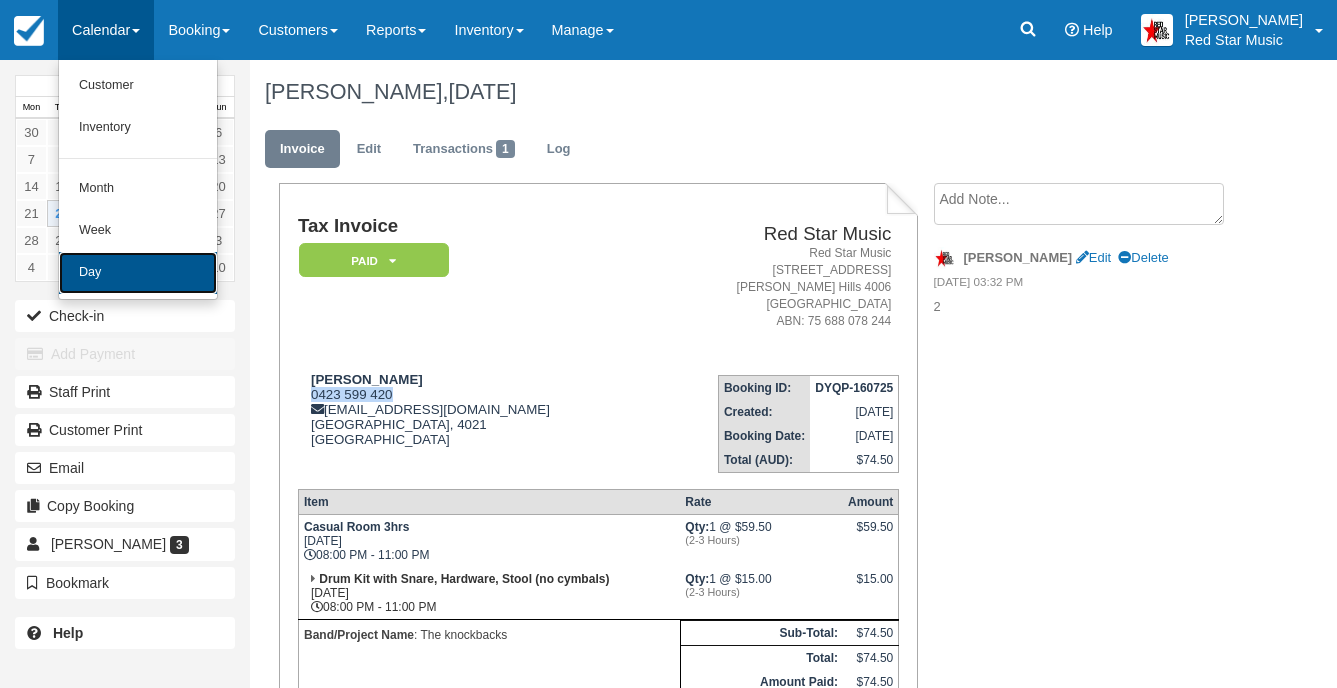 click on "Day" at bounding box center [138, 273] 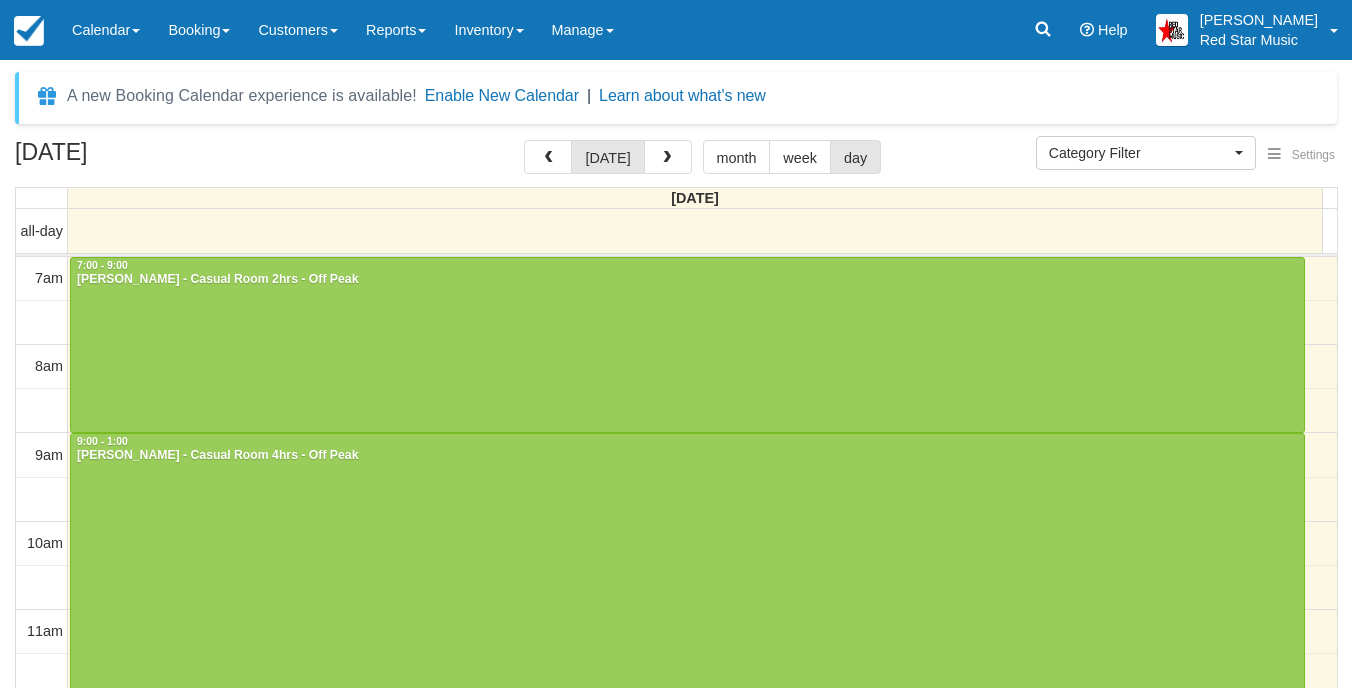 select 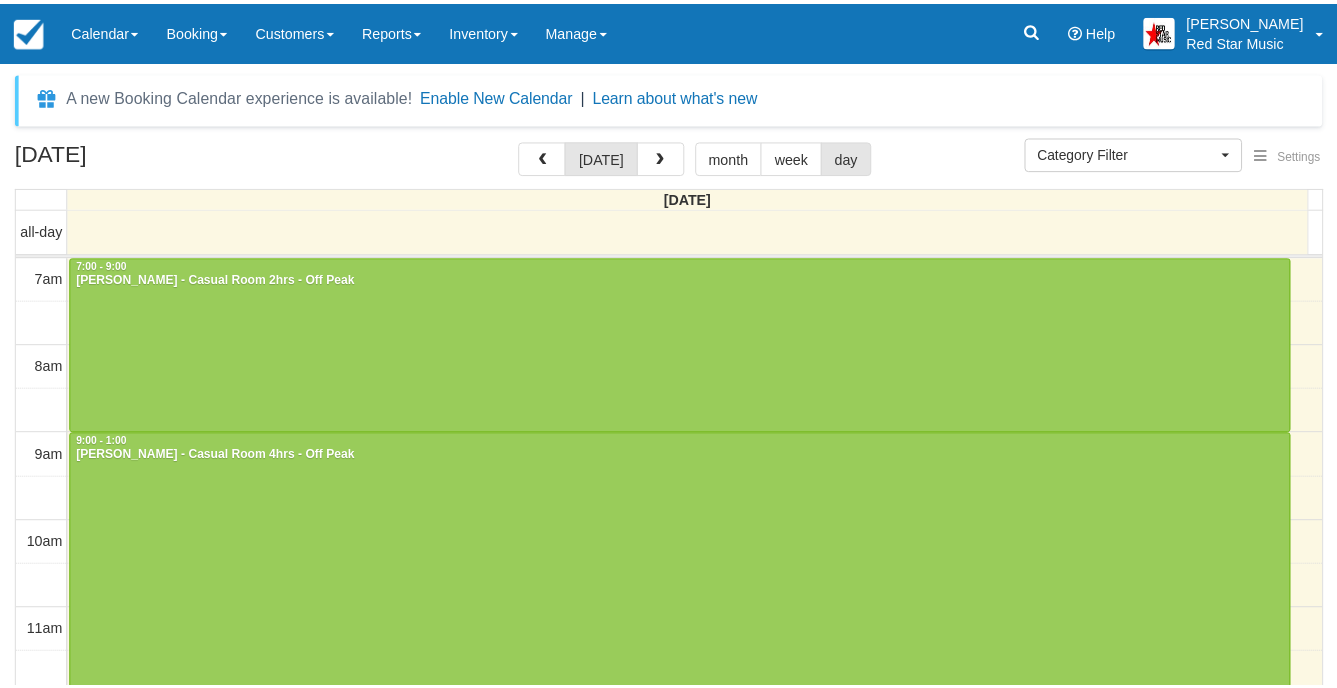 scroll, scrollTop: 0, scrollLeft: 0, axis: both 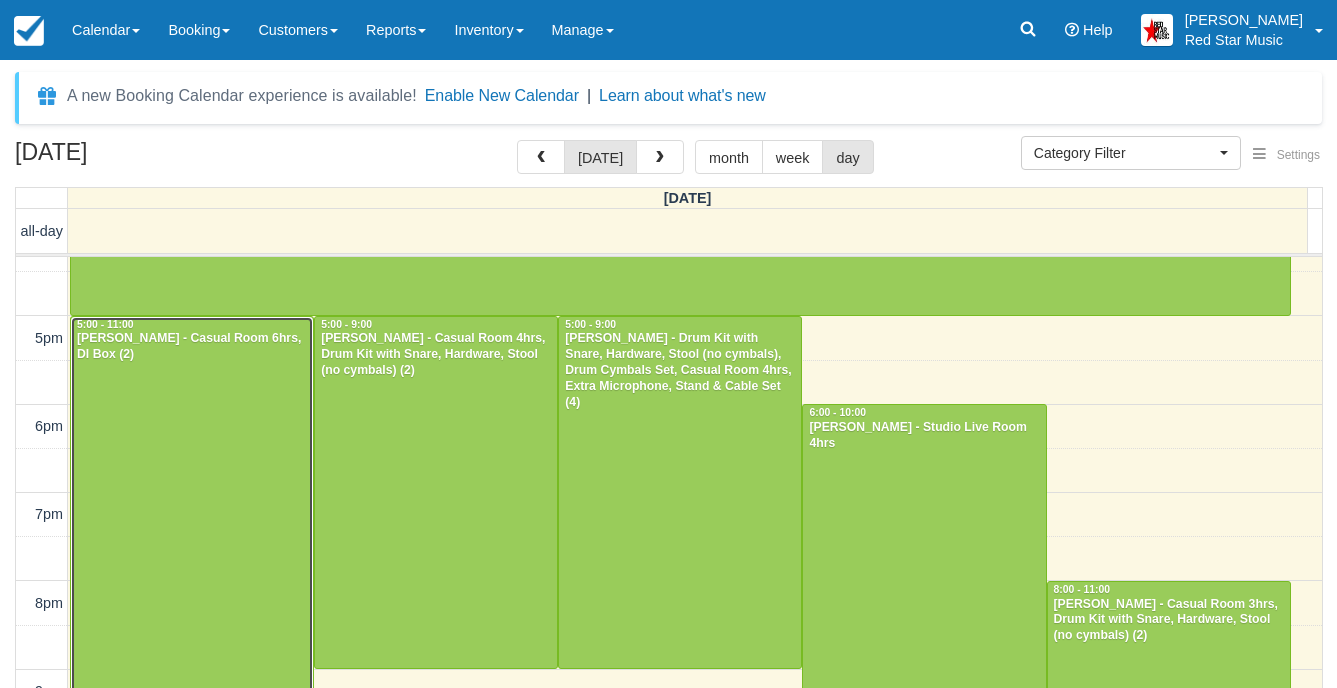 click at bounding box center (192, 581) 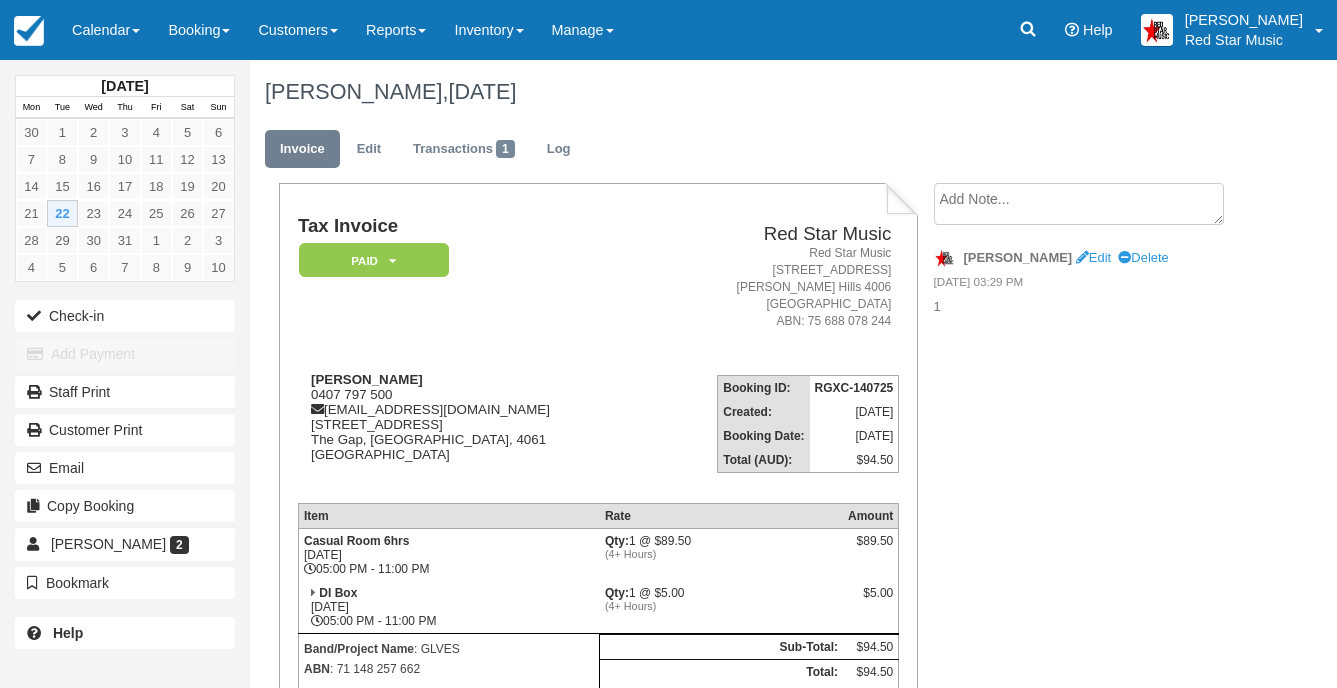 scroll, scrollTop: 0, scrollLeft: 0, axis: both 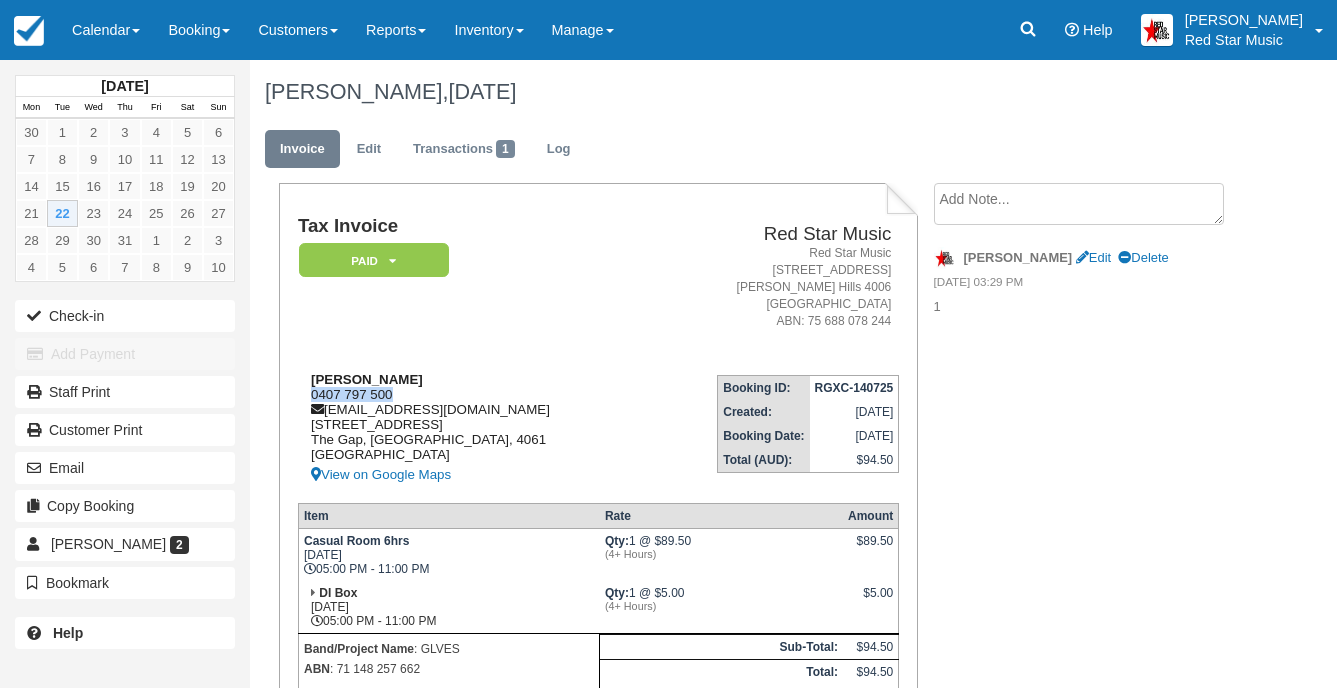 drag, startPoint x: 399, startPoint y: 393, endPoint x: 305, endPoint y: 390, distance: 94.04786 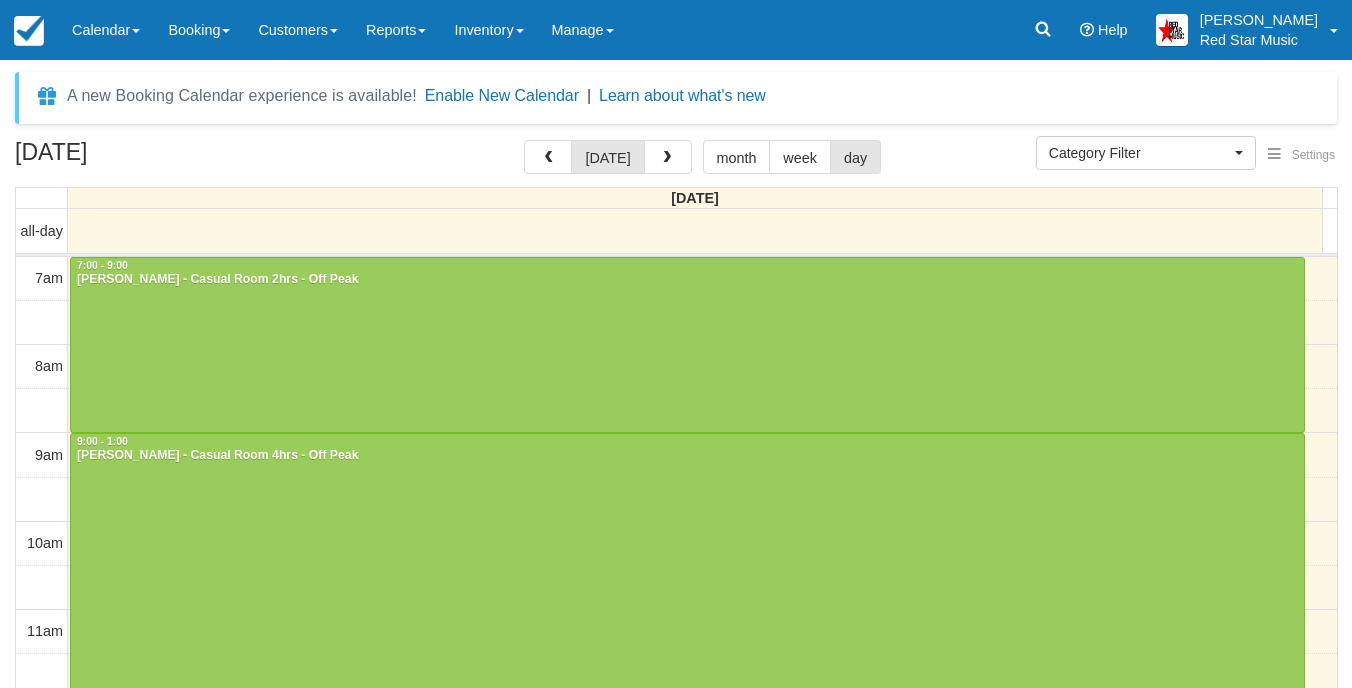 select 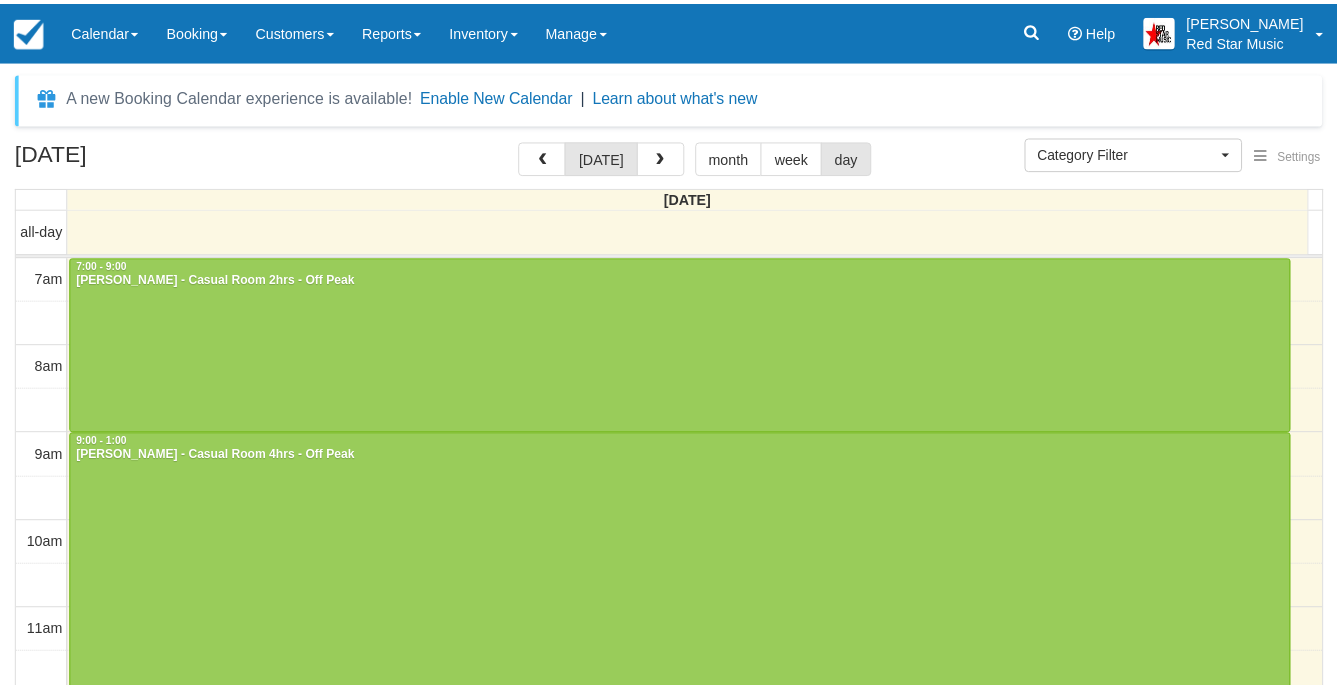scroll, scrollTop: 0, scrollLeft: 0, axis: both 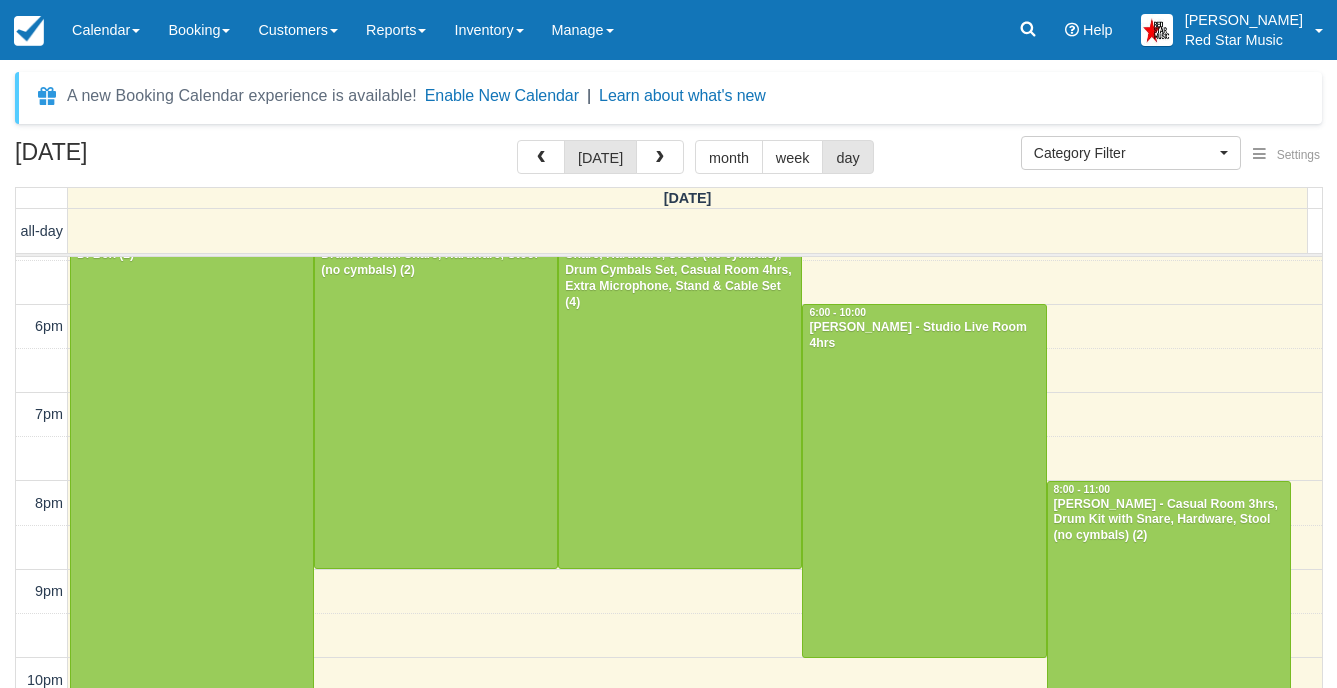 drag, startPoint x: 1036, startPoint y: 83, endPoint x: 1023, endPoint y: 100, distance: 21.400934 